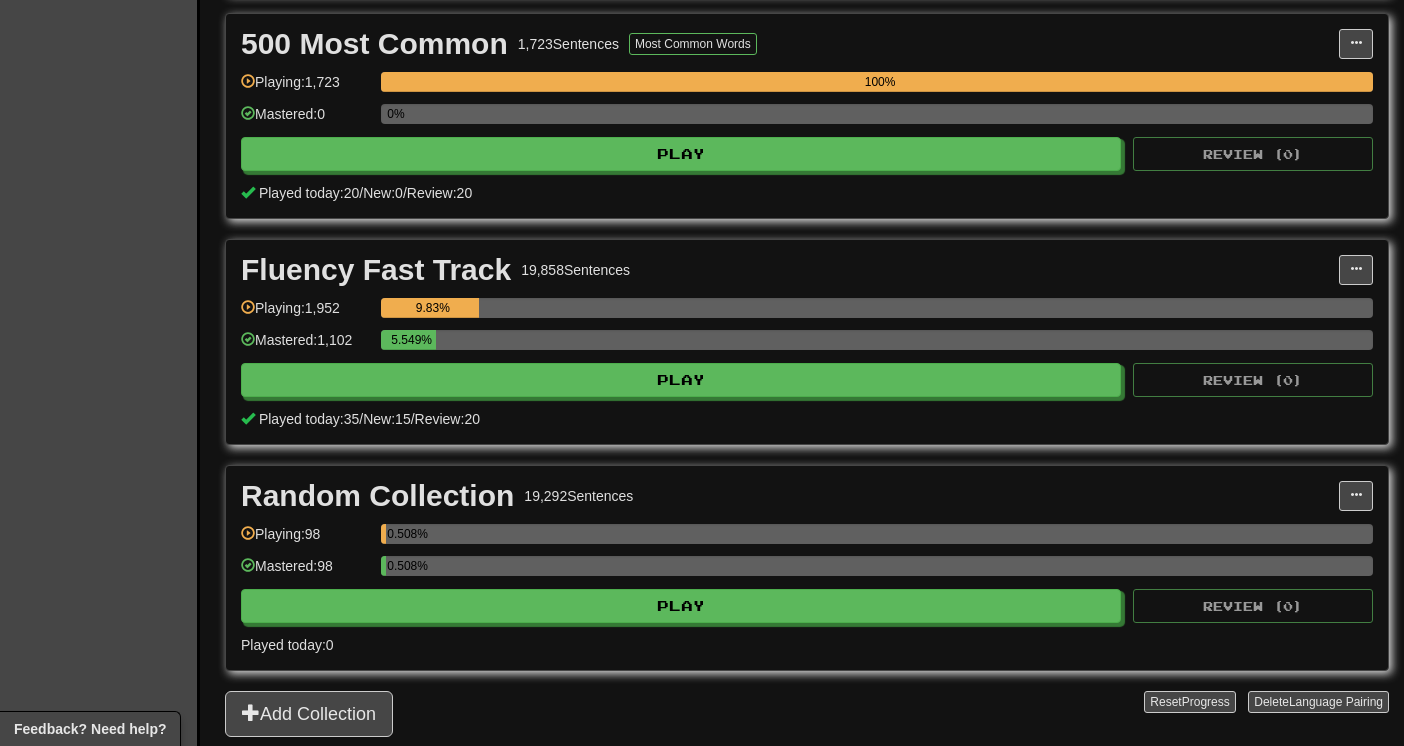 scroll, scrollTop: 835, scrollLeft: 0, axis: vertical 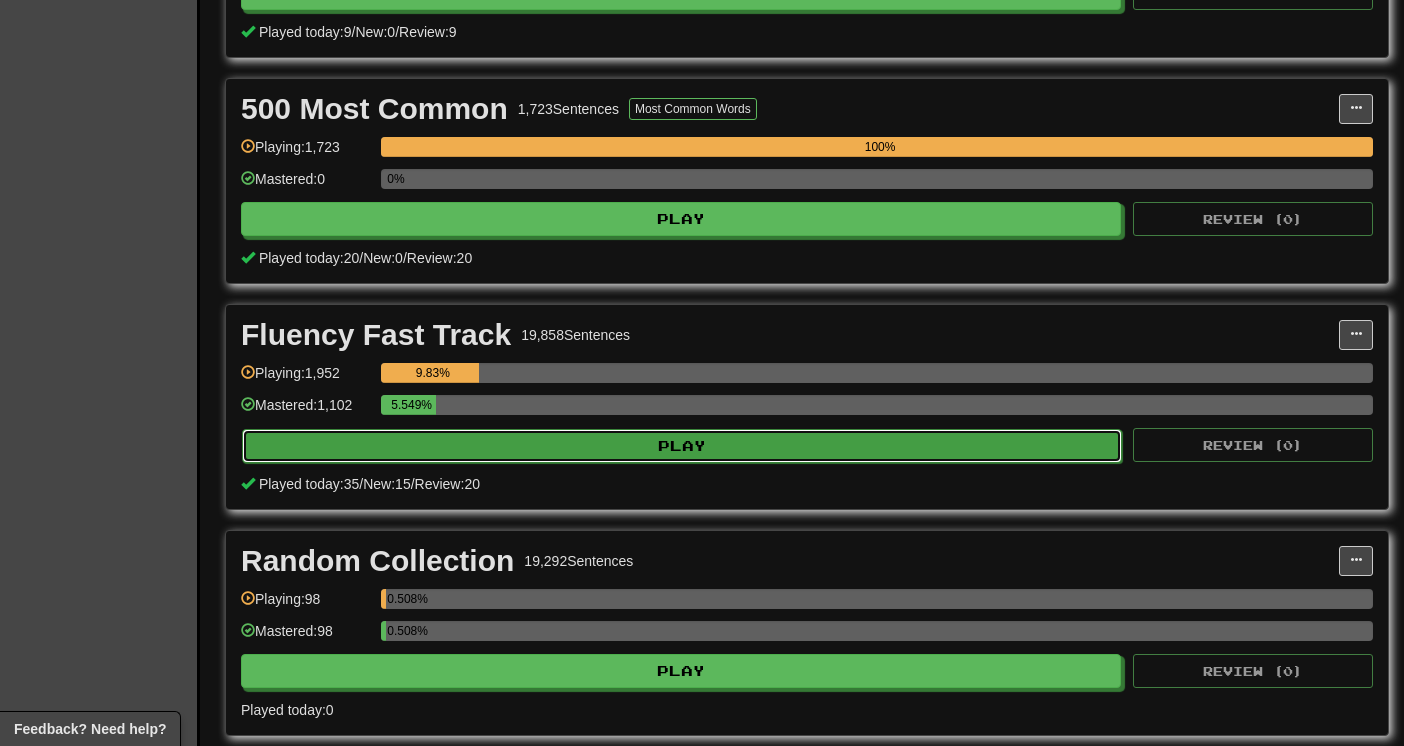 click on "Play" at bounding box center (682, 446) 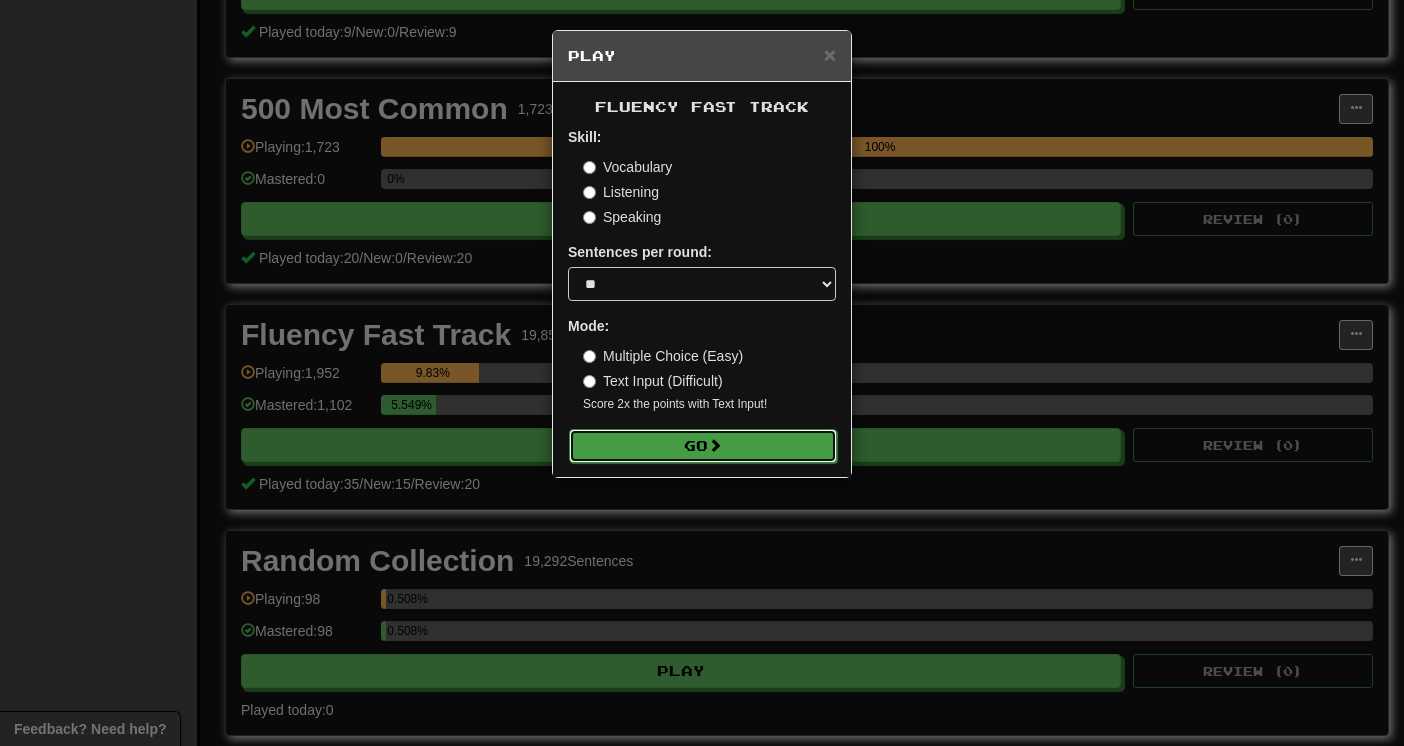 click on "Go" at bounding box center (703, 446) 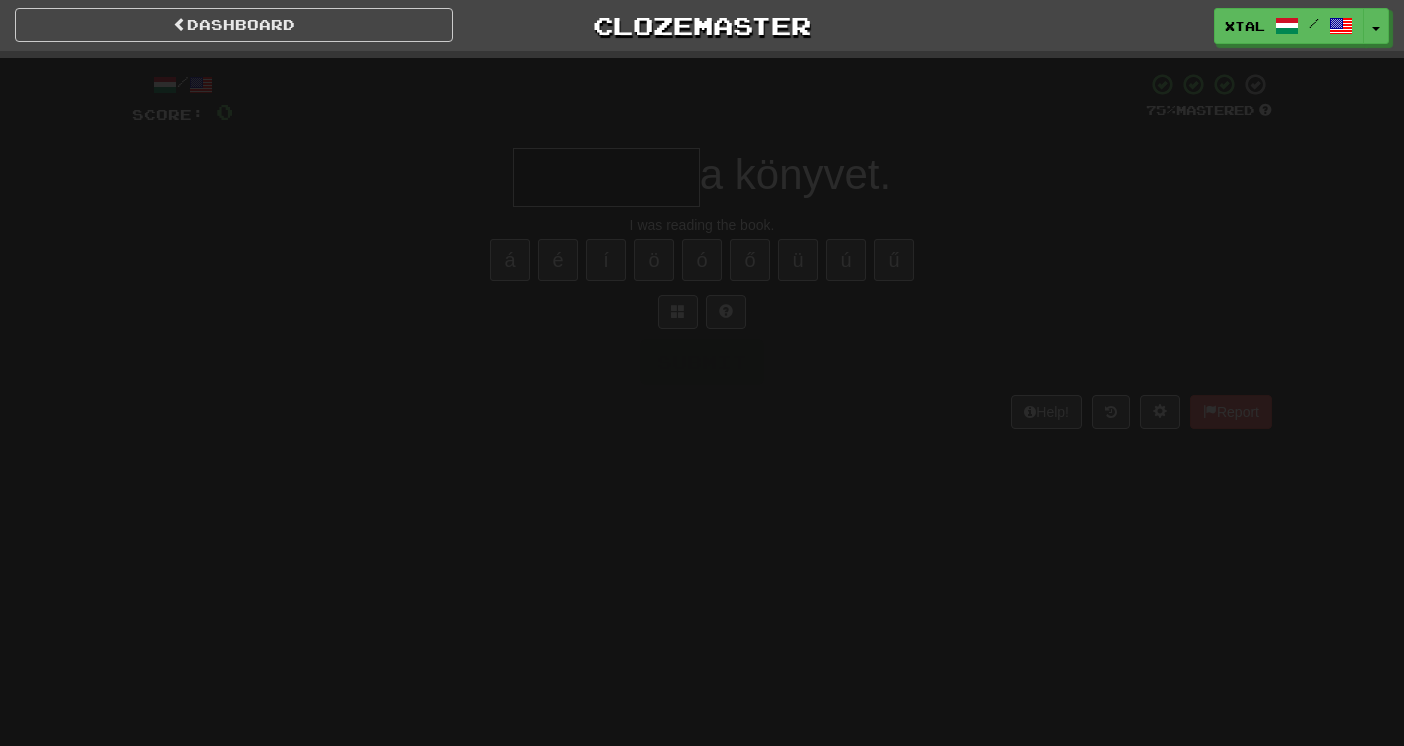 scroll, scrollTop: 0, scrollLeft: 0, axis: both 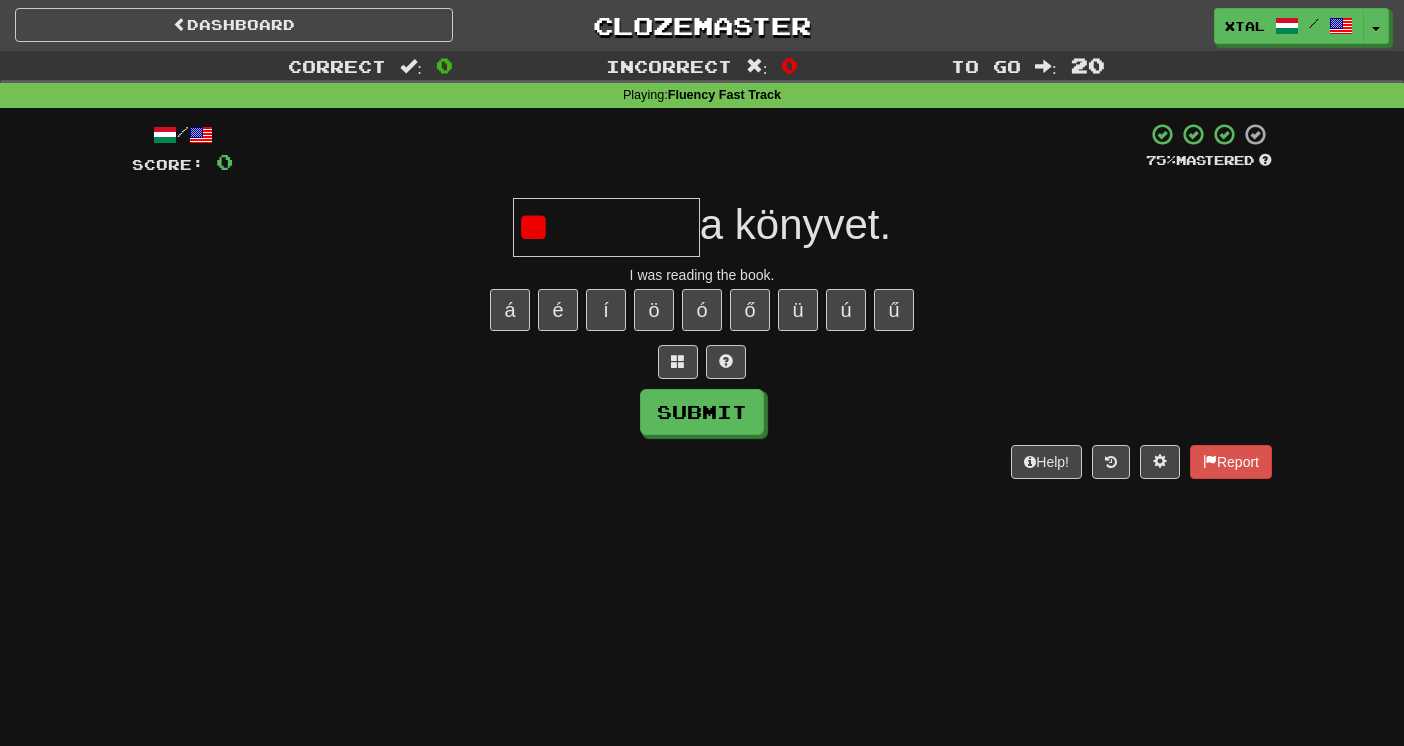 type on "*" 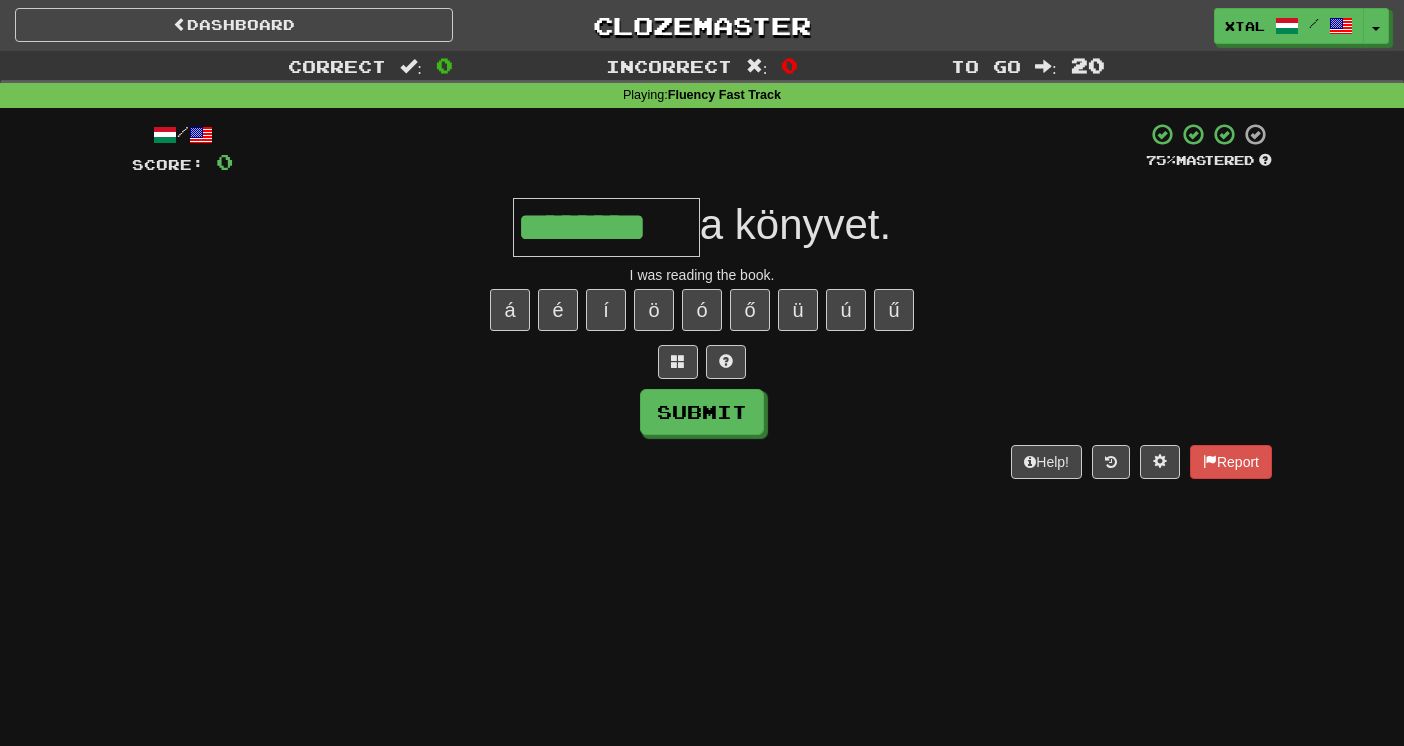 type on "********" 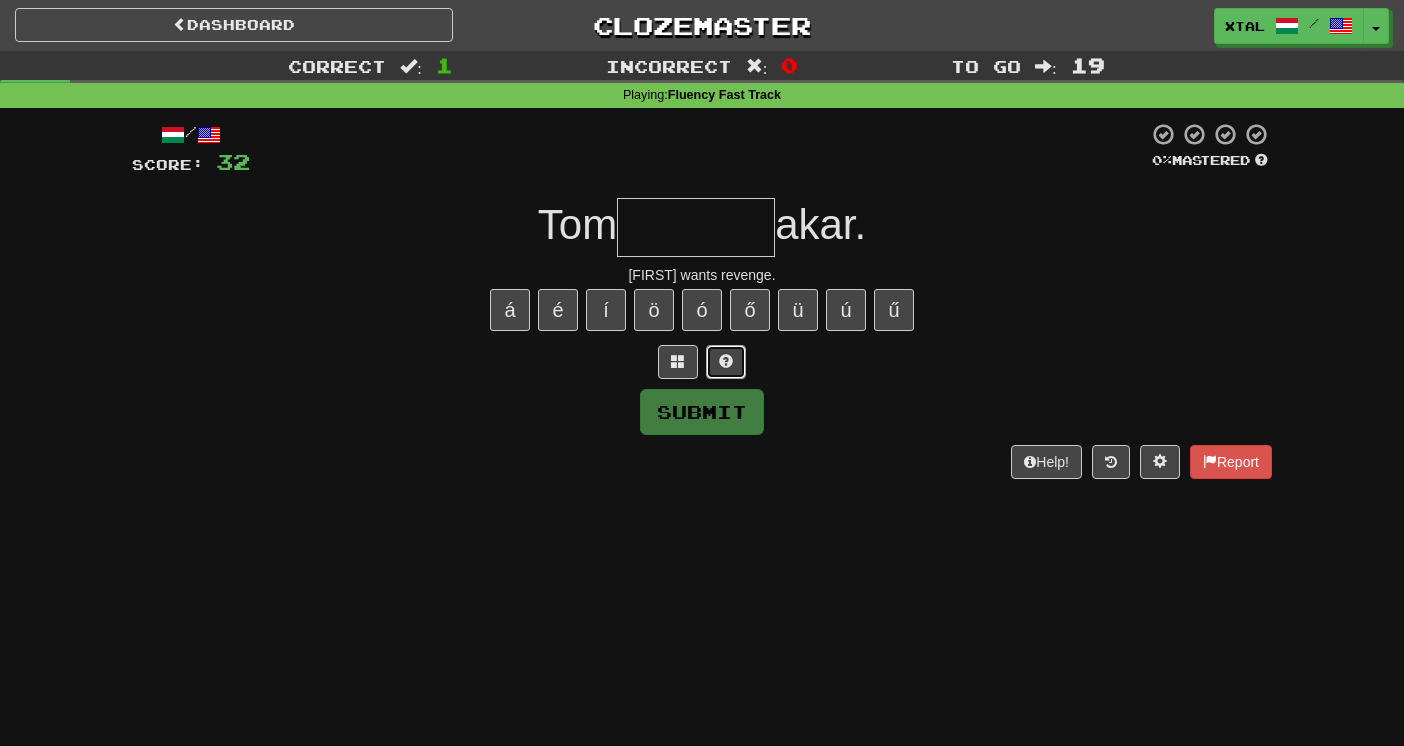 click at bounding box center [726, 362] 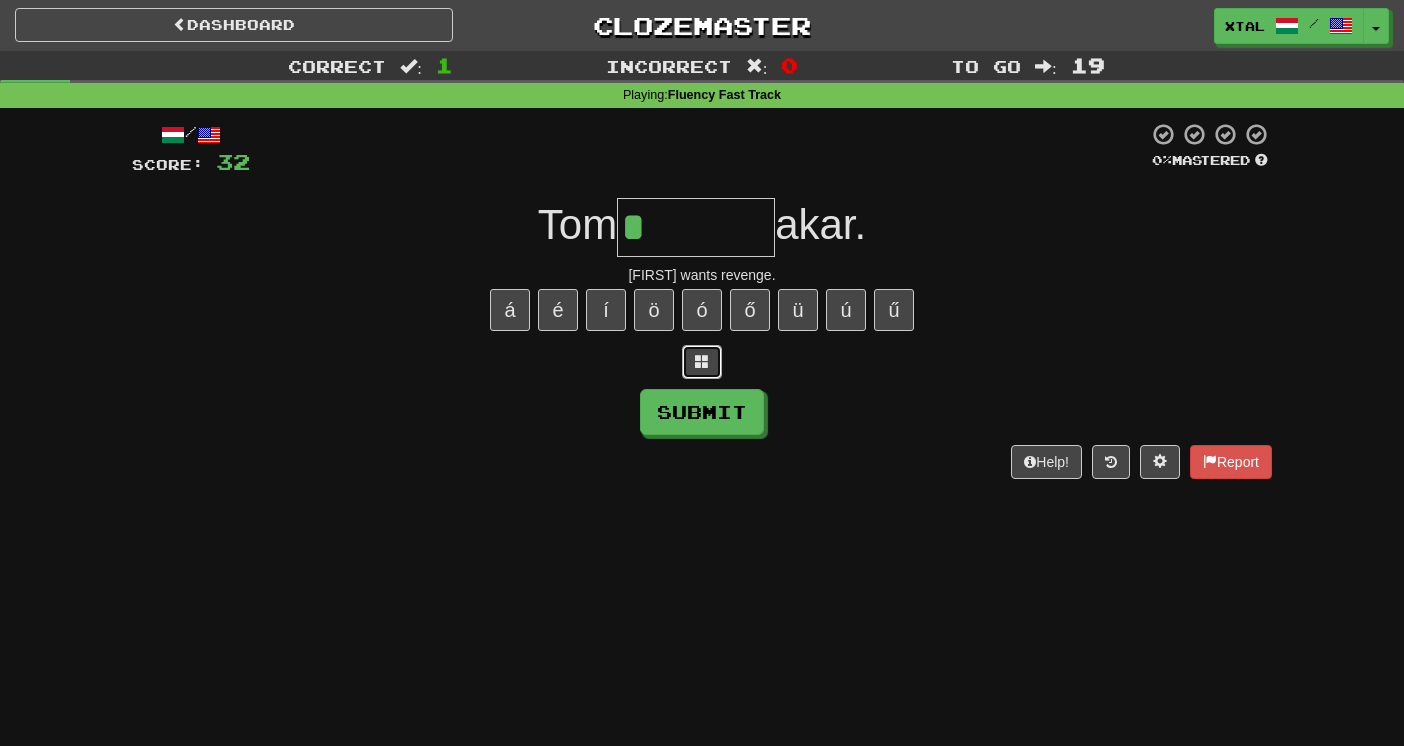 click at bounding box center [702, 362] 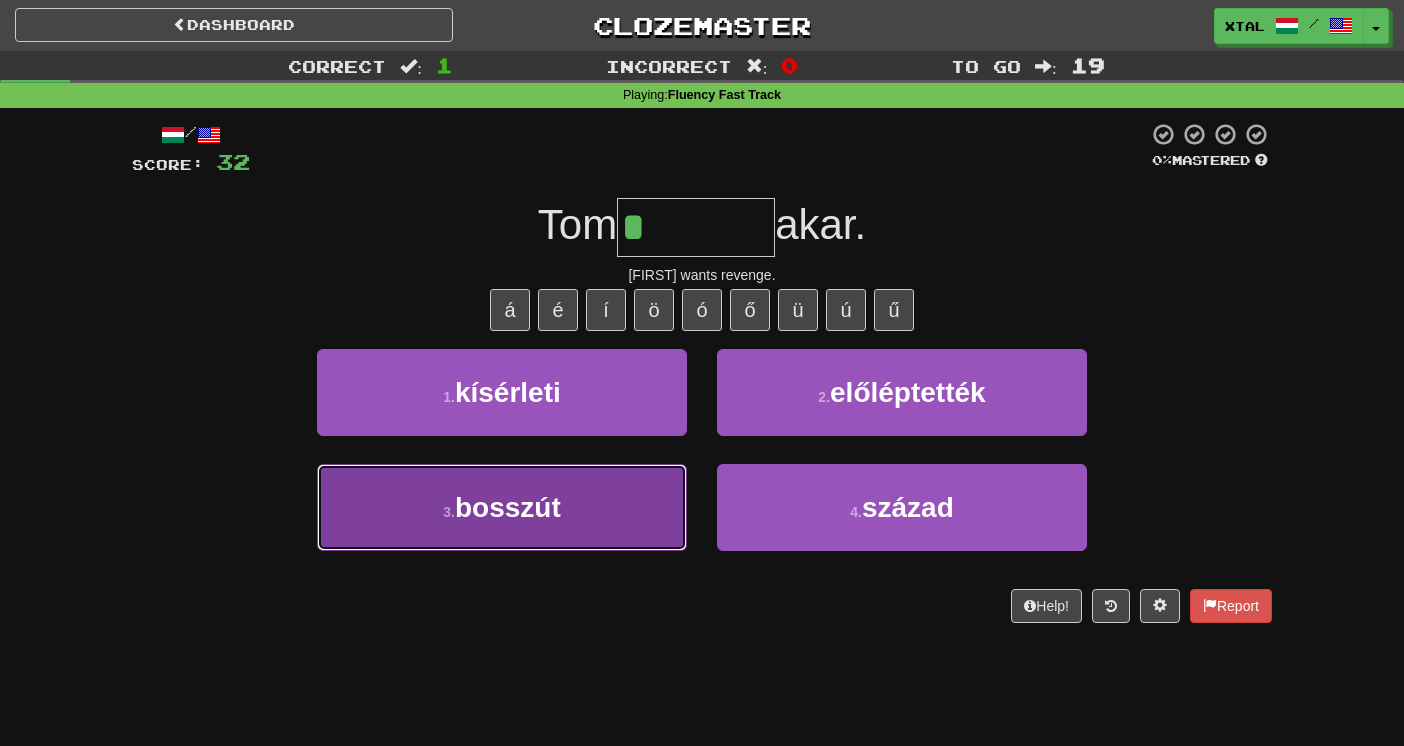 click on "3 .  bosszút" at bounding box center (502, 507) 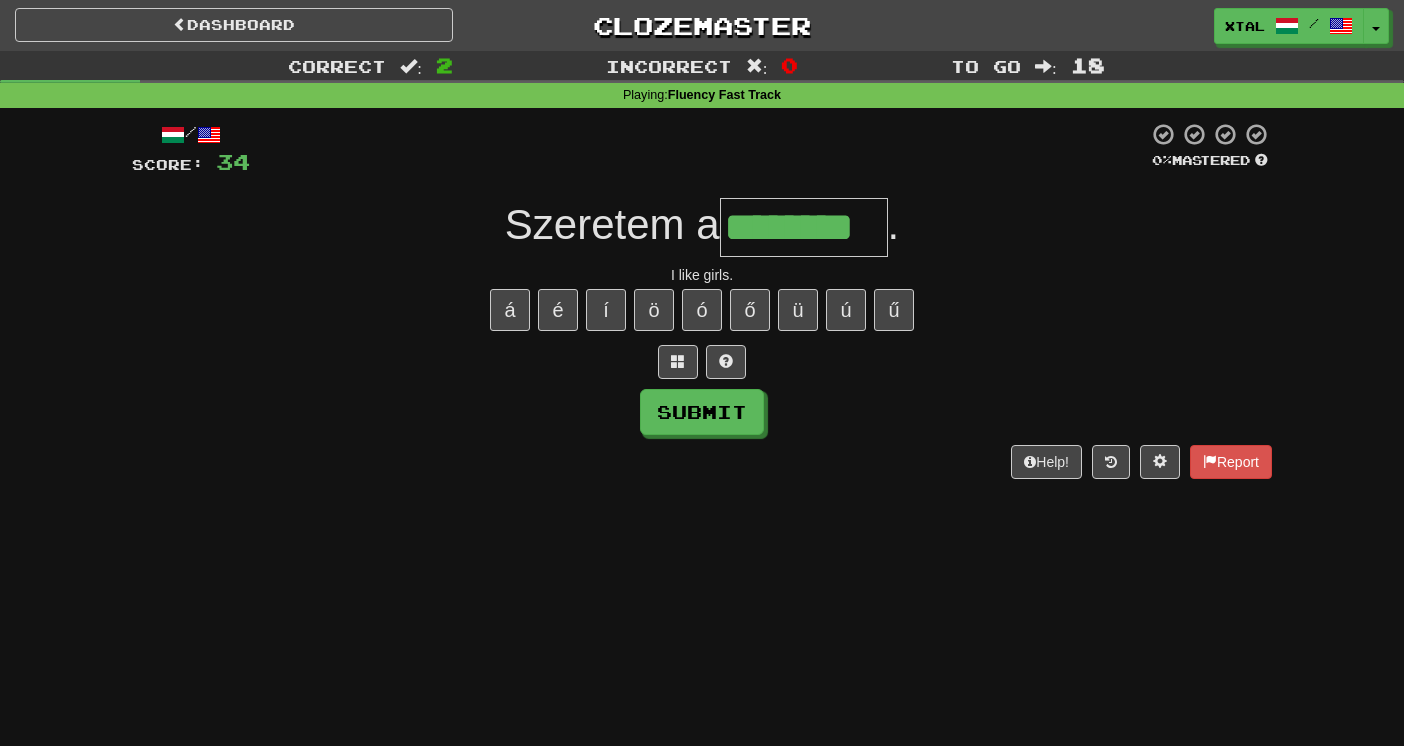 type on "********" 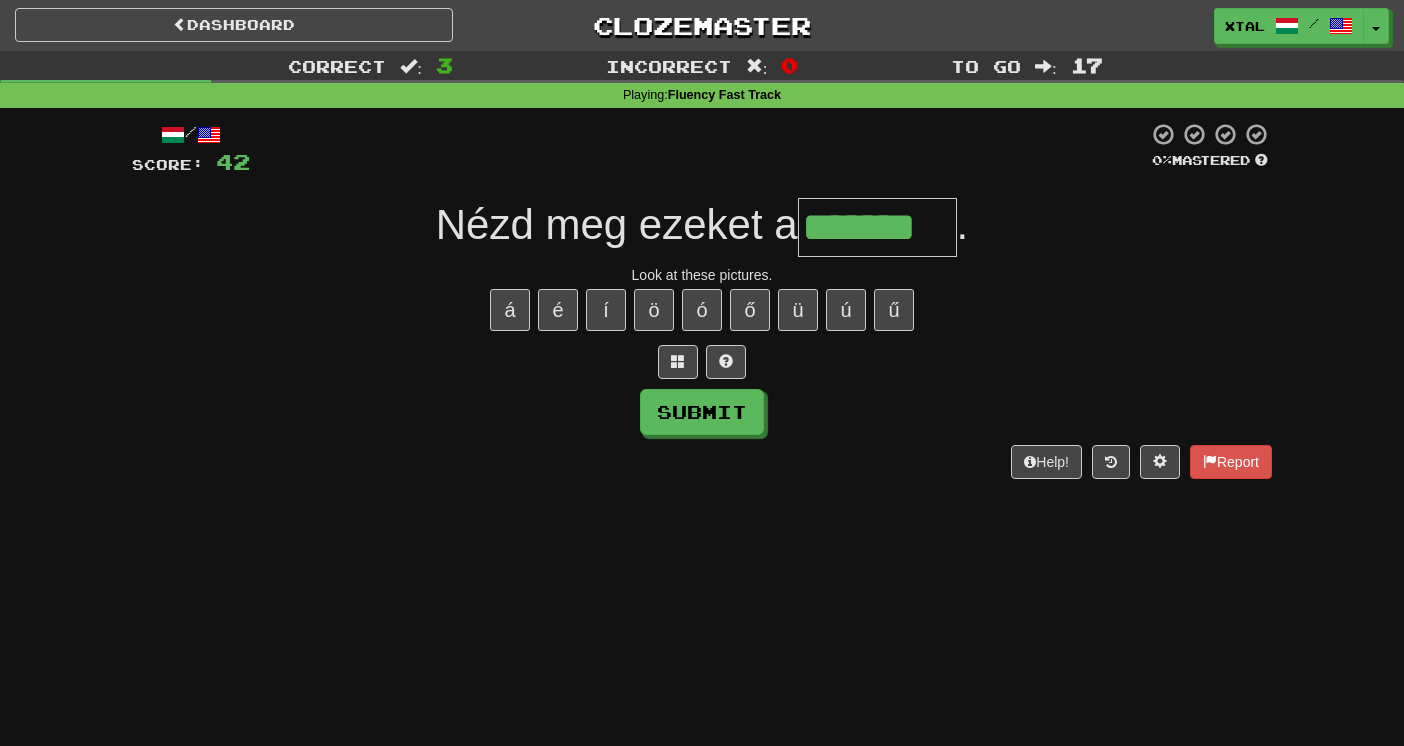 type on "*******" 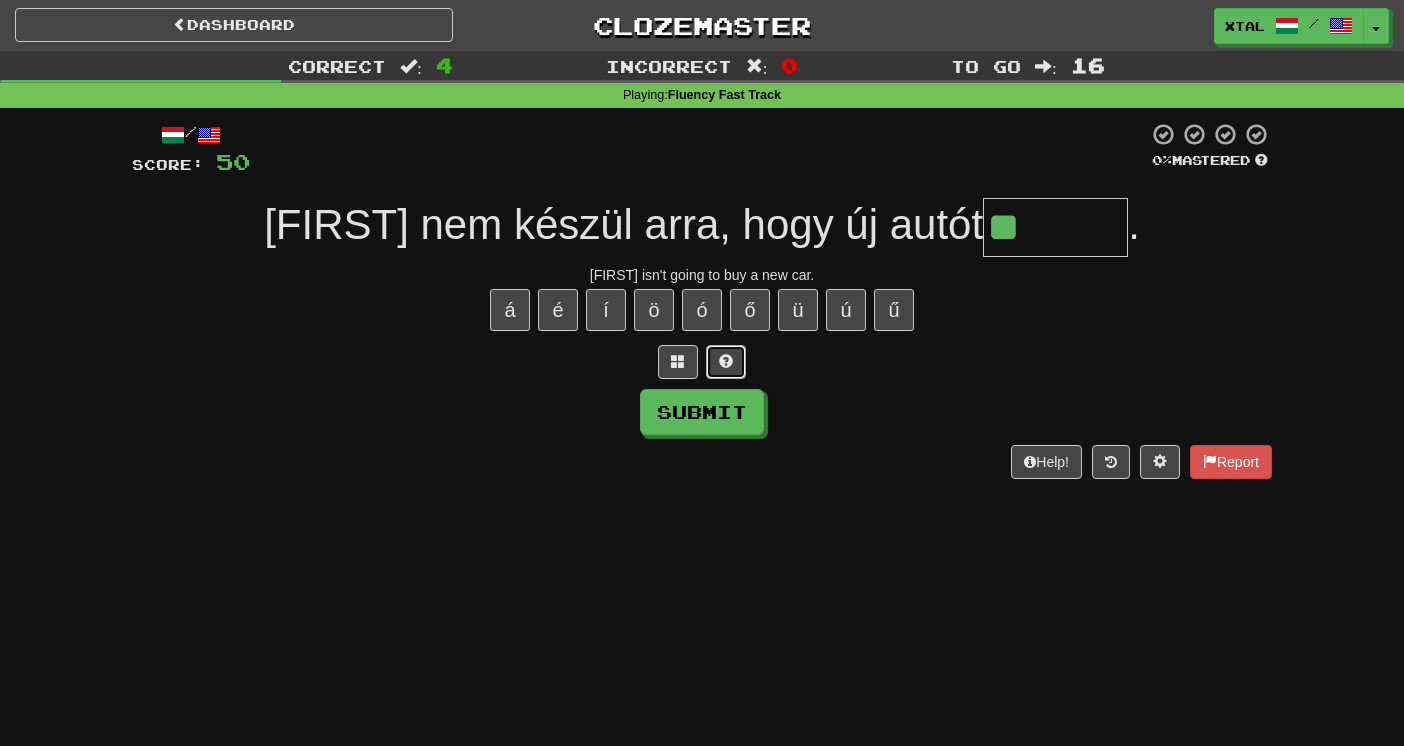 click at bounding box center [726, 361] 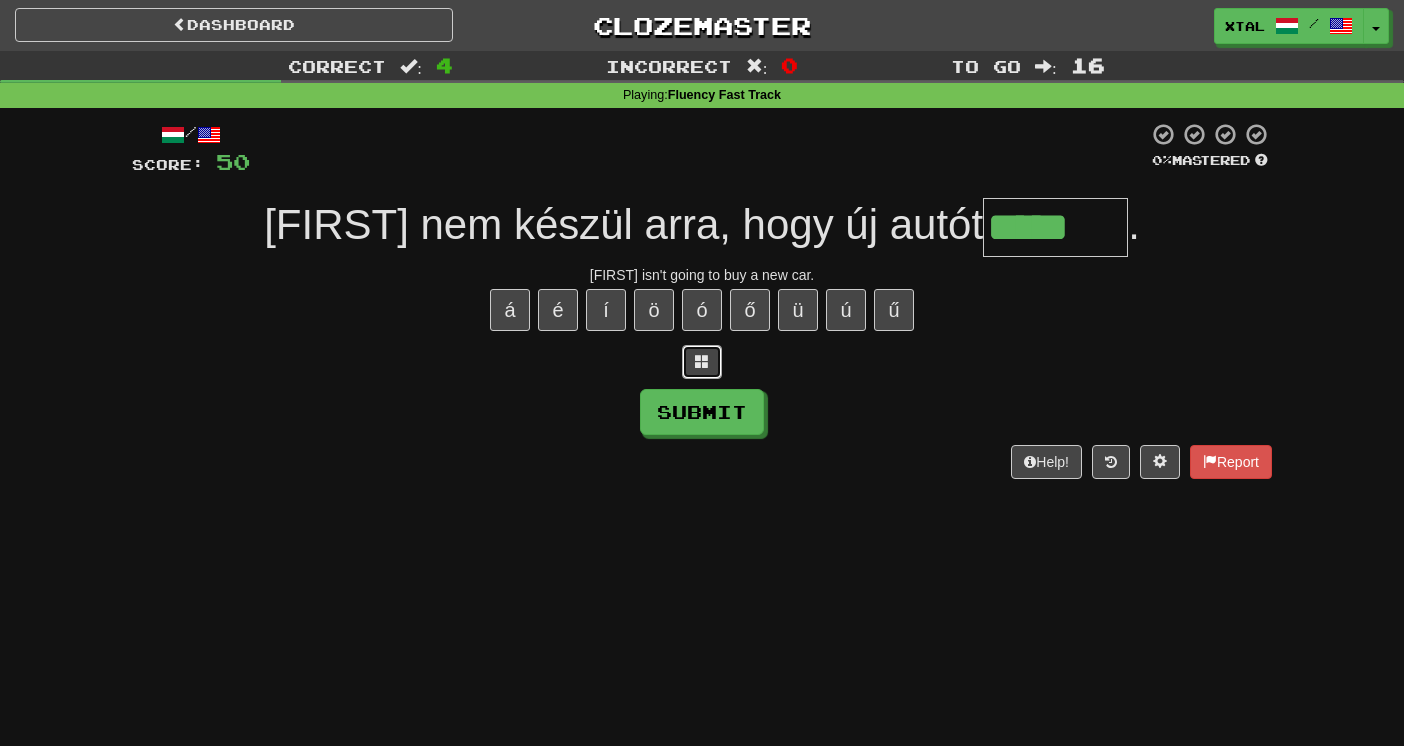 click at bounding box center [702, 361] 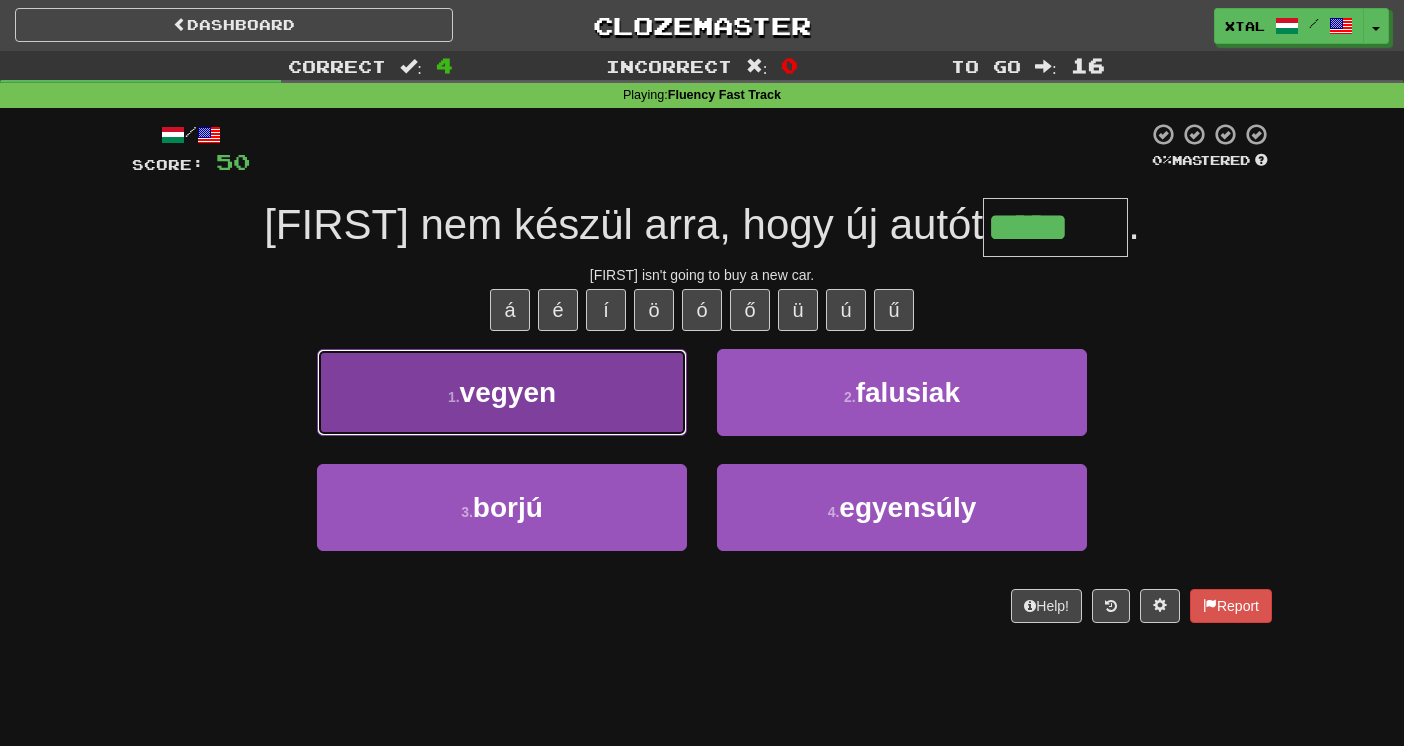 click on "1 .  vegyen" at bounding box center [502, 392] 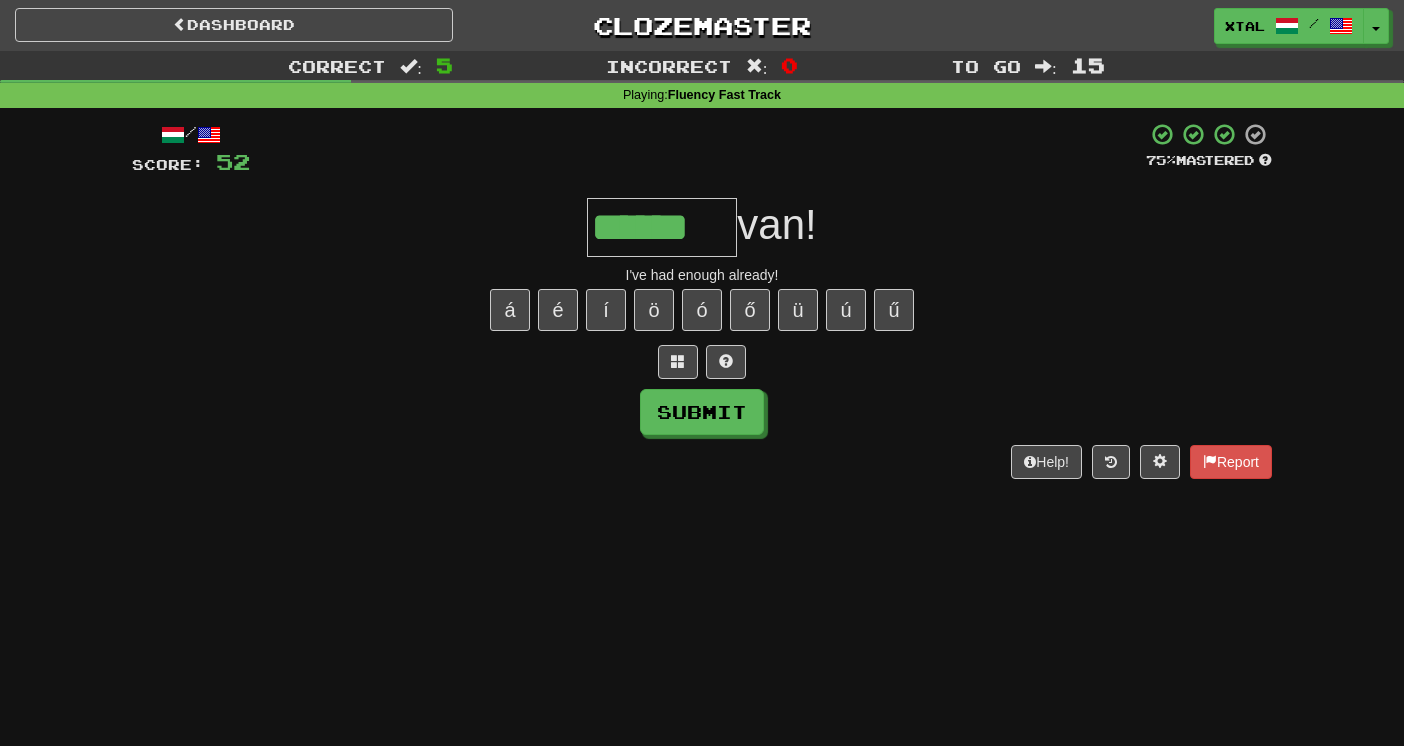 type on "******" 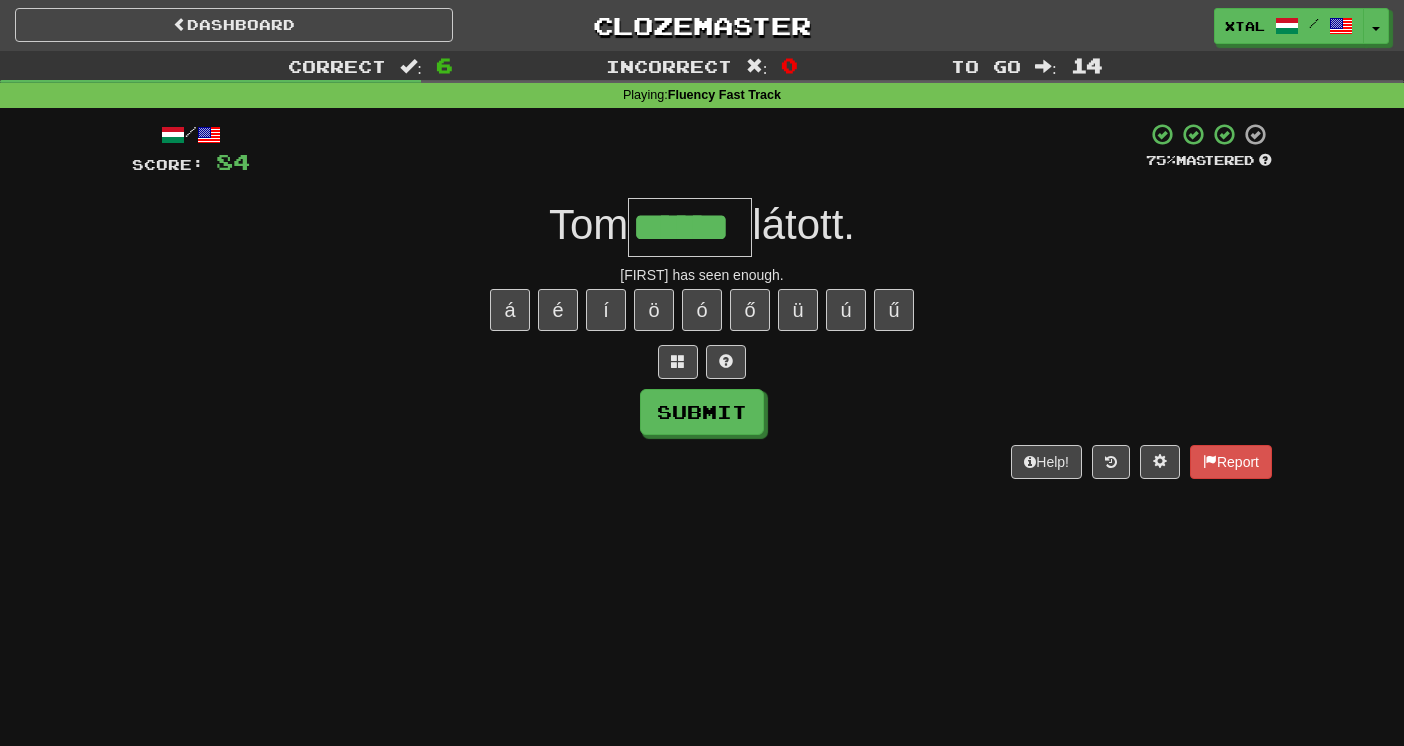 type on "******" 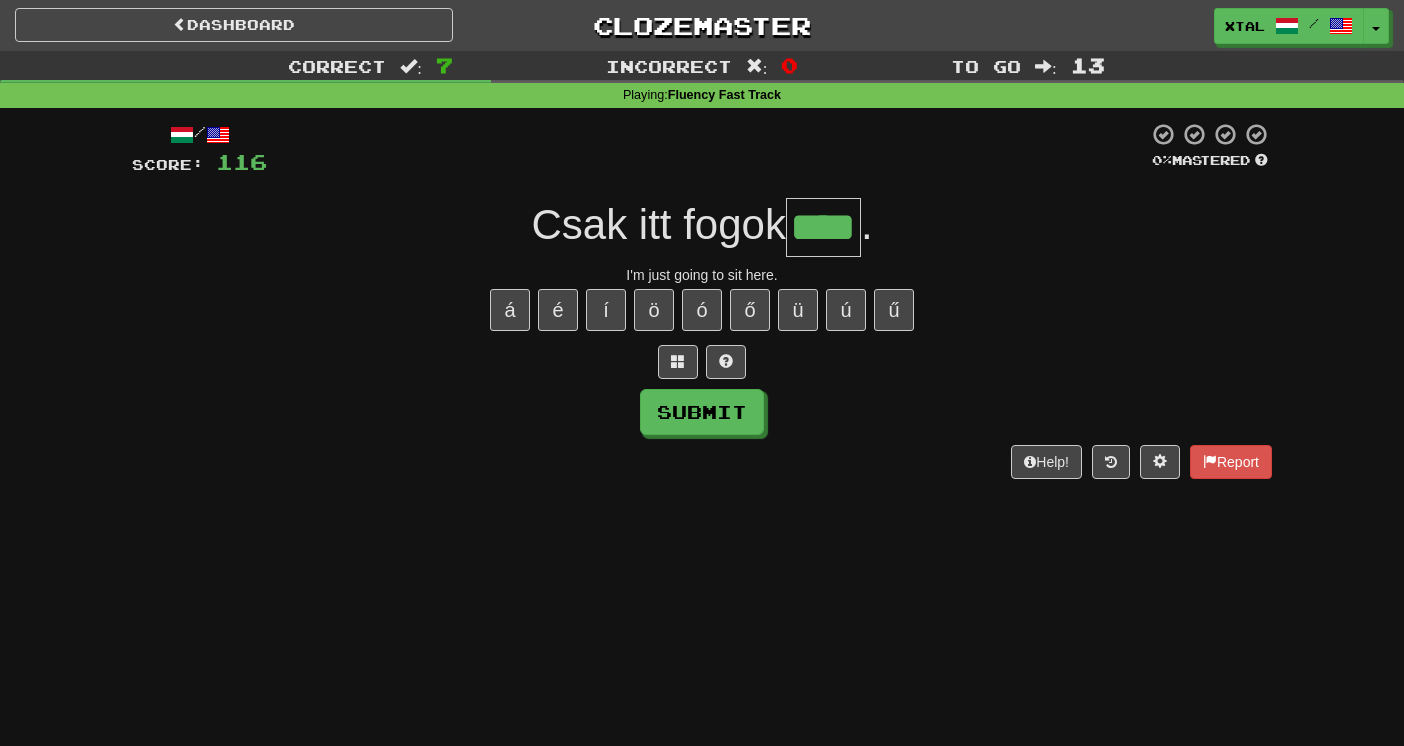 type on "****" 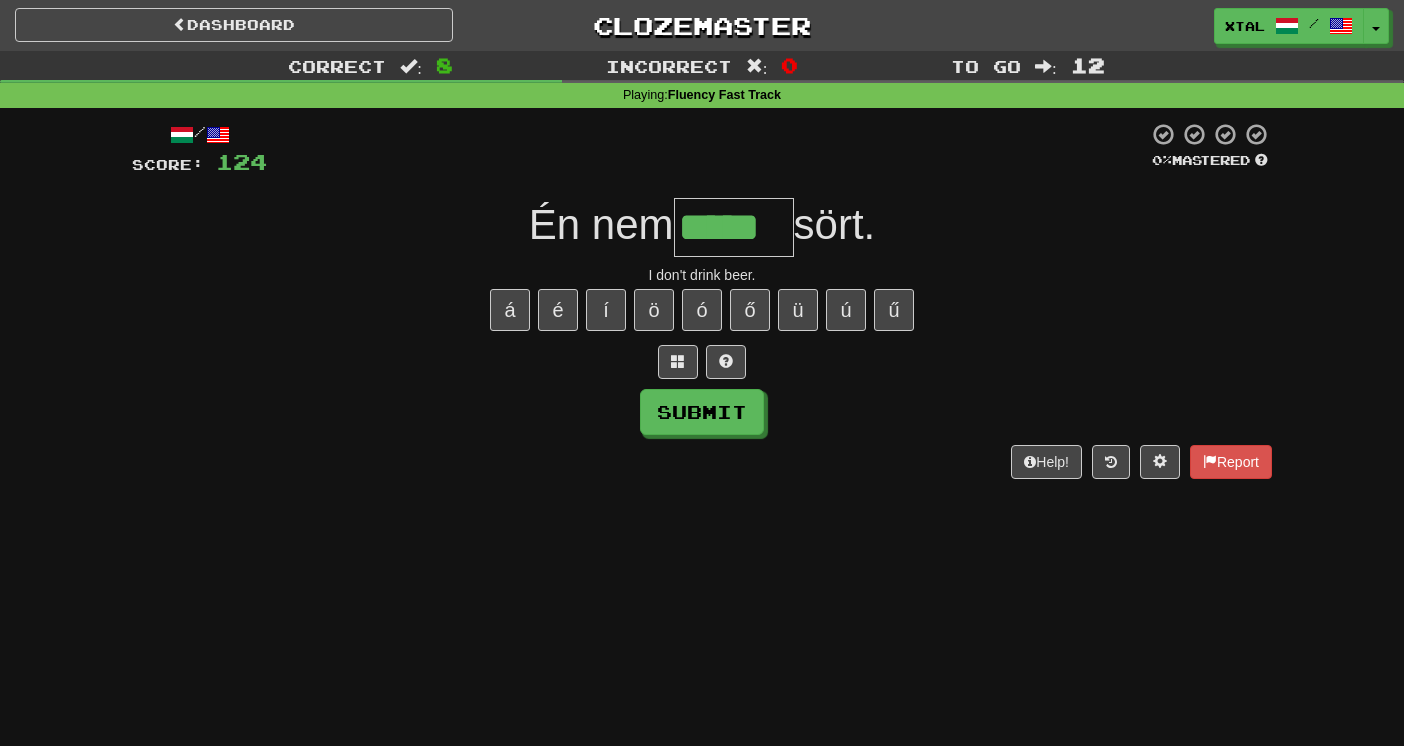 type on "*****" 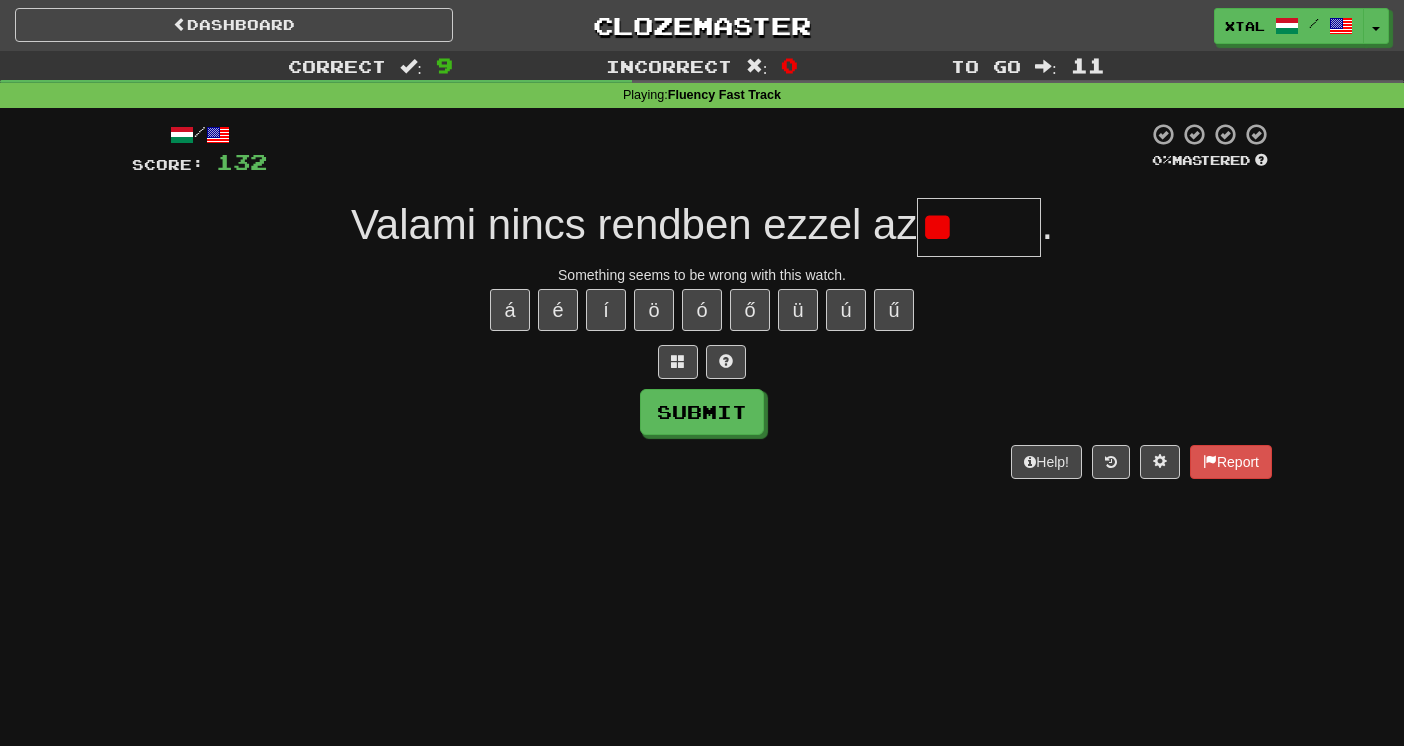 type on "*" 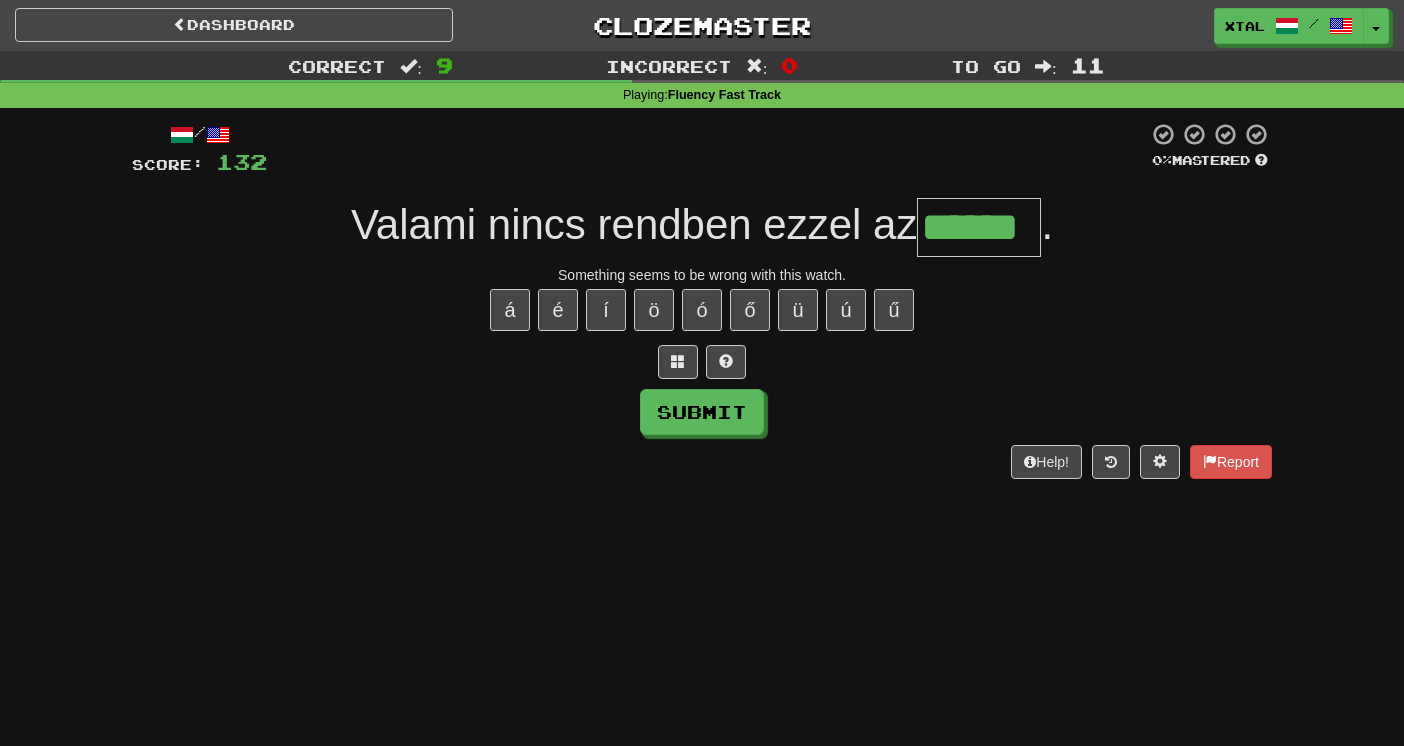 type on "******" 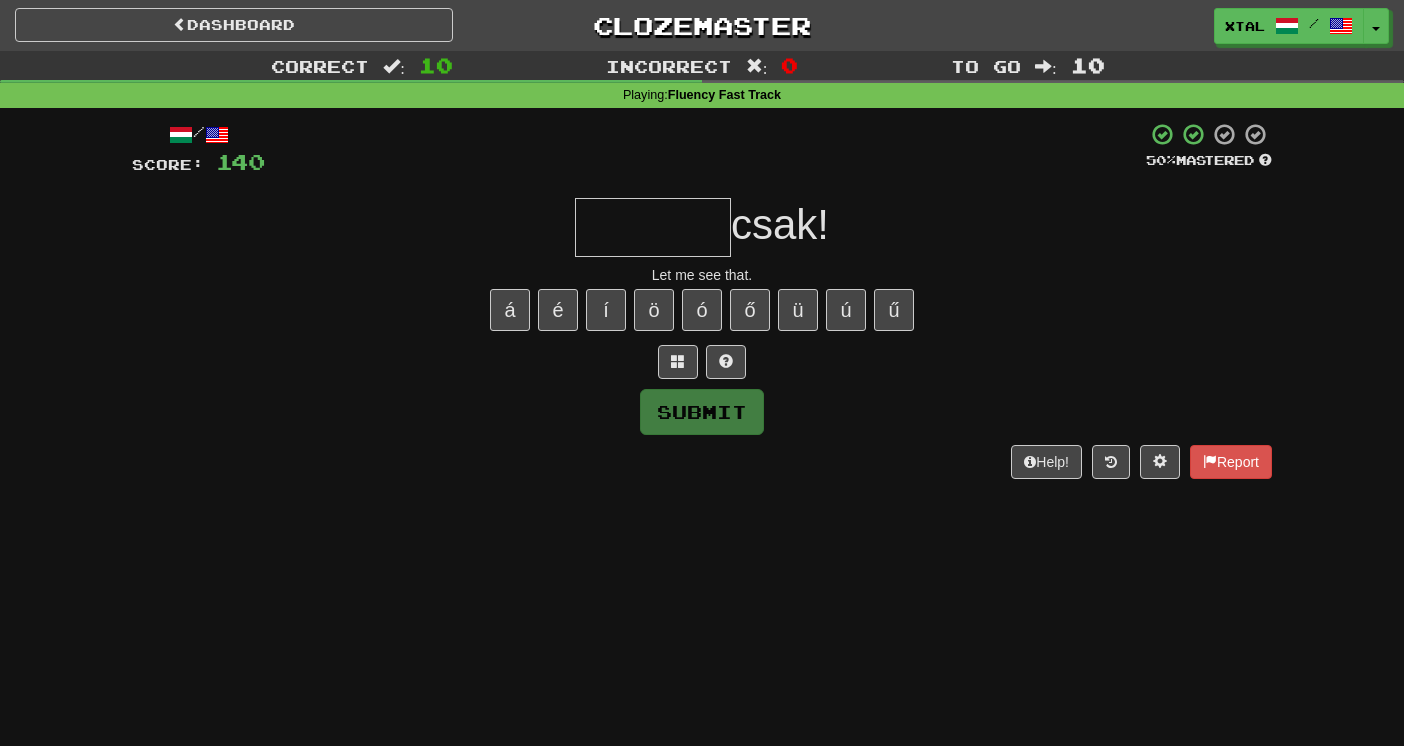 type on "*" 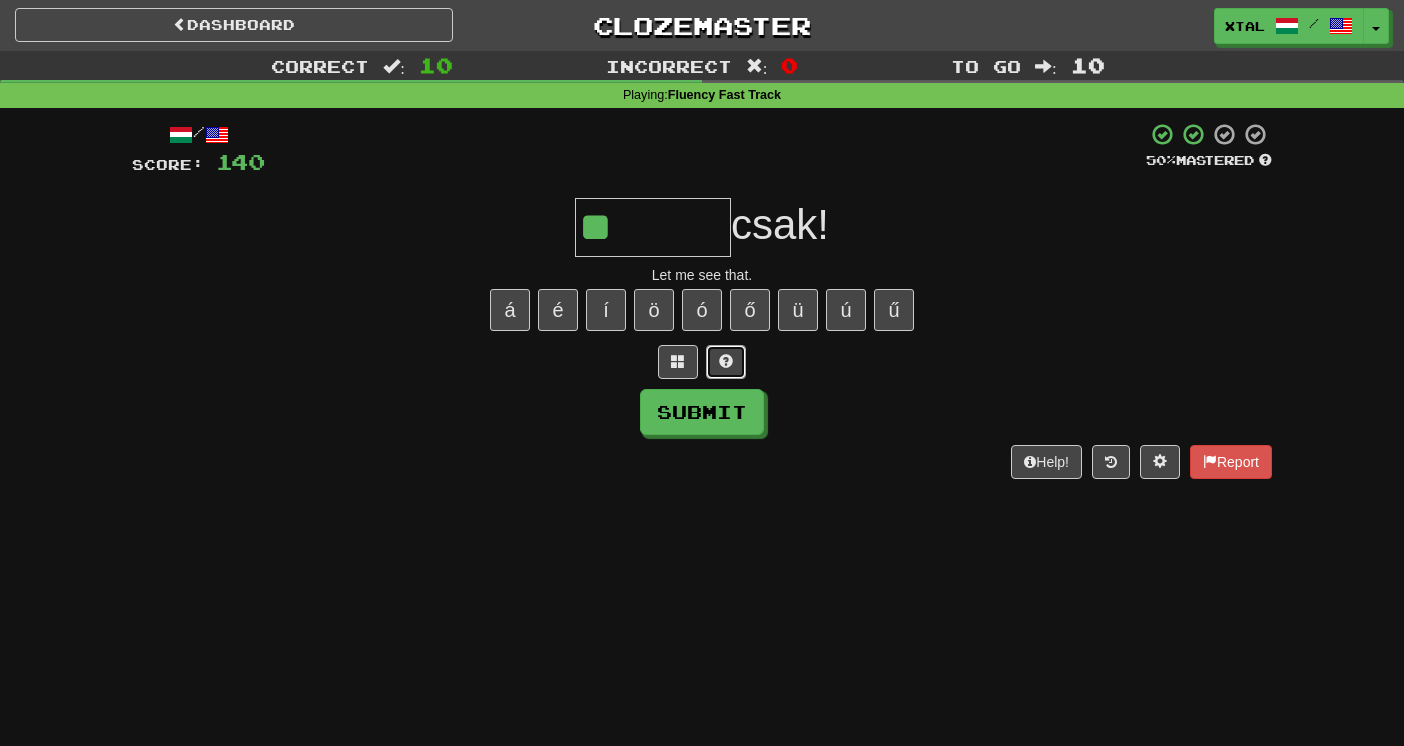 click at bounding box center (726, 361) 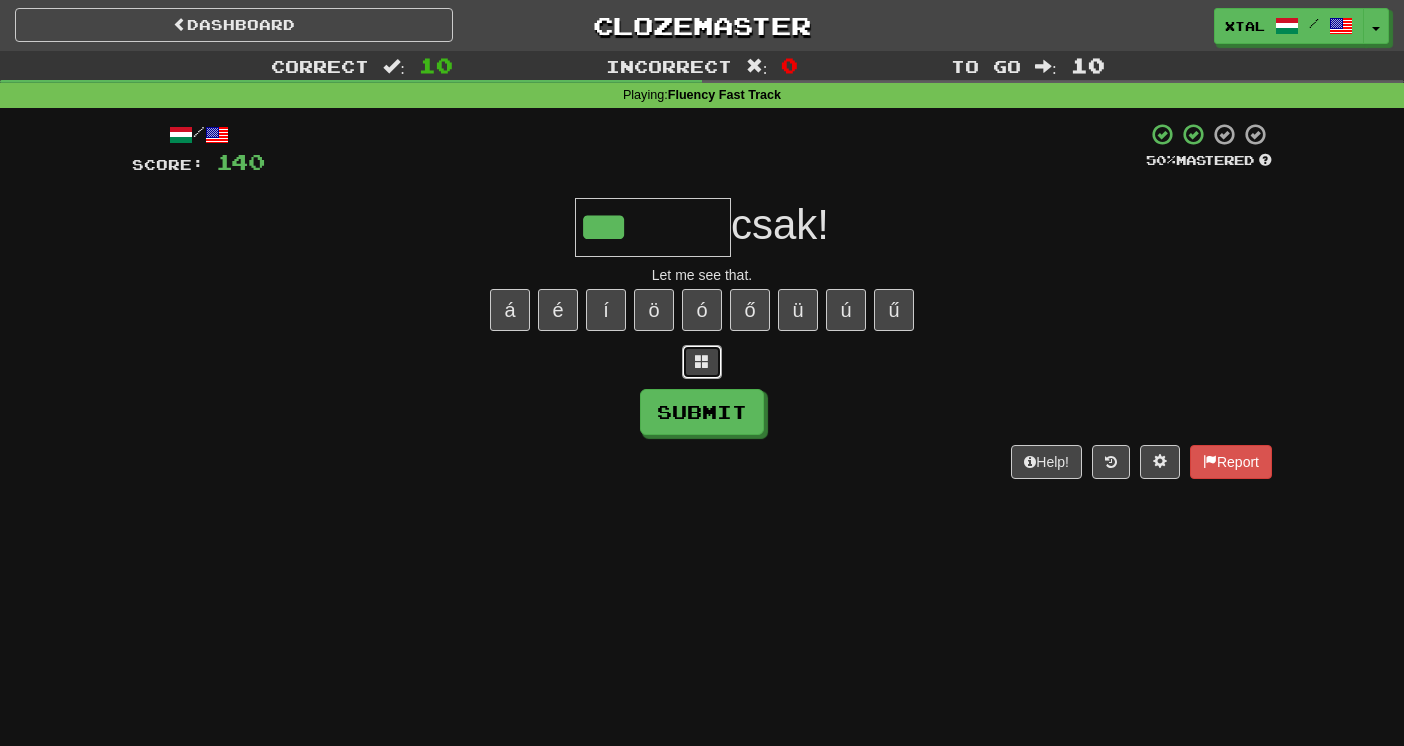 click at bounding box center [702, 361] 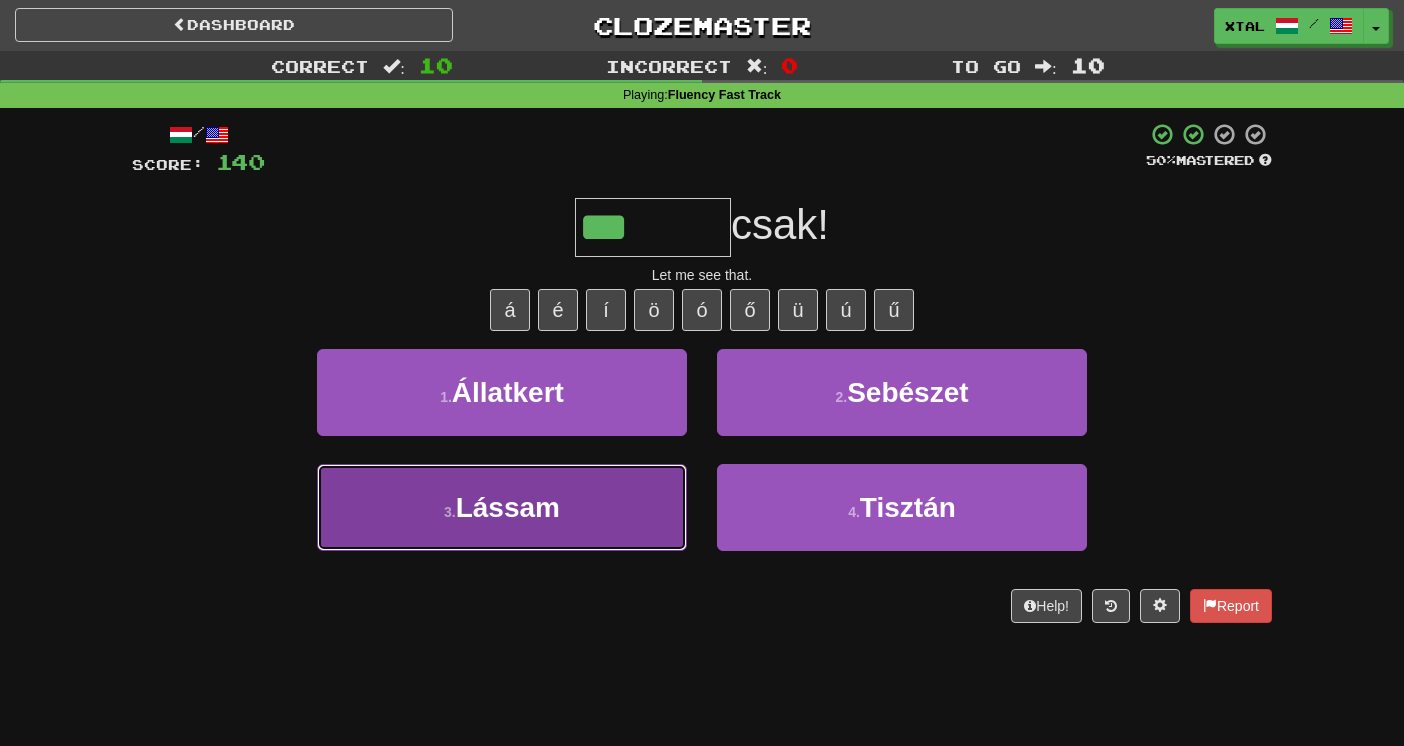 click on "3 .  Lássam" at bounding box center (502, 507) 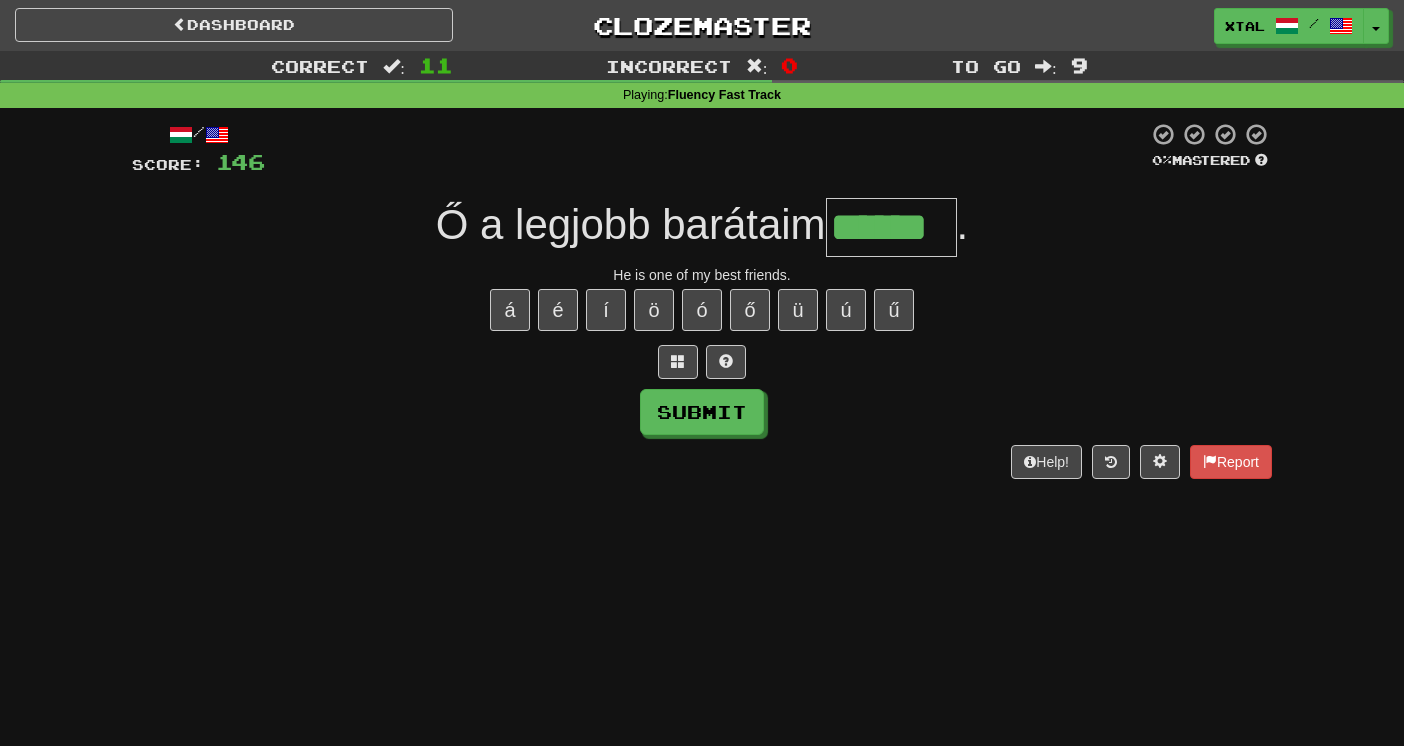 type on "******" 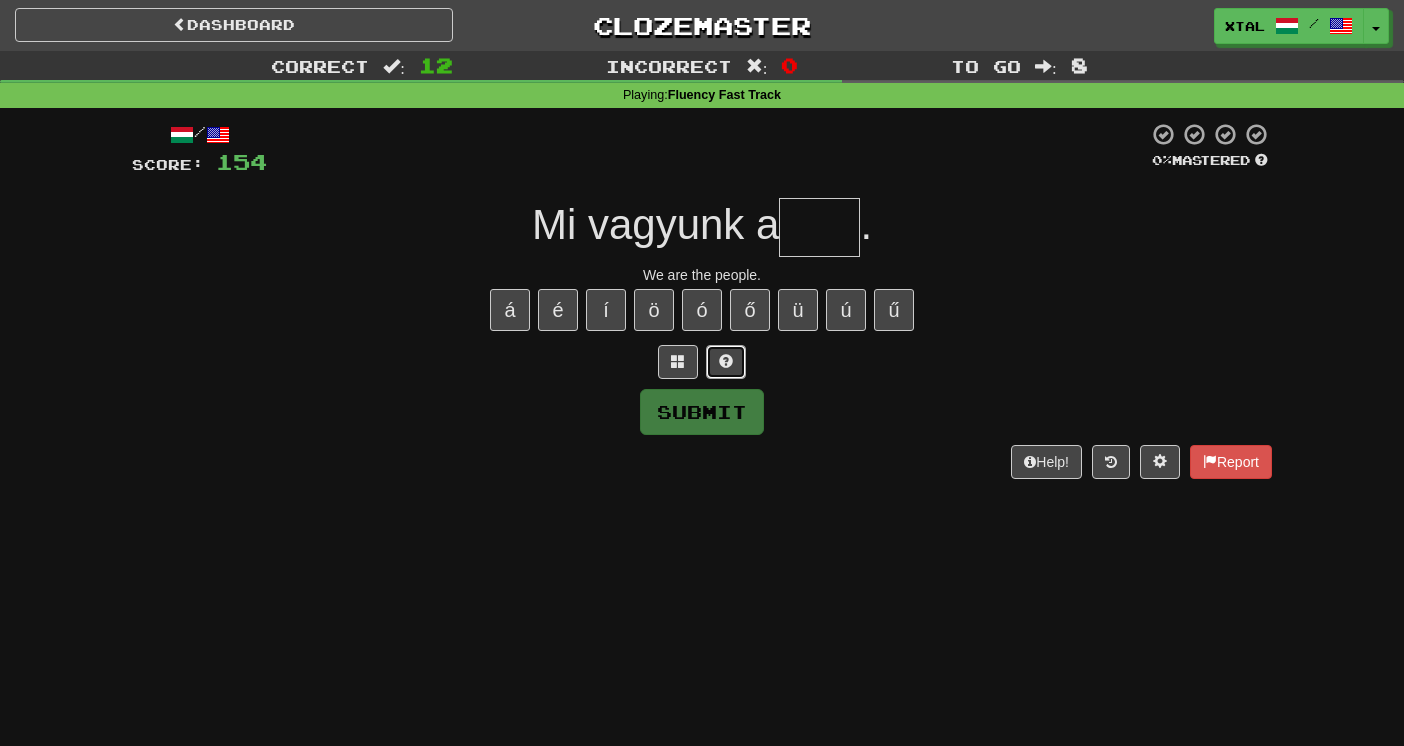 click at bounding box center (726, 362) 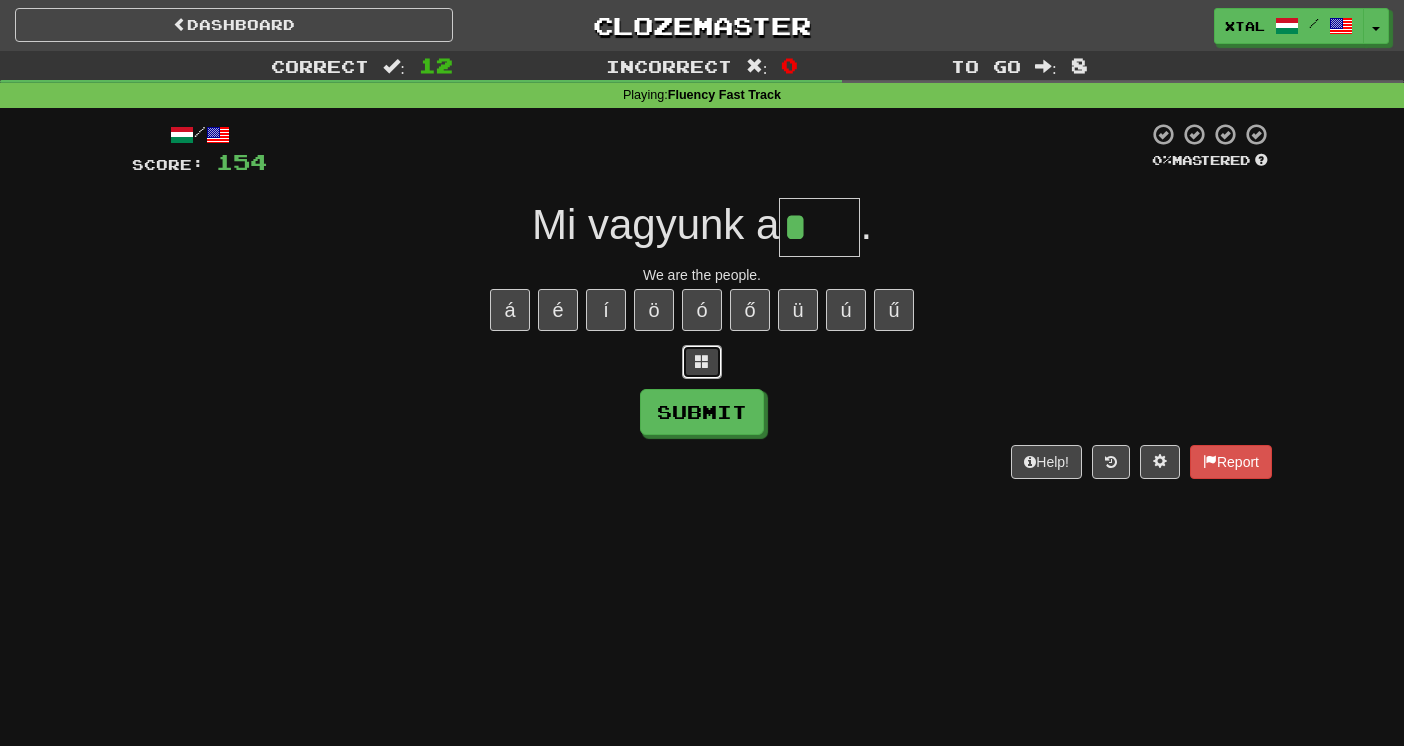 click at bounding box center [702, 362] 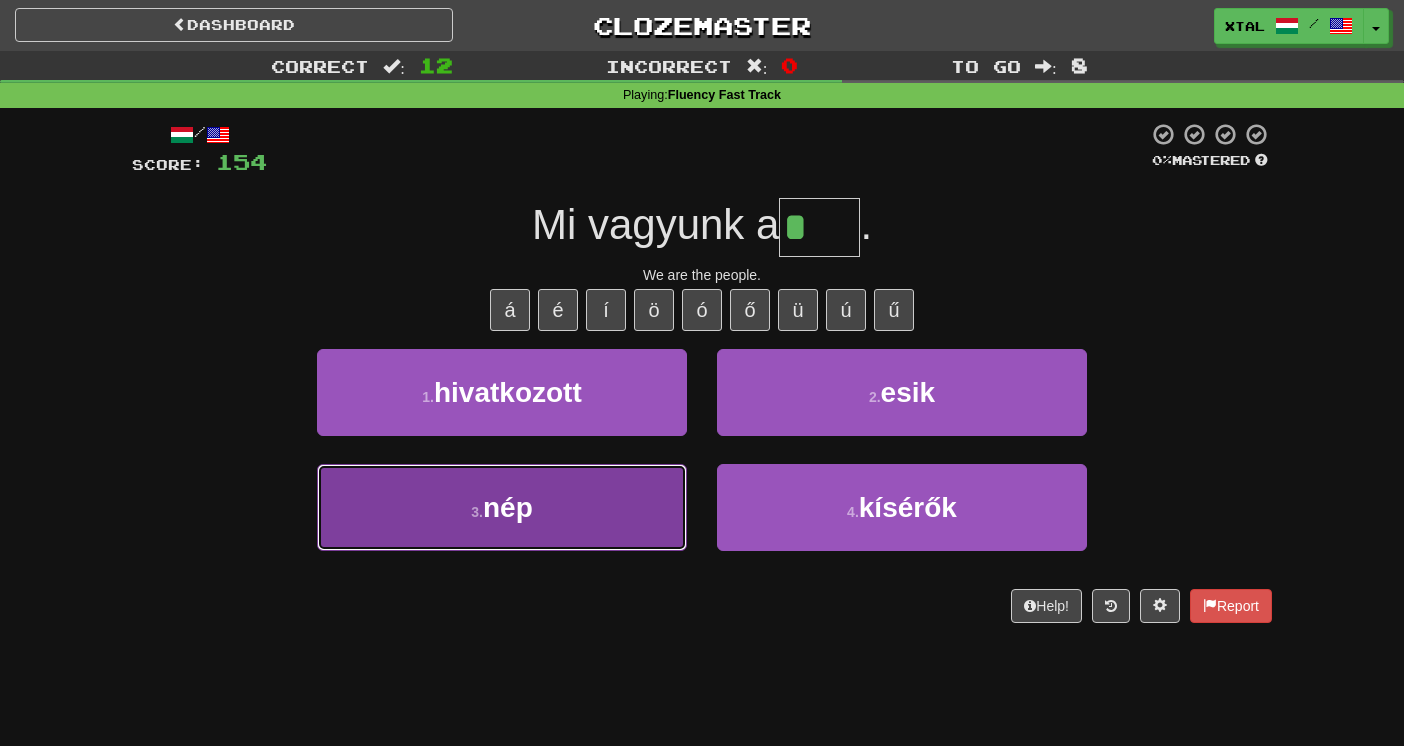 click on "3 .  nép" at bounding box center (502, 507) 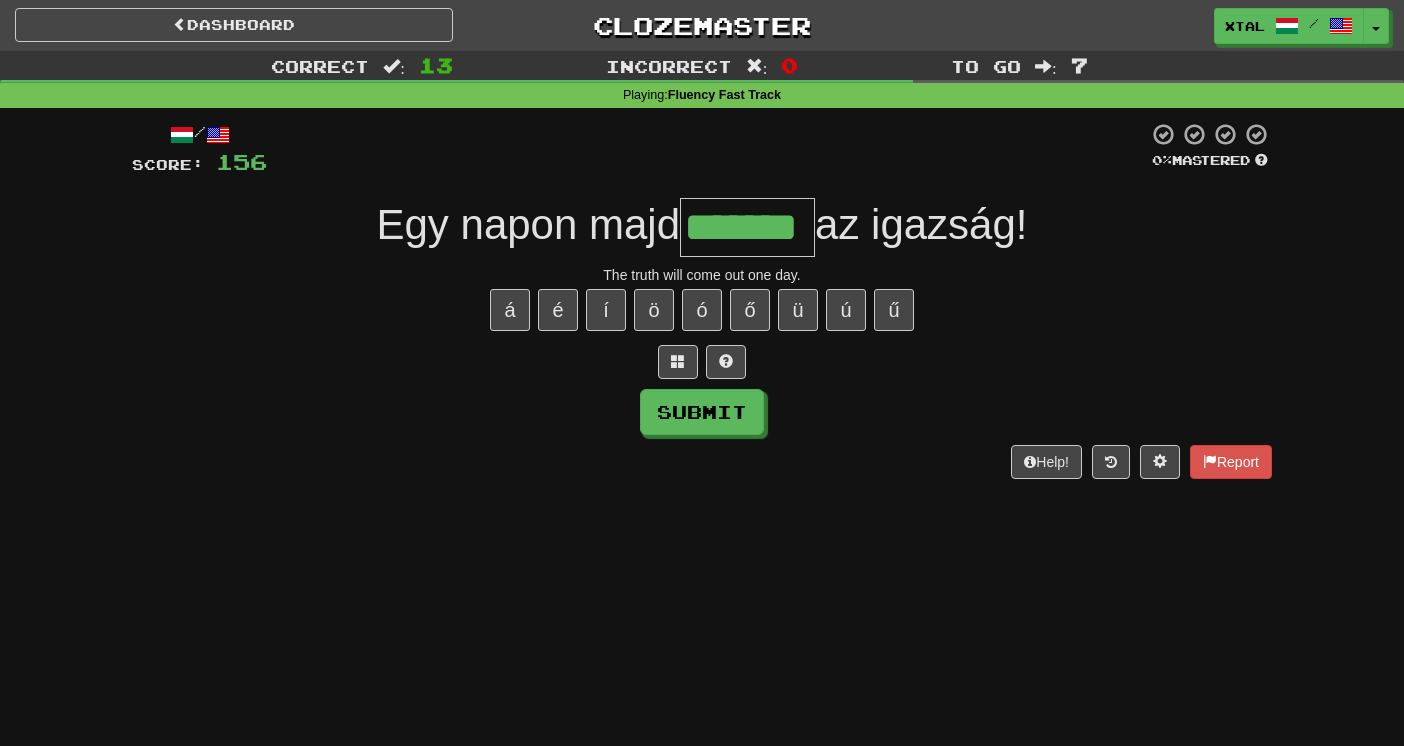 type on "*******" 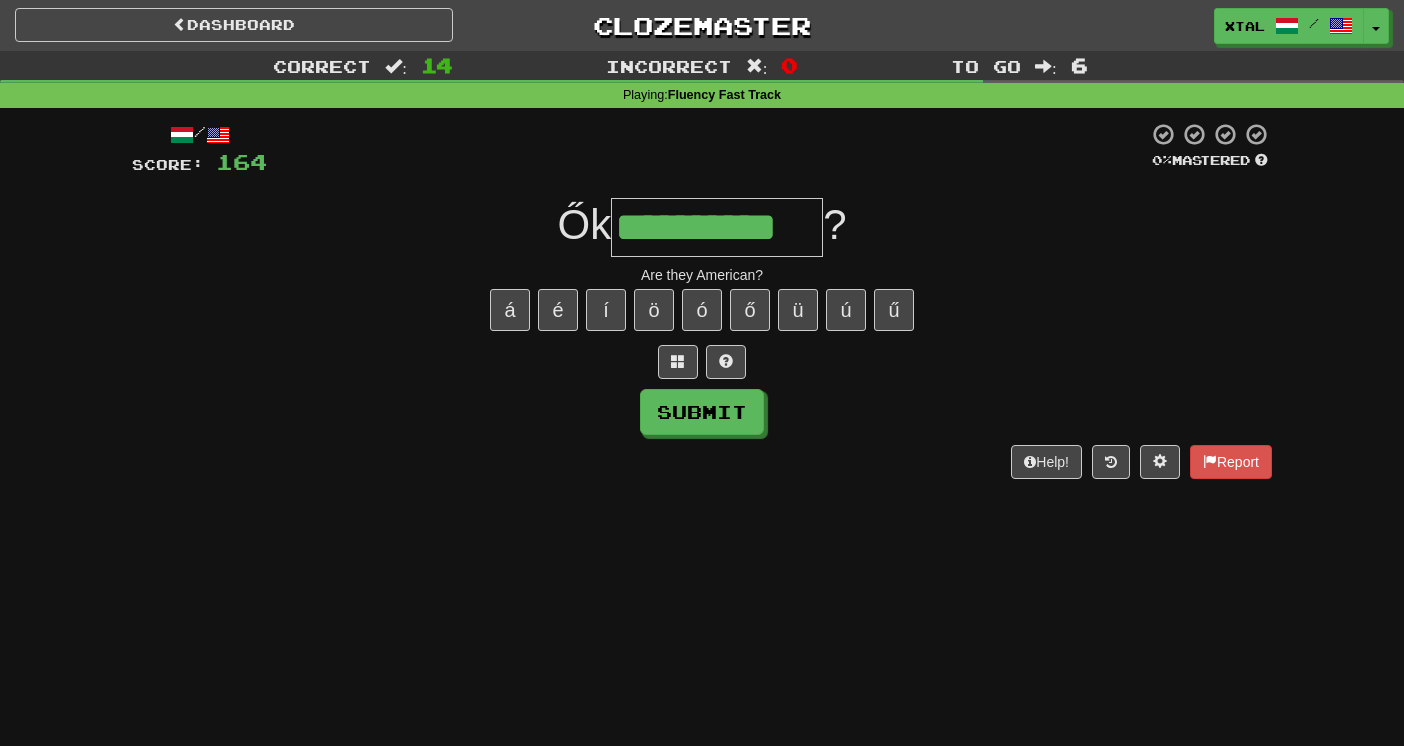 type on "**********" 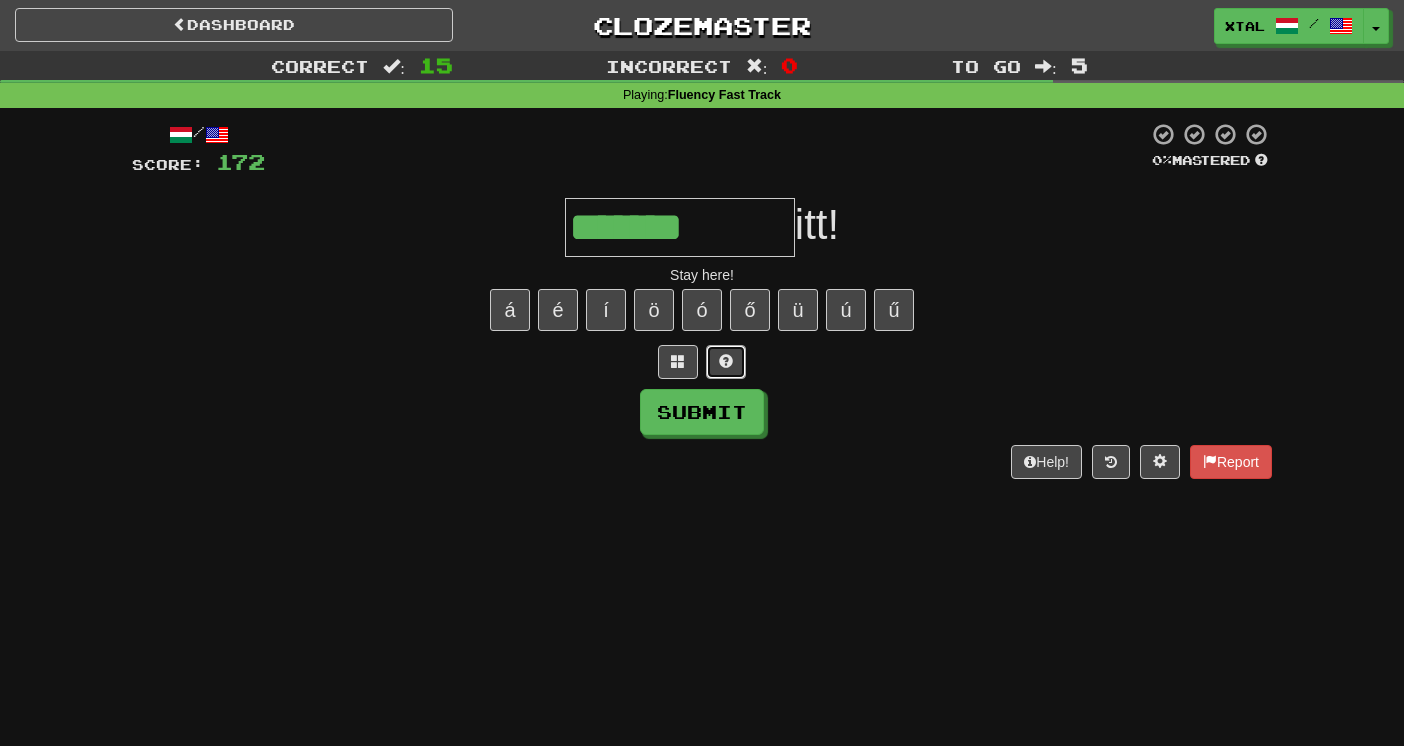click at bounding box center [726, 362] 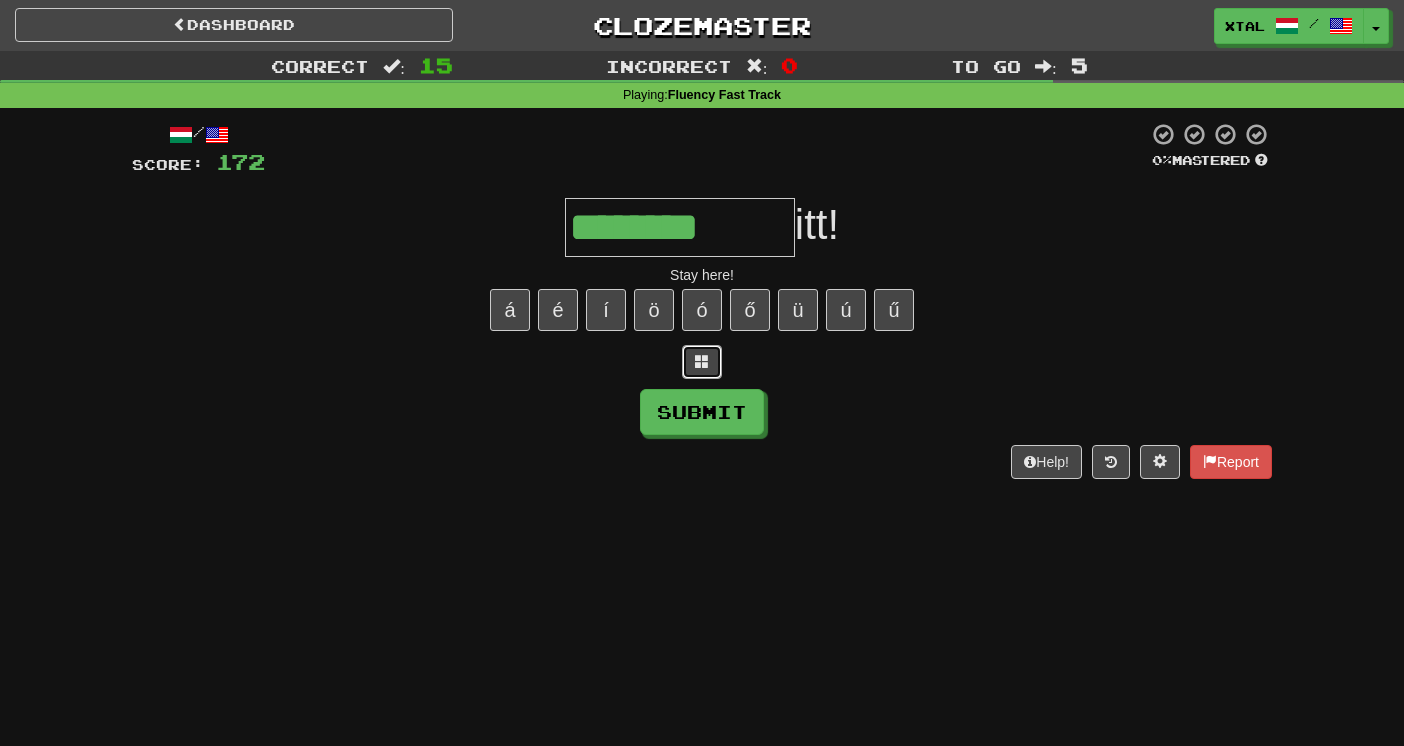 click at bounding box center (702, 362) 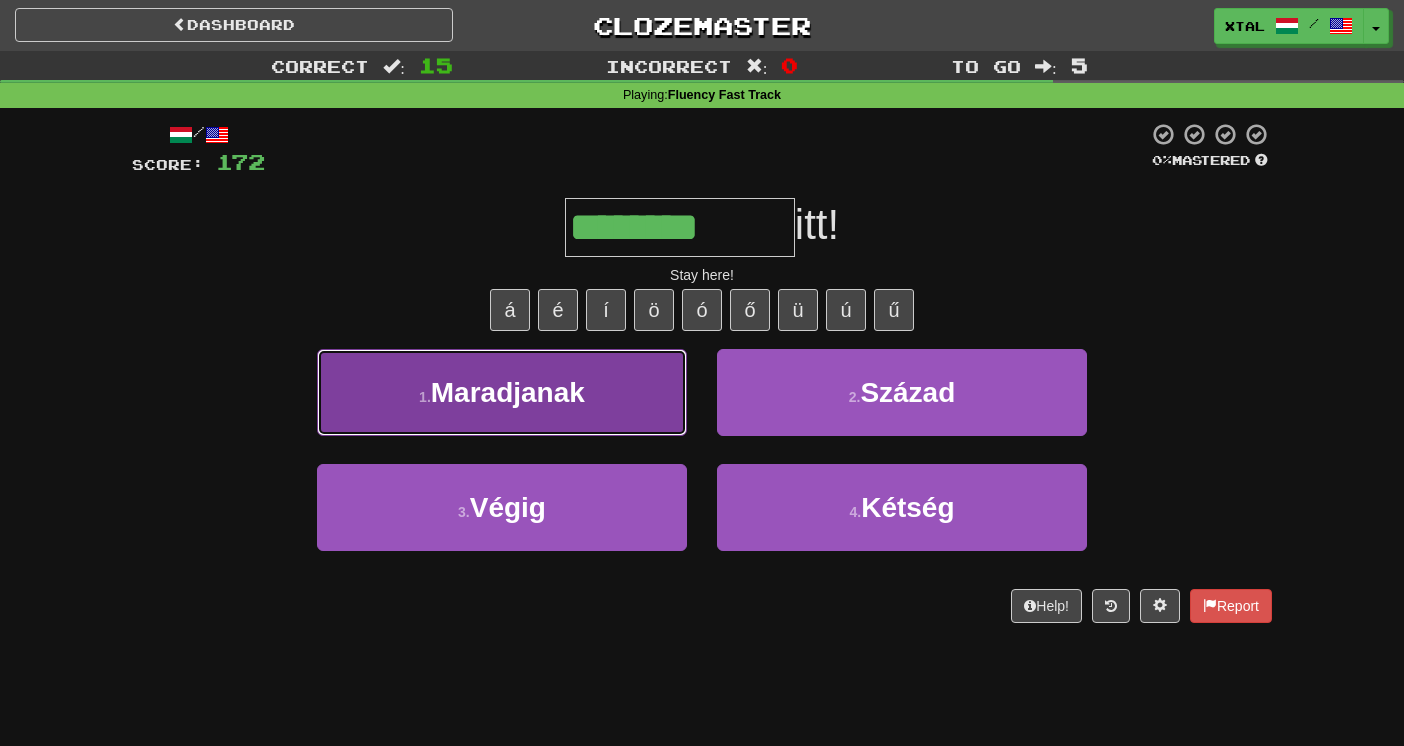 click on "1 .  Maradjanak" at bounding box center [502, 392] 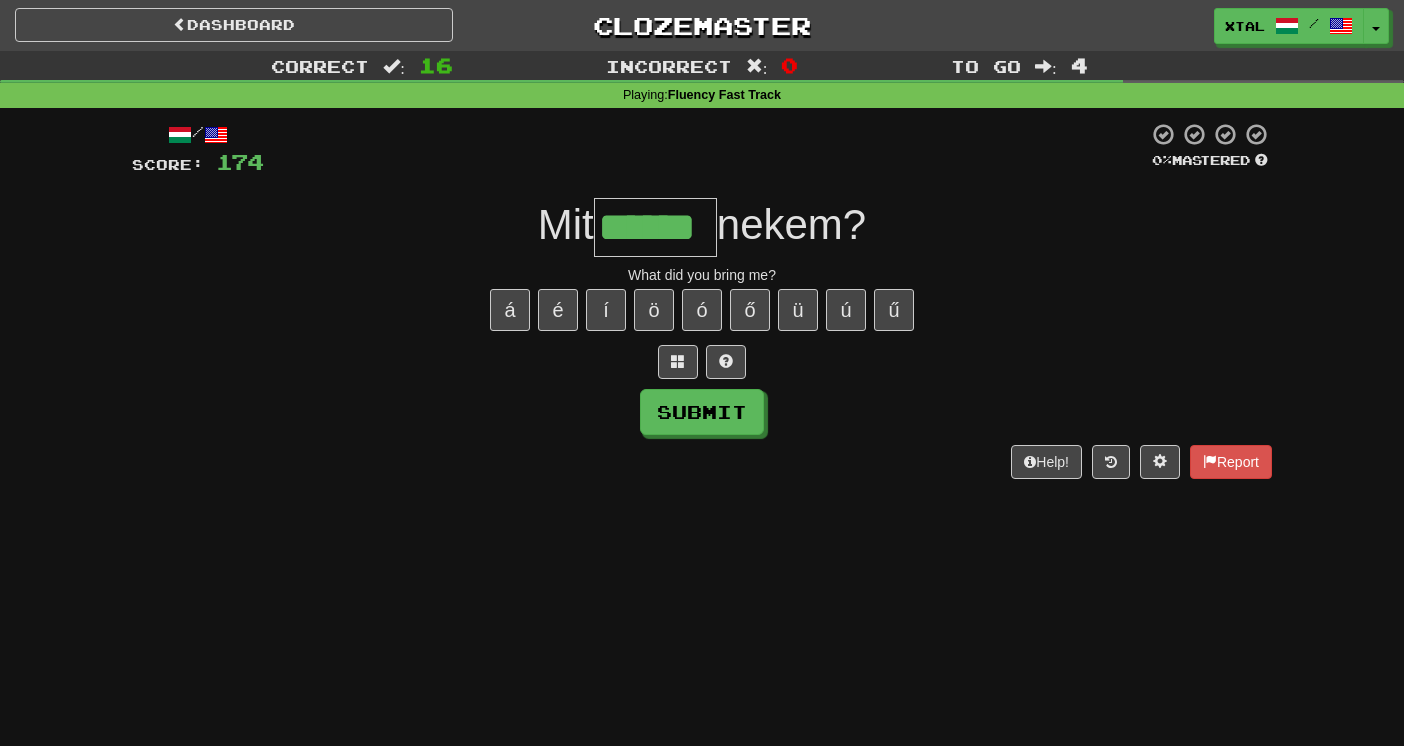 type on "******" 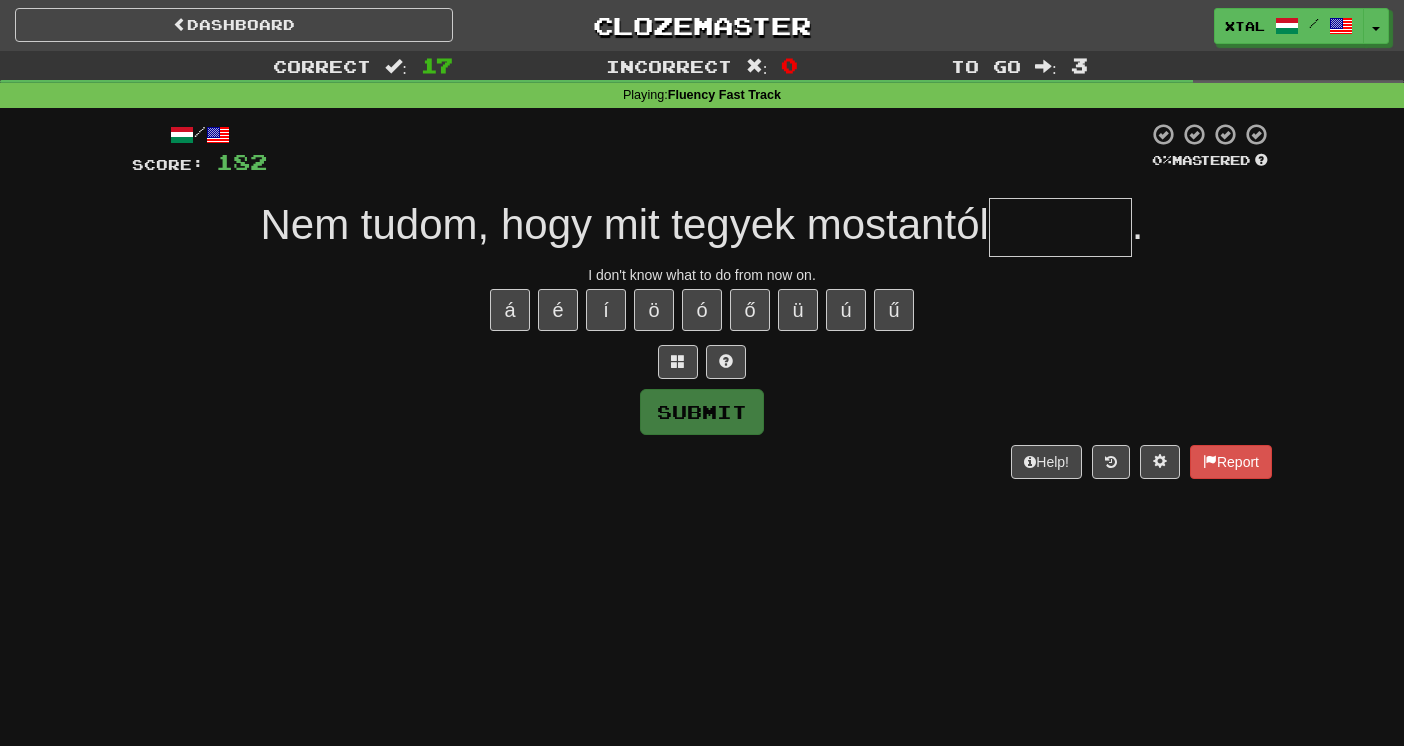 type on "*" 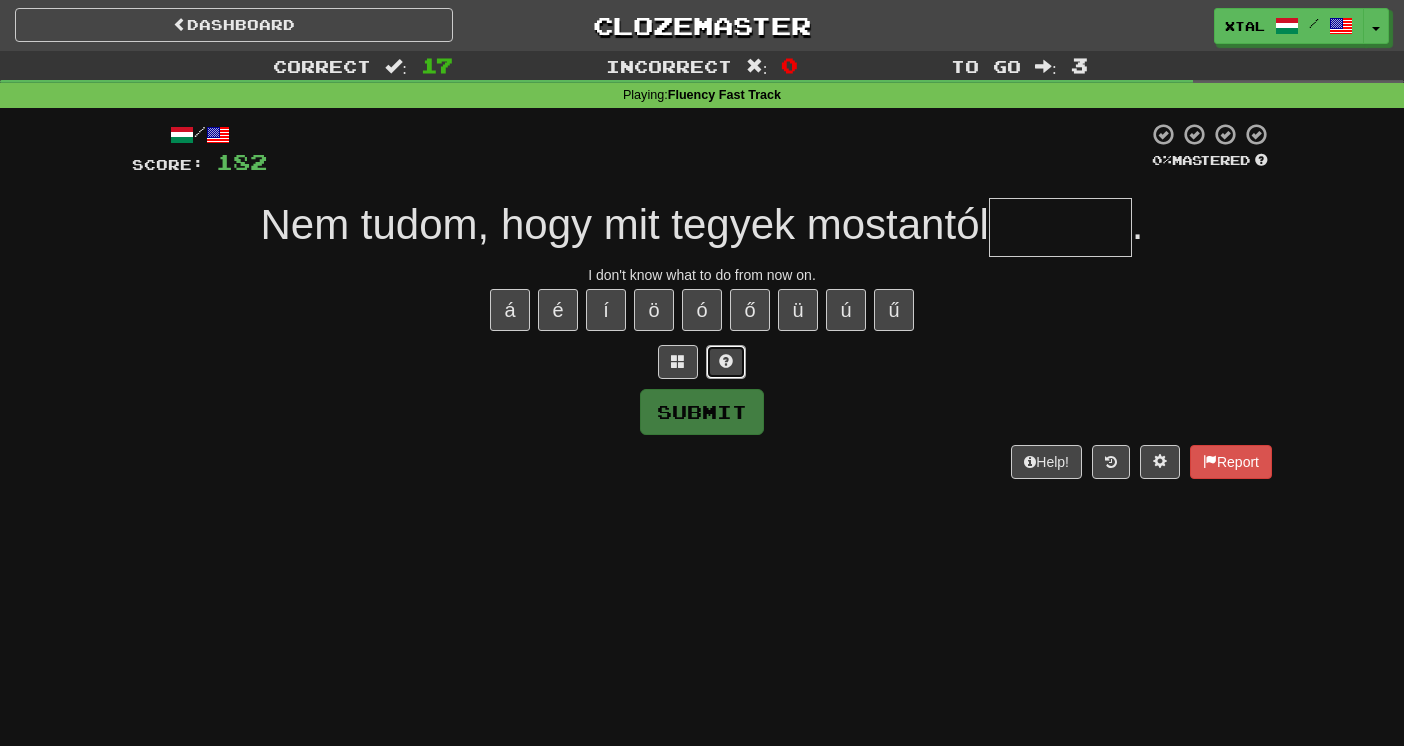 click at bounding box center [726, 361] 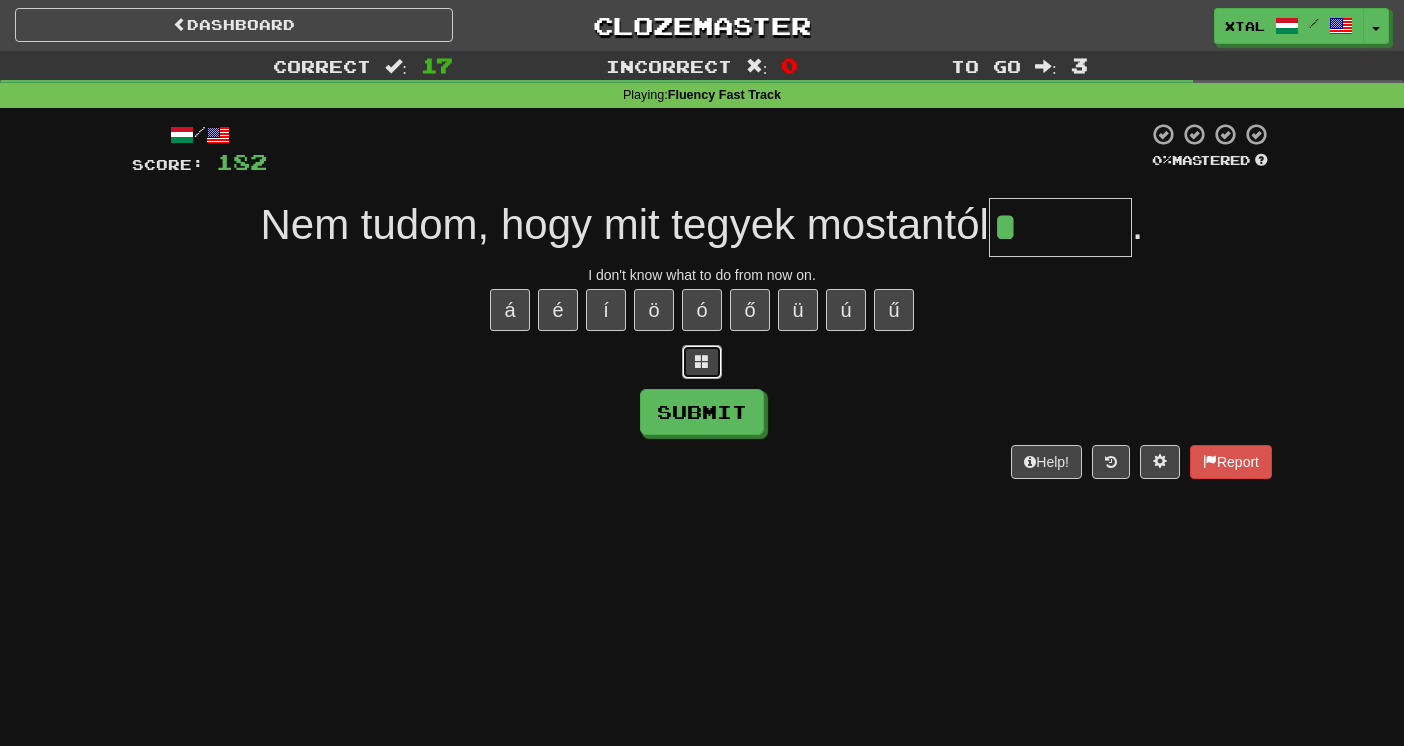 click at bounding box center [702, 361] 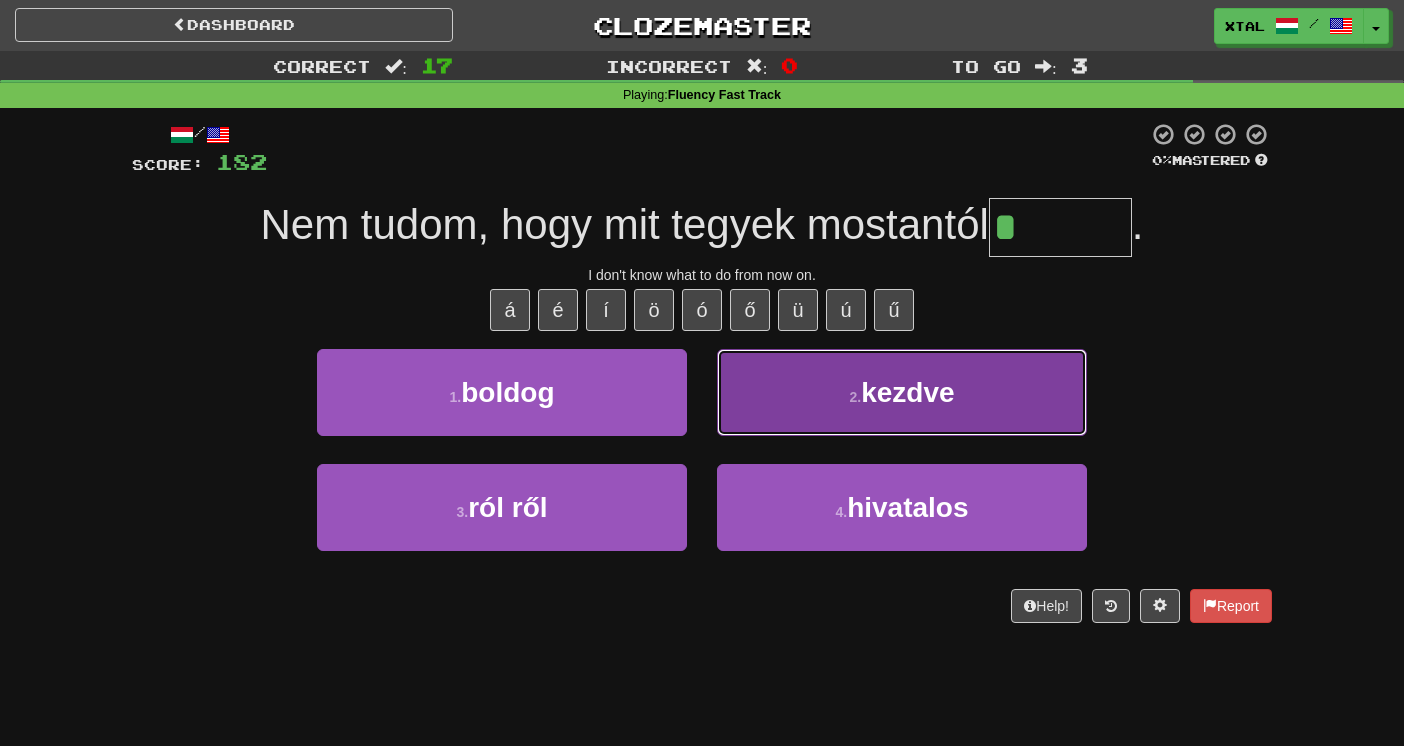 click on "2 .  kezdve" at bounding box center [902, 392] 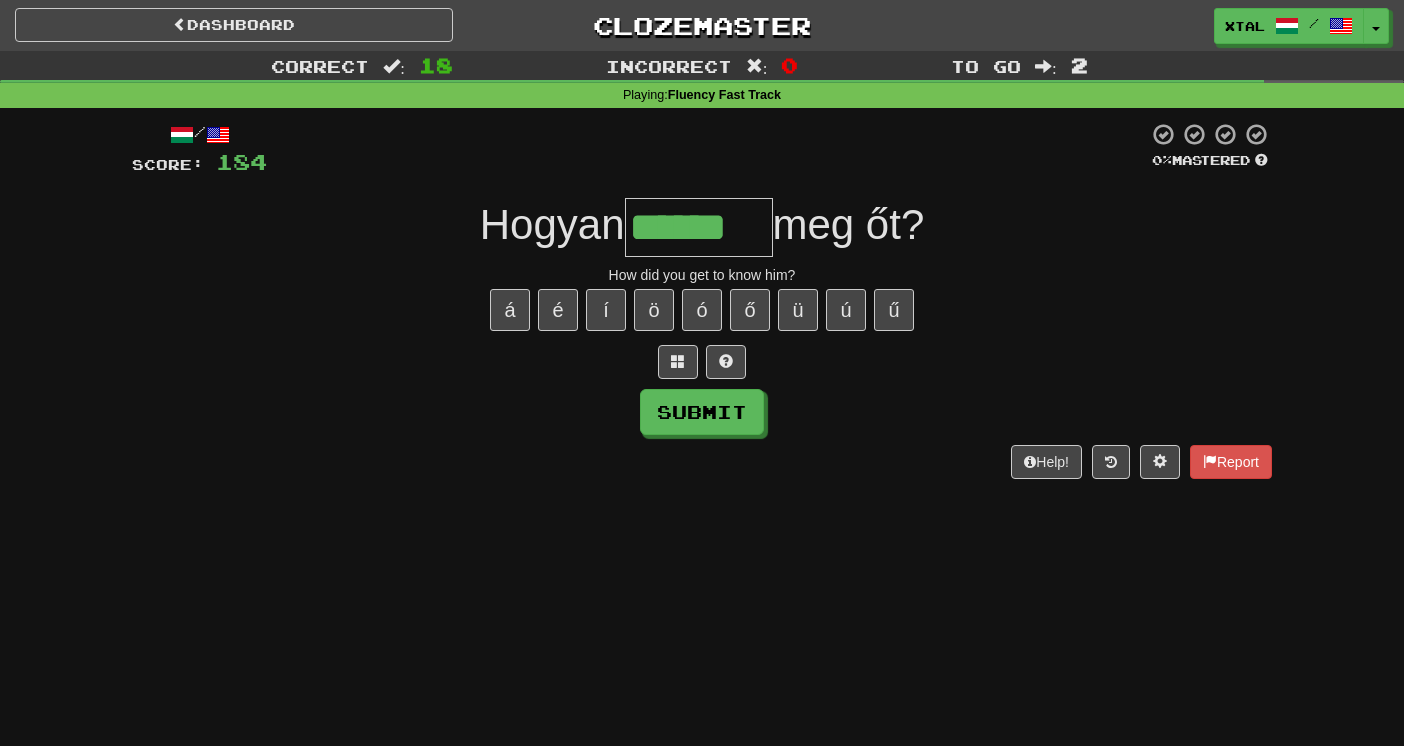 type on "*******" 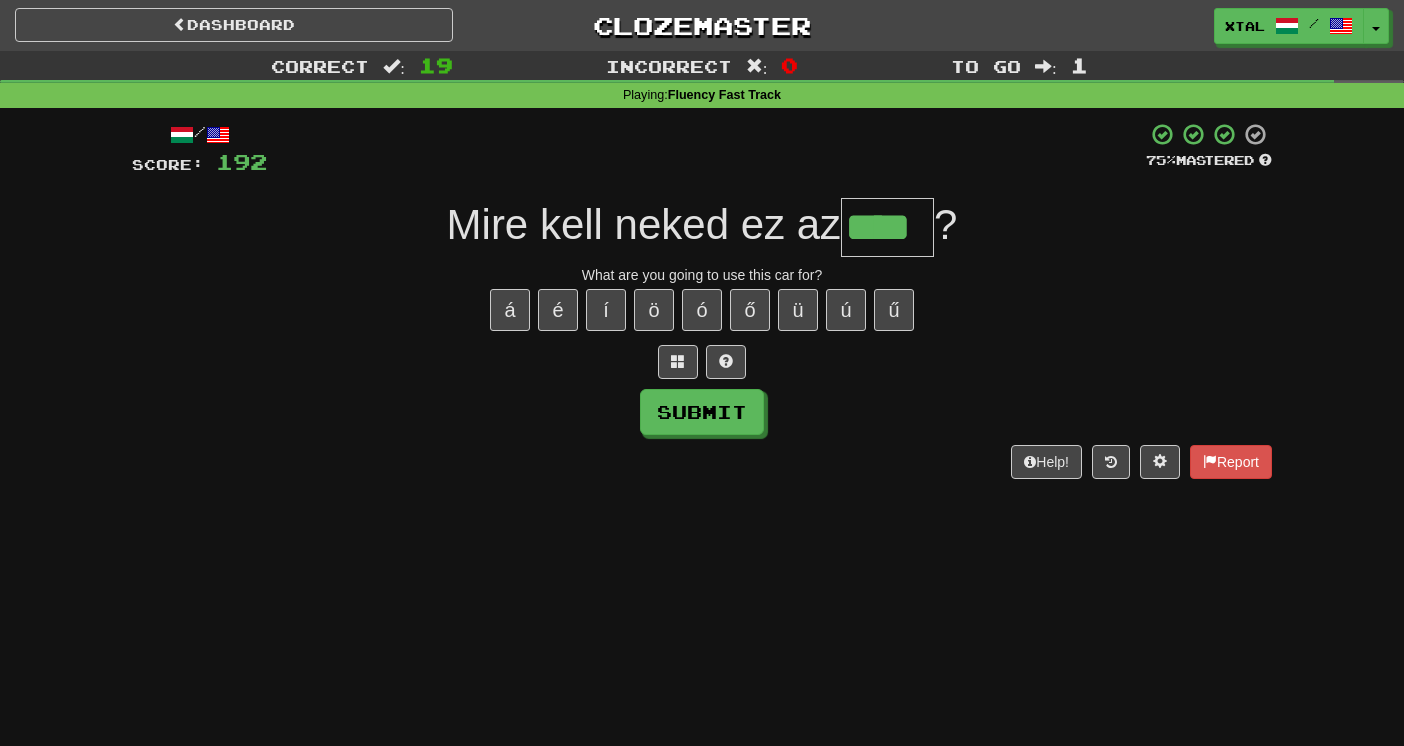 type on "****" 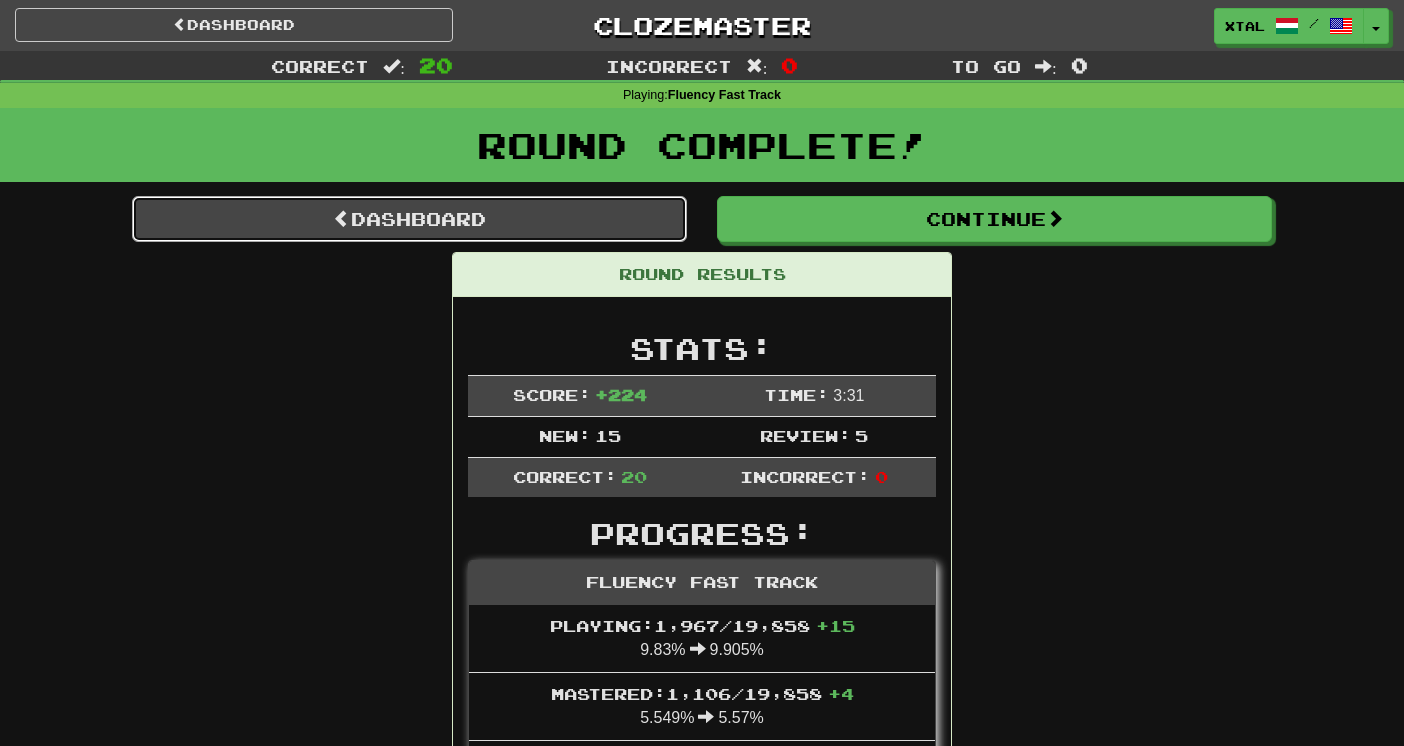 click on "Dashboard" at bounding box center (409, 219) 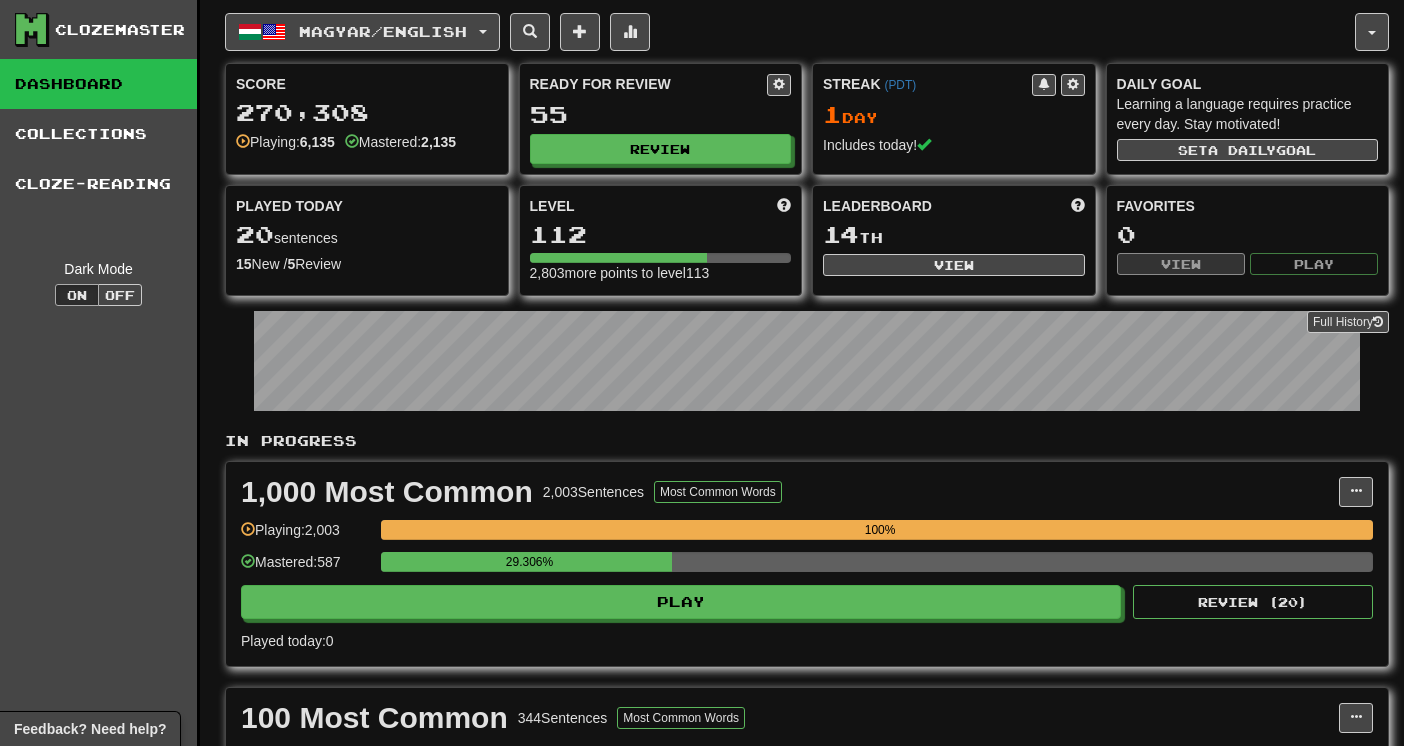scroll, scrollTop: 0, scrollLeft: 0, axis: both 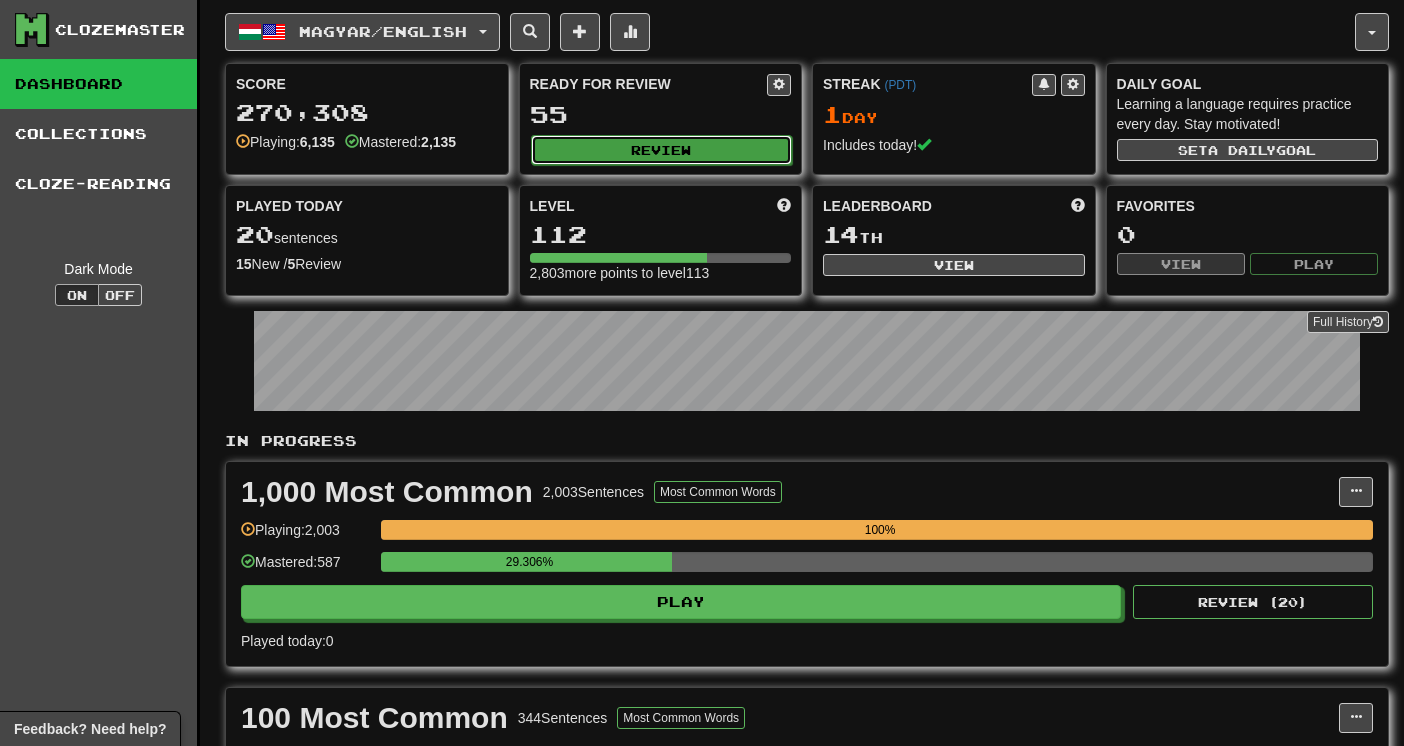 click on "Review" at bounding box center [662, 150] 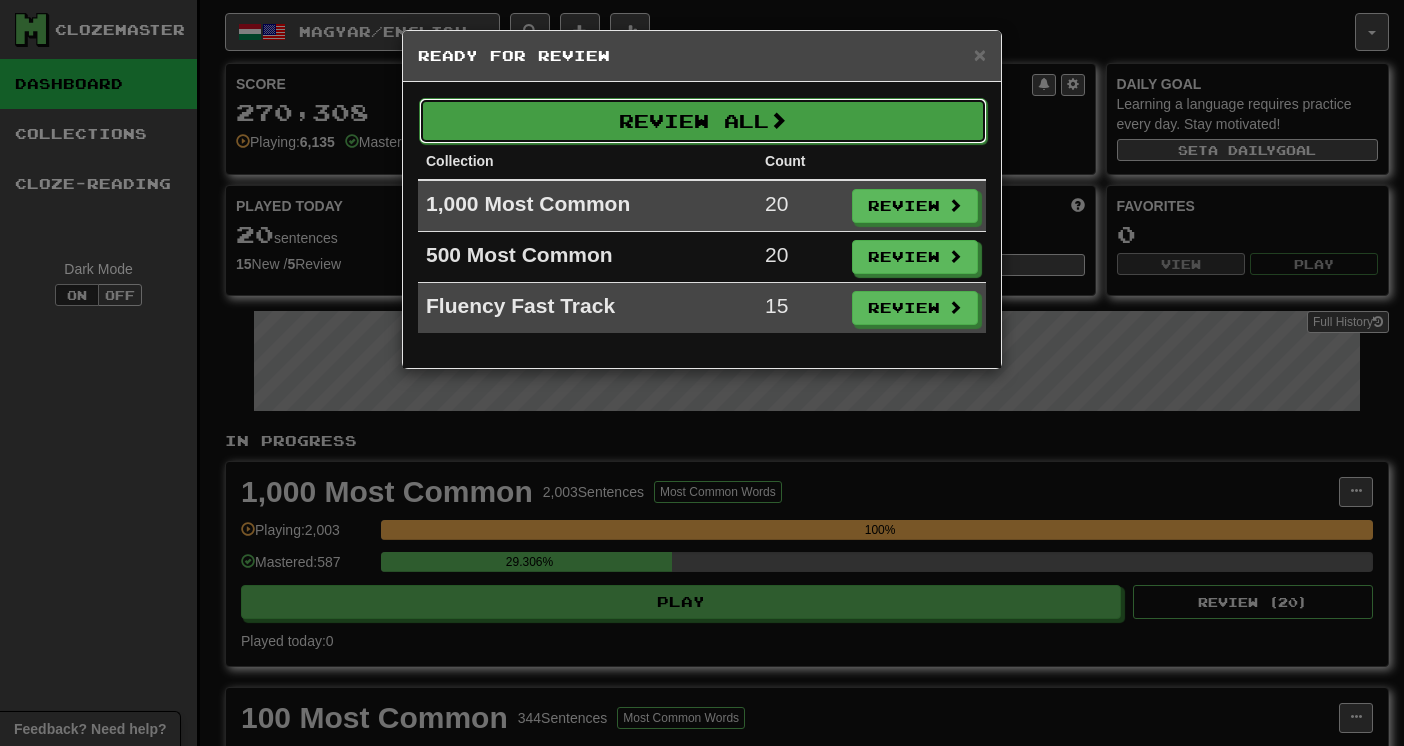 click on "Review All" at bounding box center (703, 121) 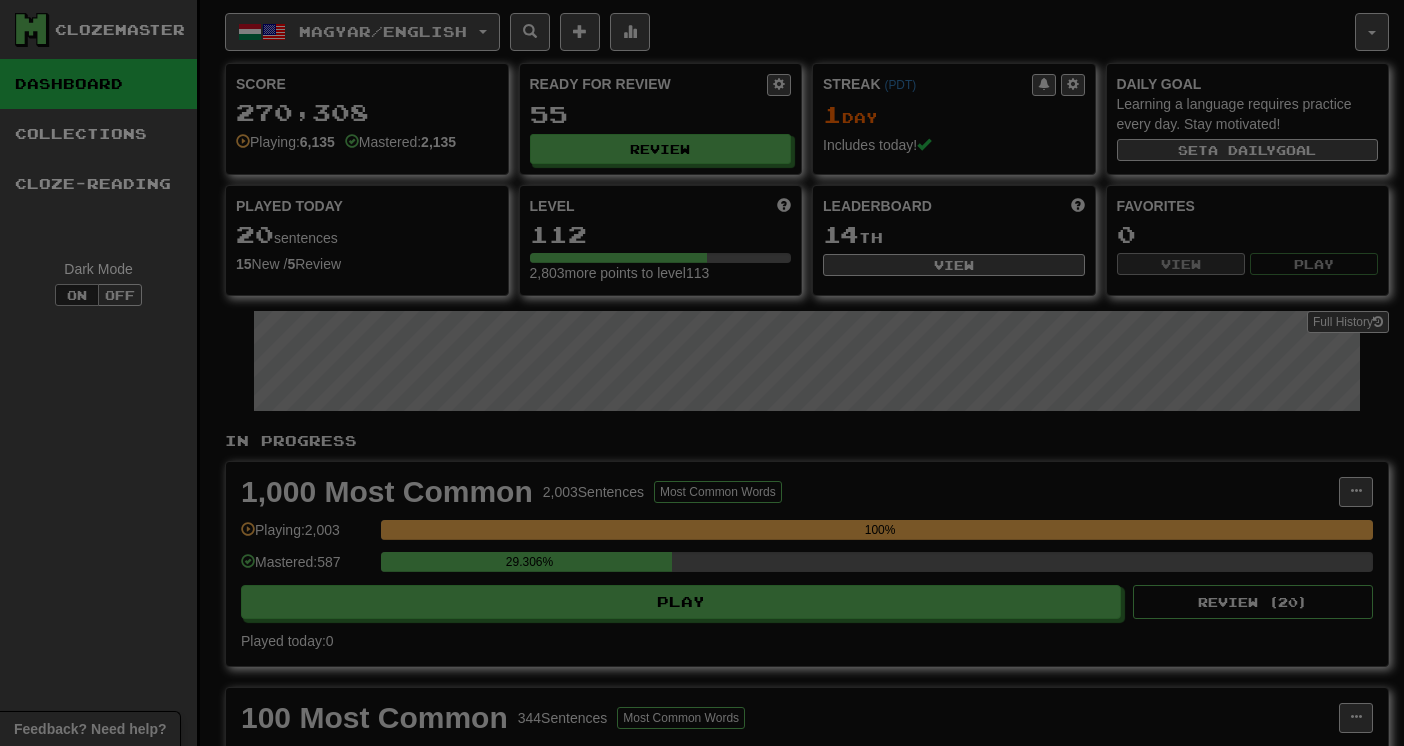 select on "**" 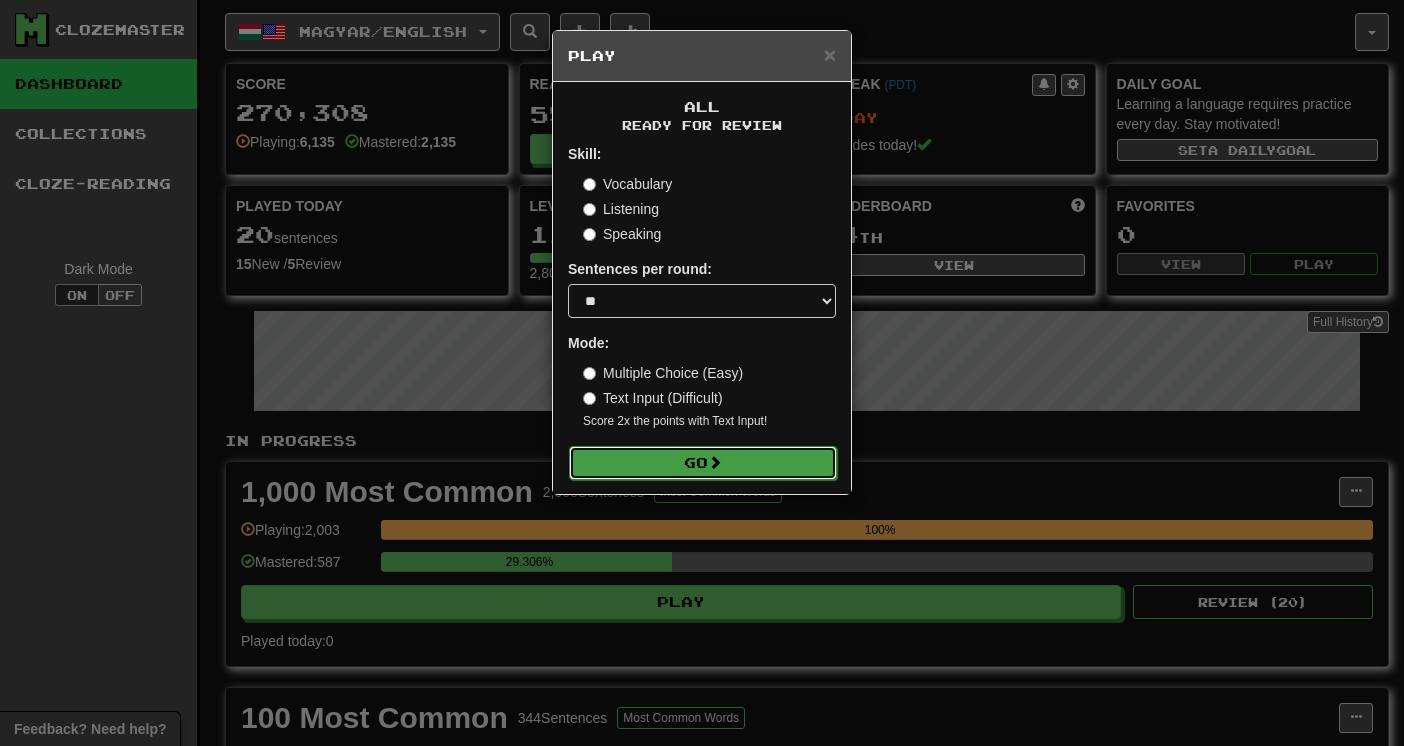 click at bounding box center [715, 462] 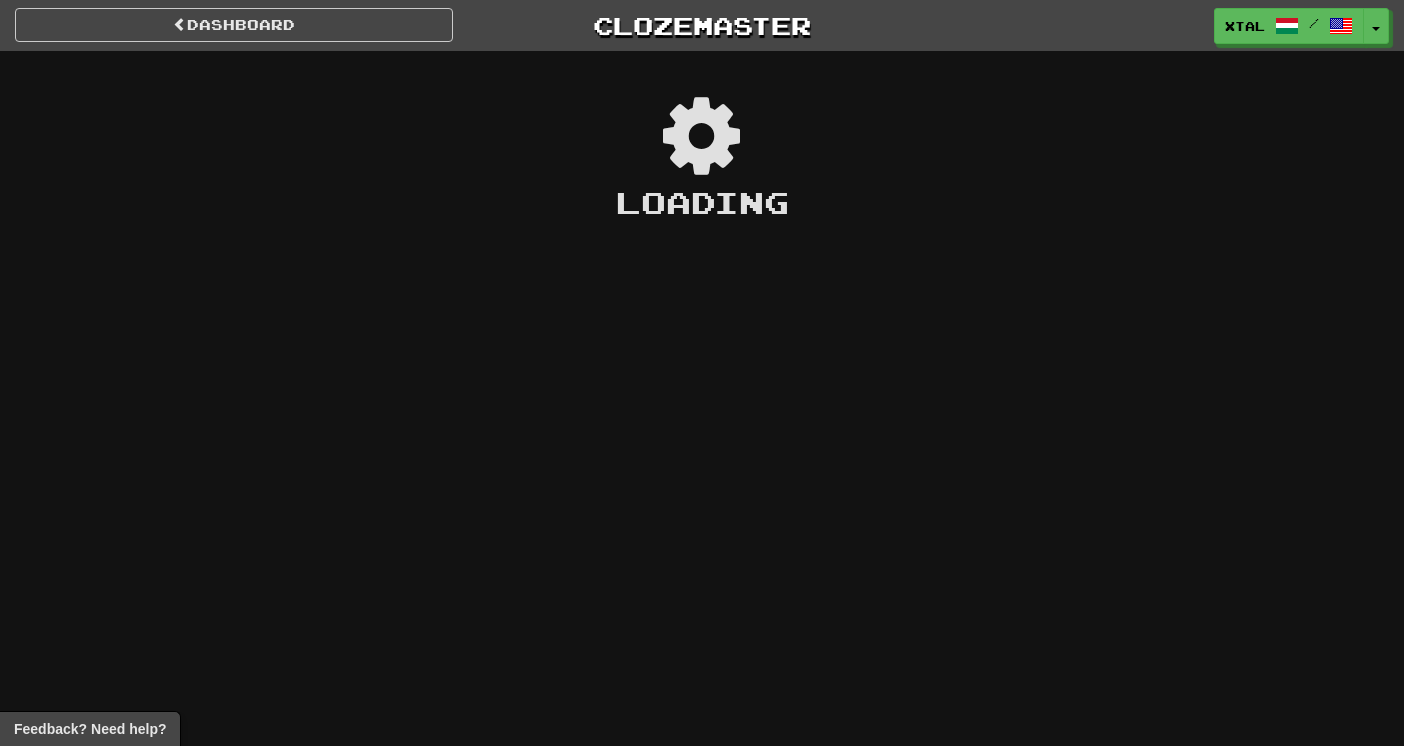 scroll, scrollTop: 0, scrollLeft: 0, axis: both 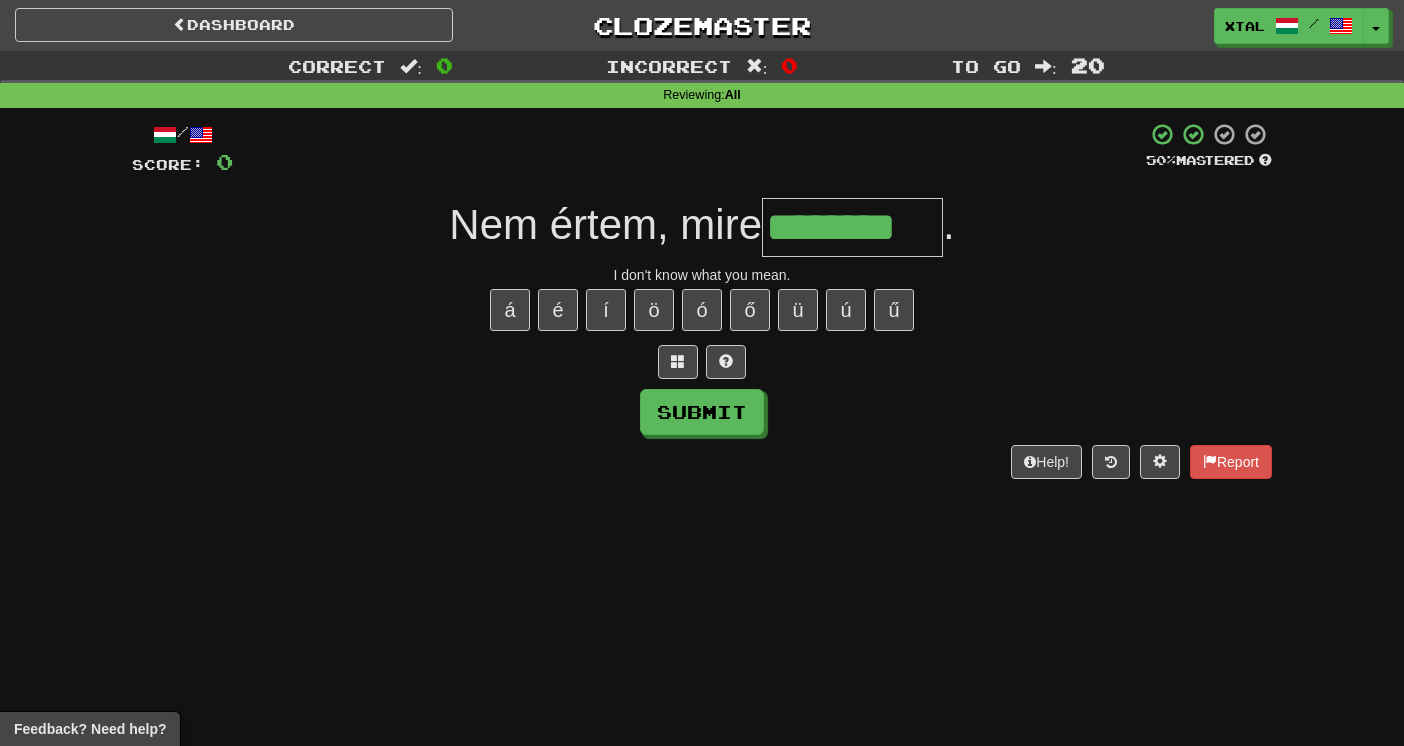 type on "********" 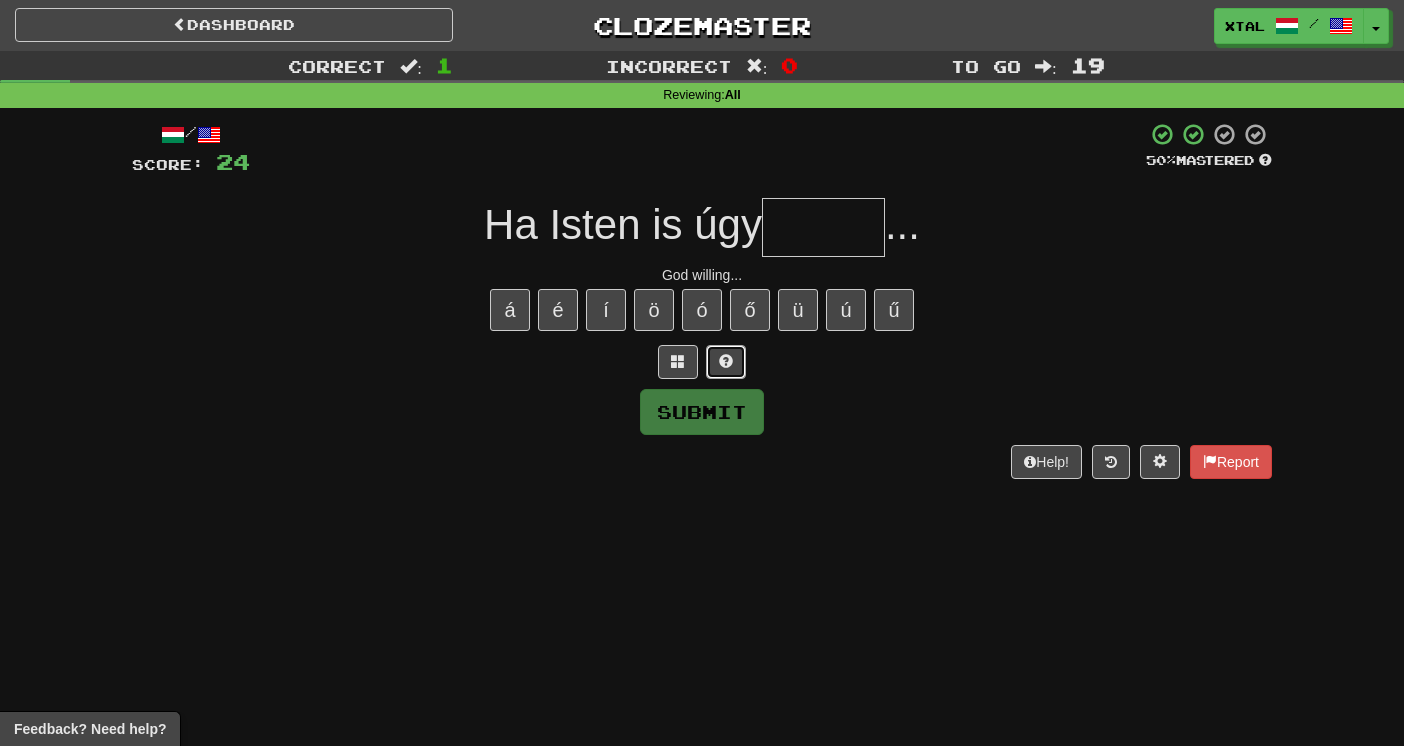 click at bounding box center (726, 361) 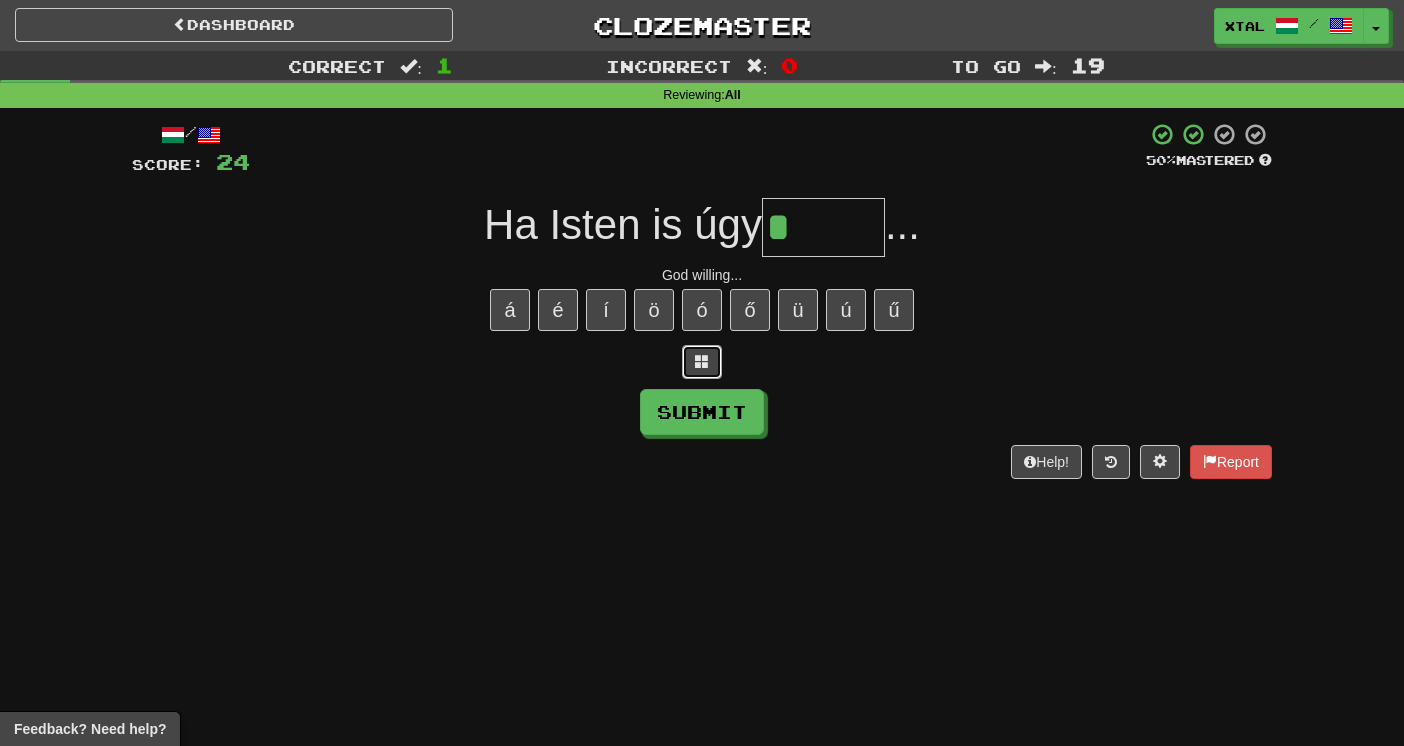 click at bounding box center [702, 361] 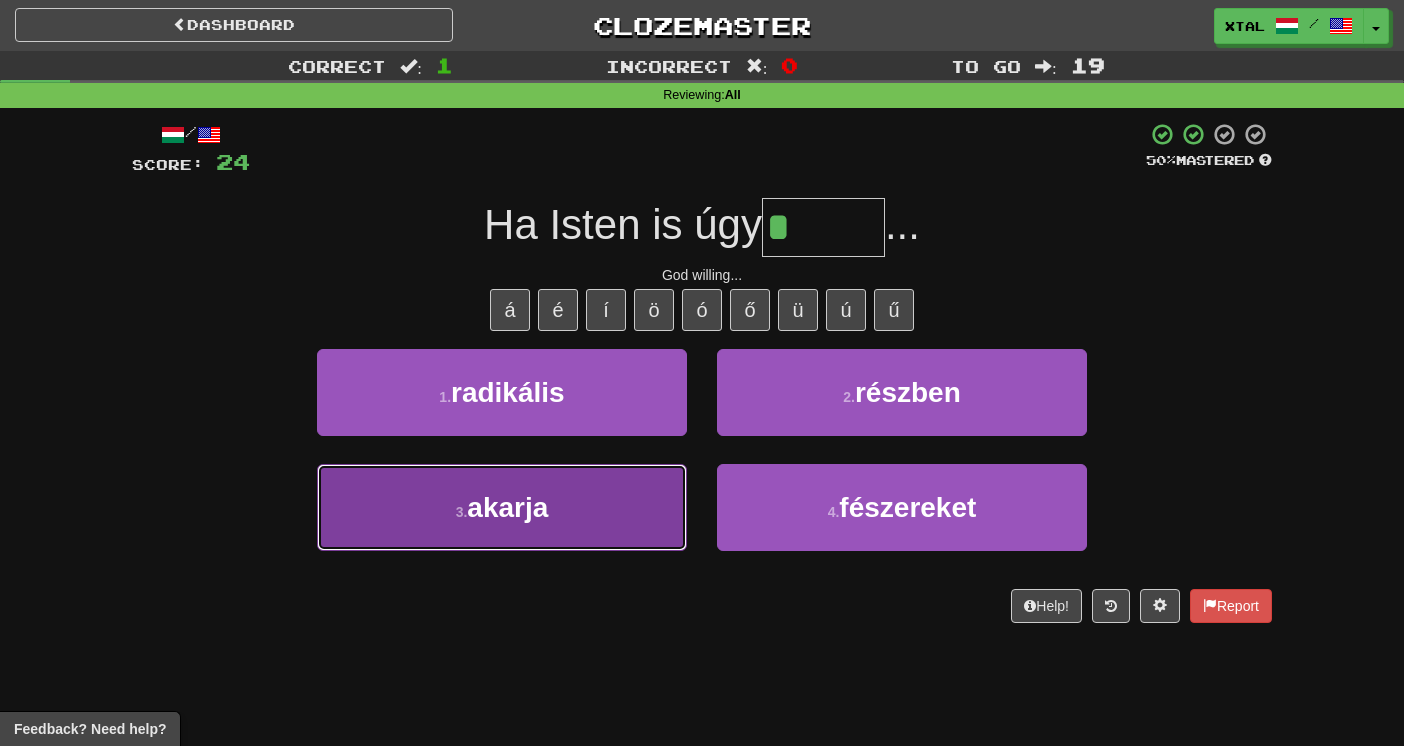 click on "3 .  akarja" at bounding box center [502, 507] 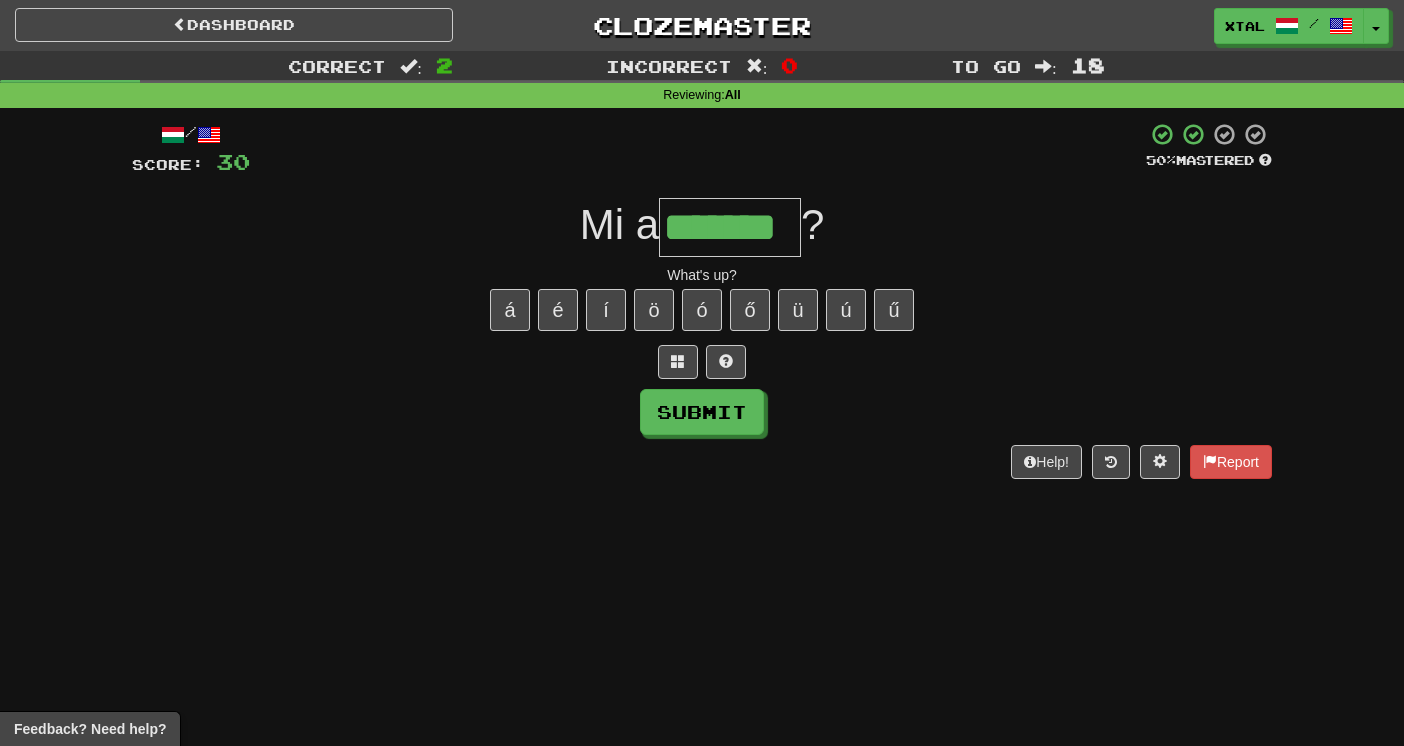 type on "*******" 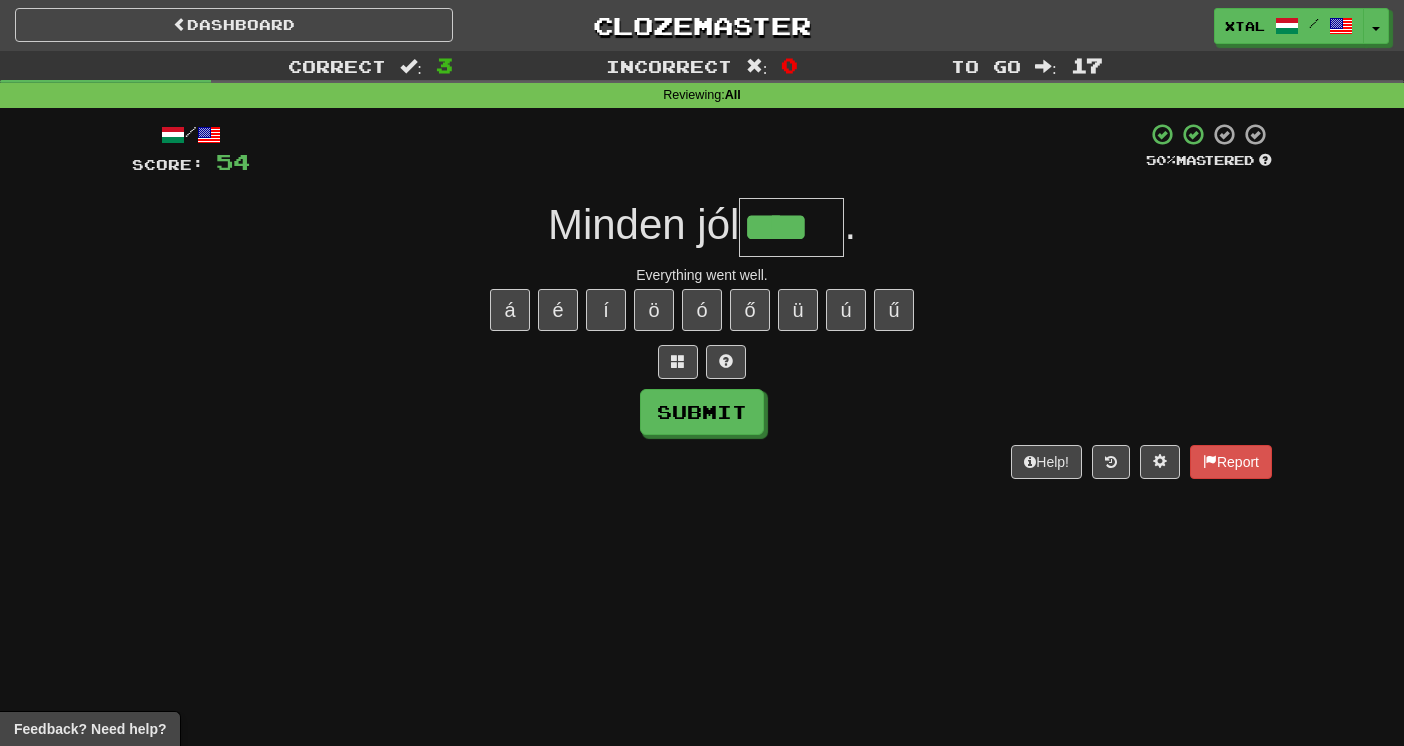 type on "****" 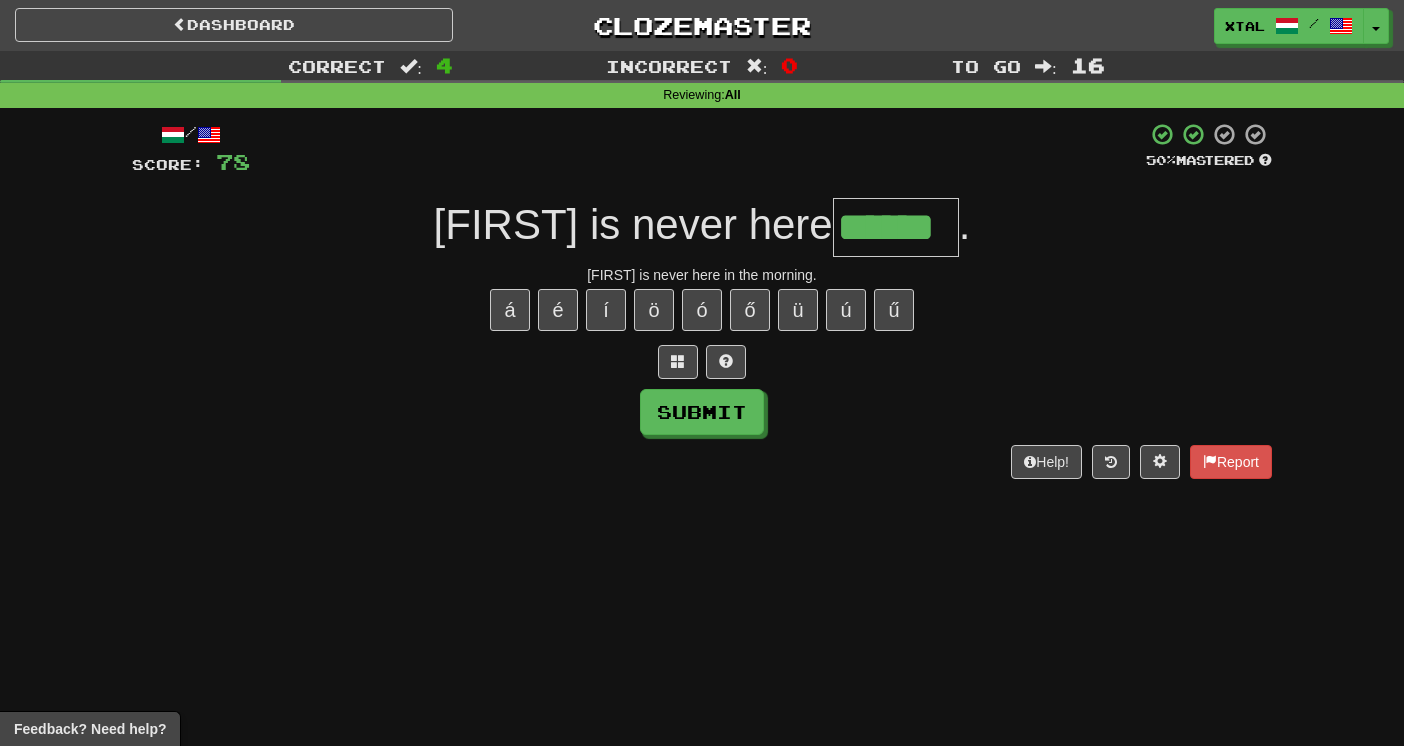 type on "******" 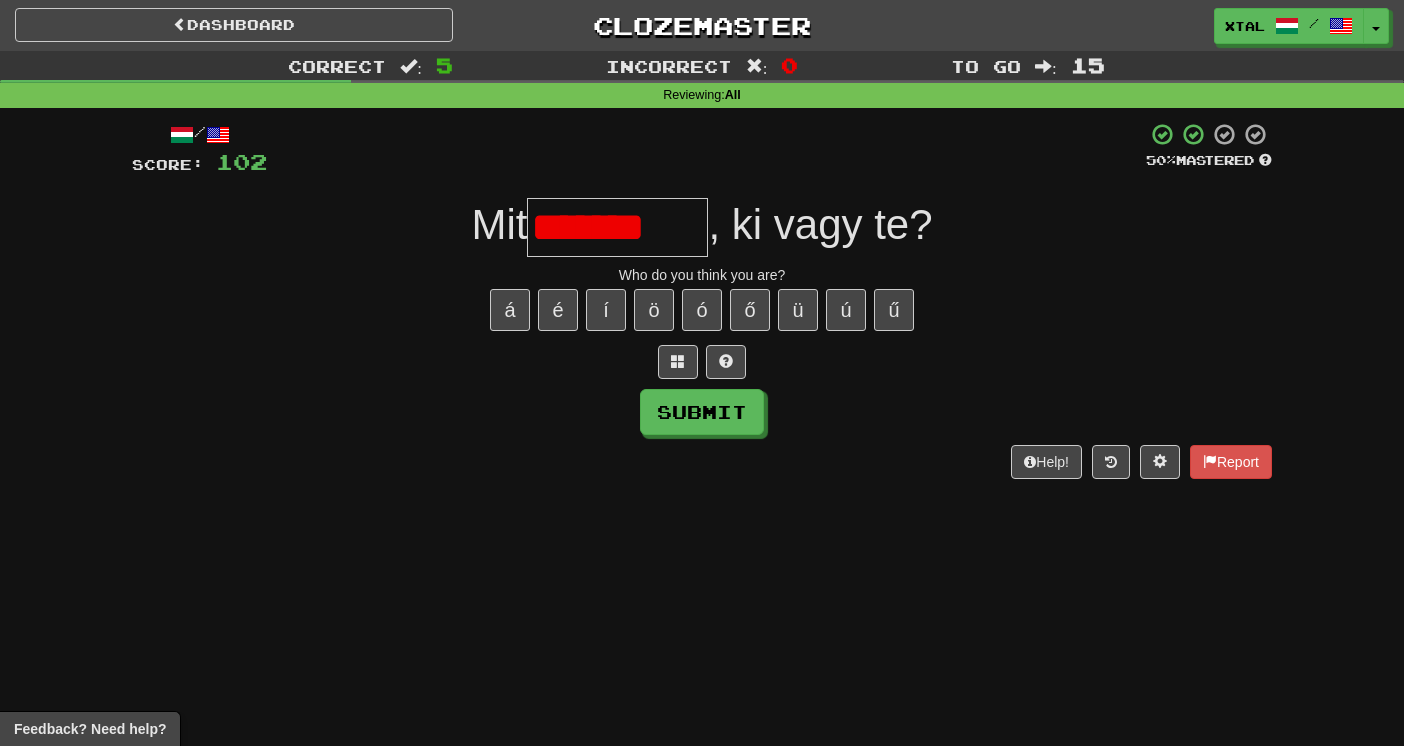scroll, scrollTop: 0, scrollLeft: 0, axis: both 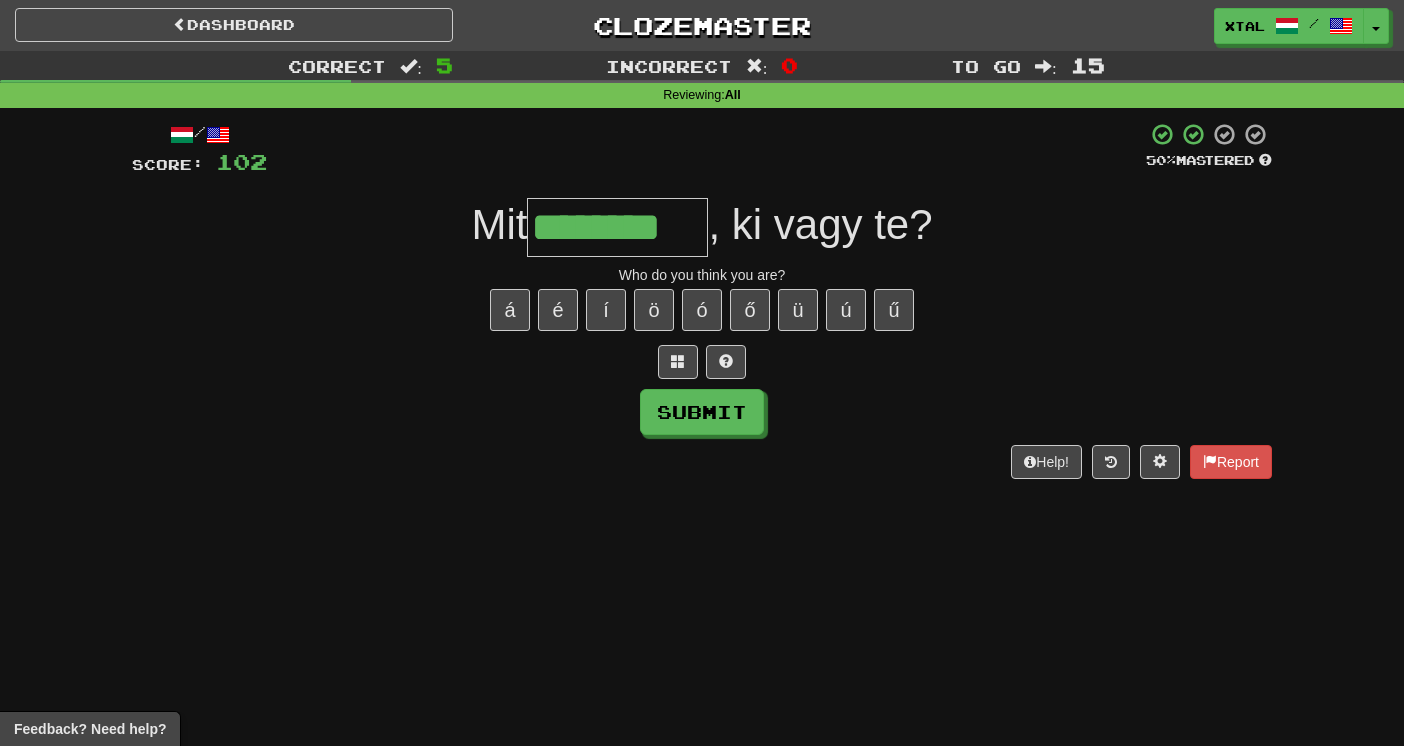 type on "********" 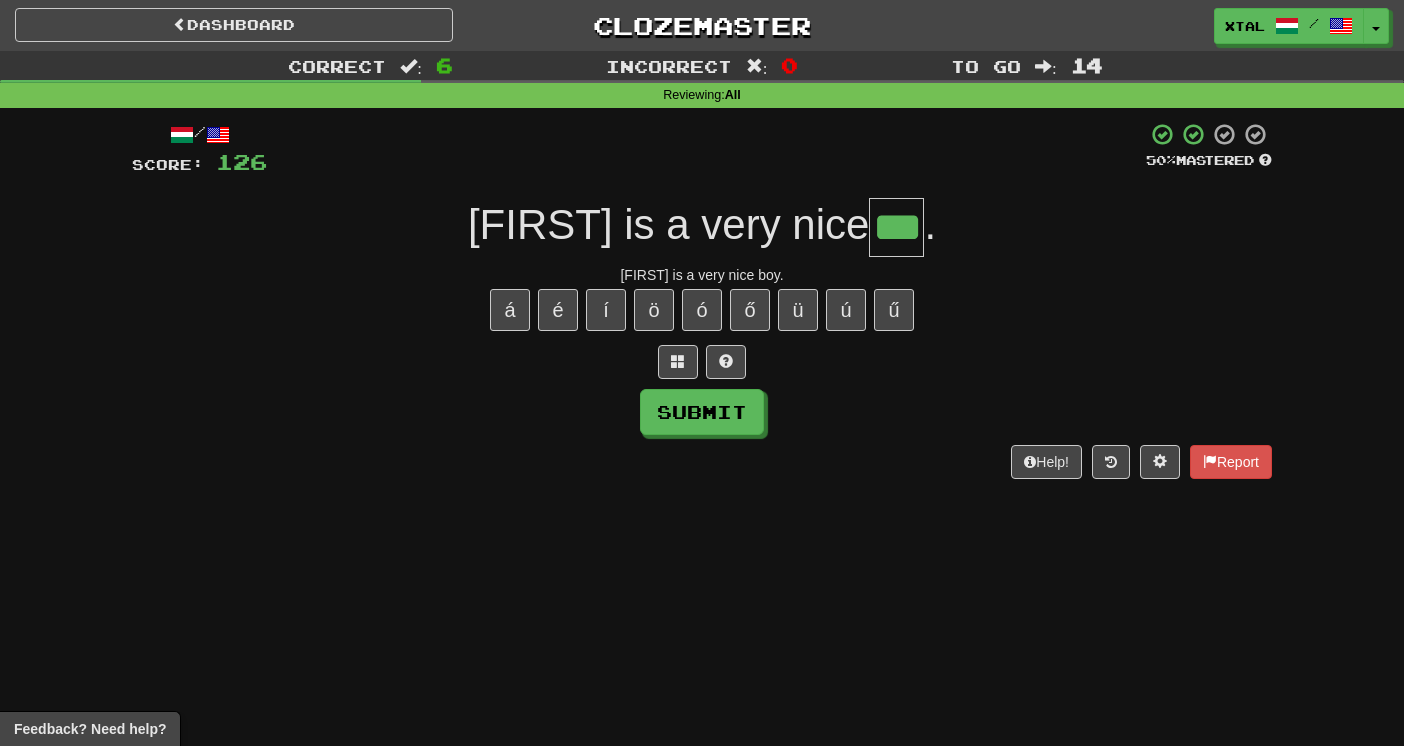 type on "***" 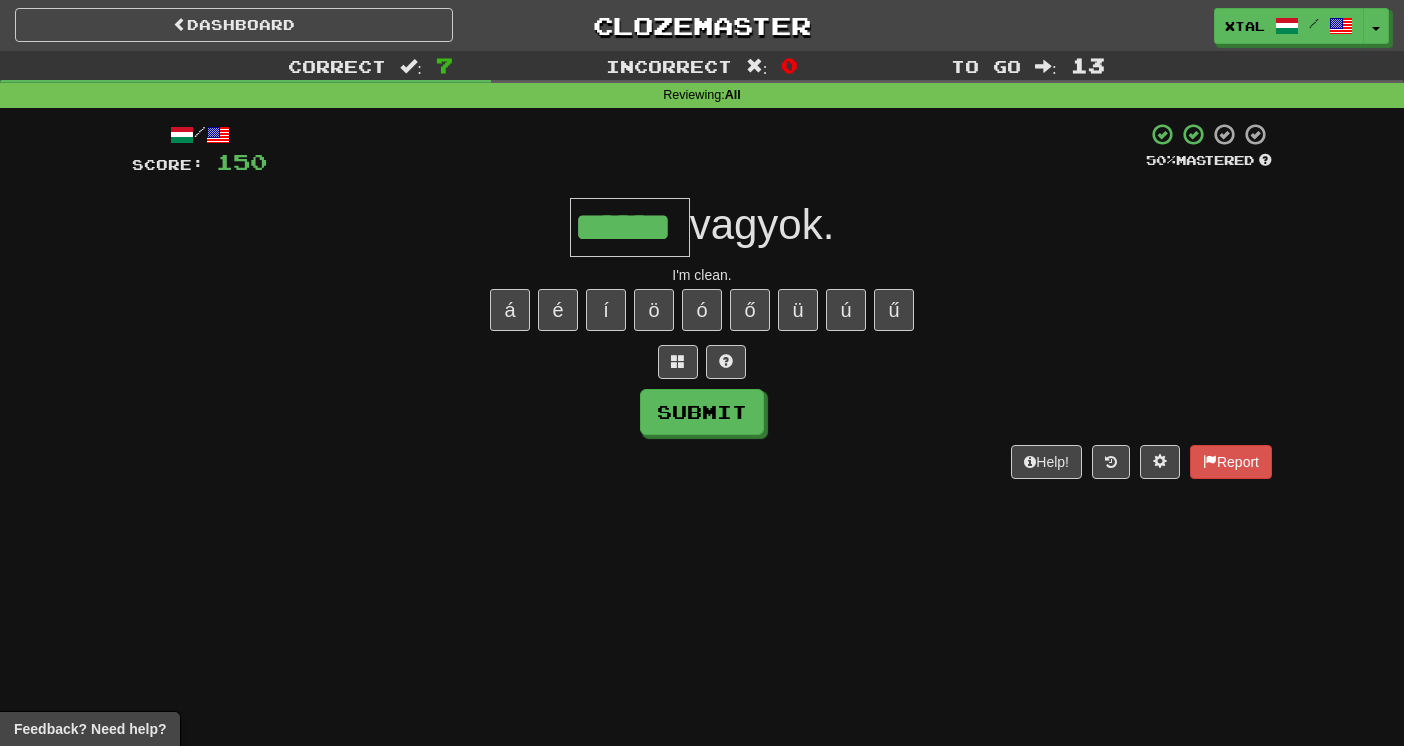 type on "******" 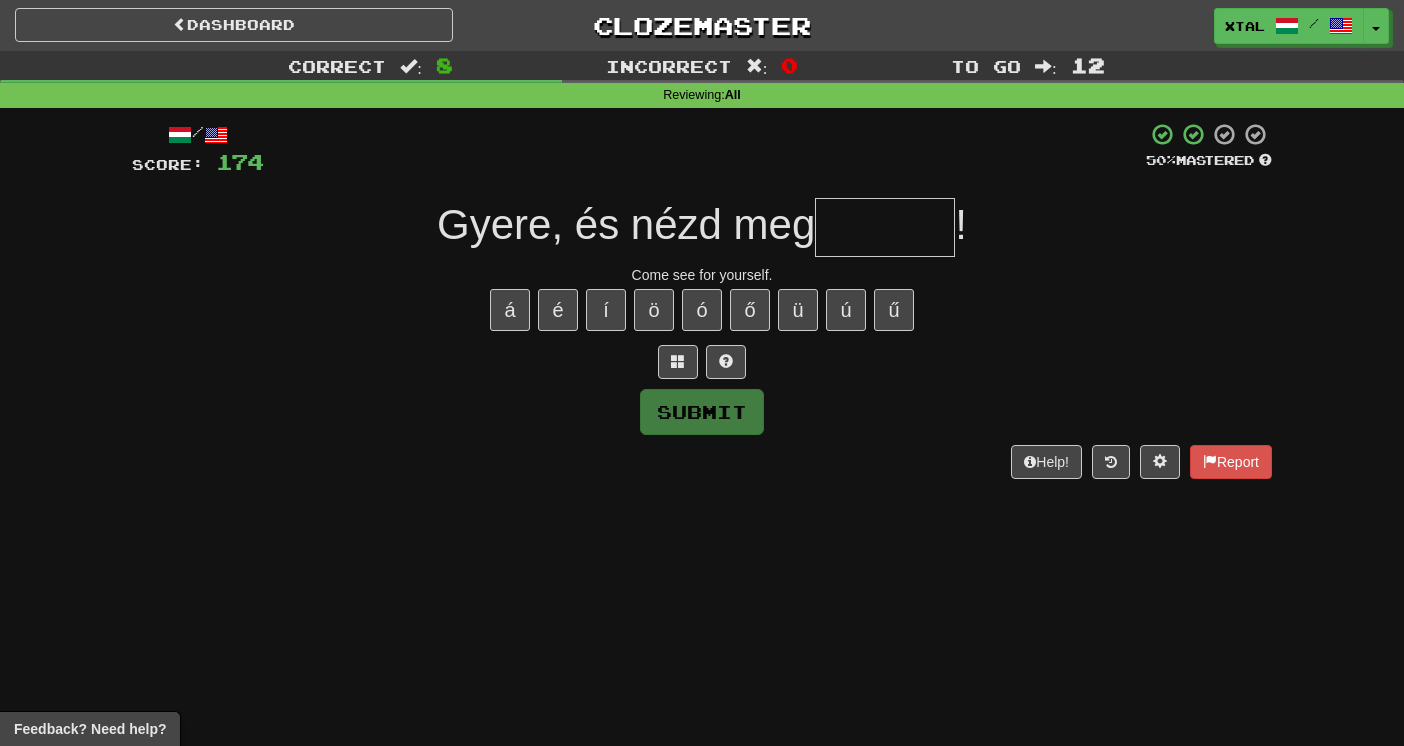 type on "*" 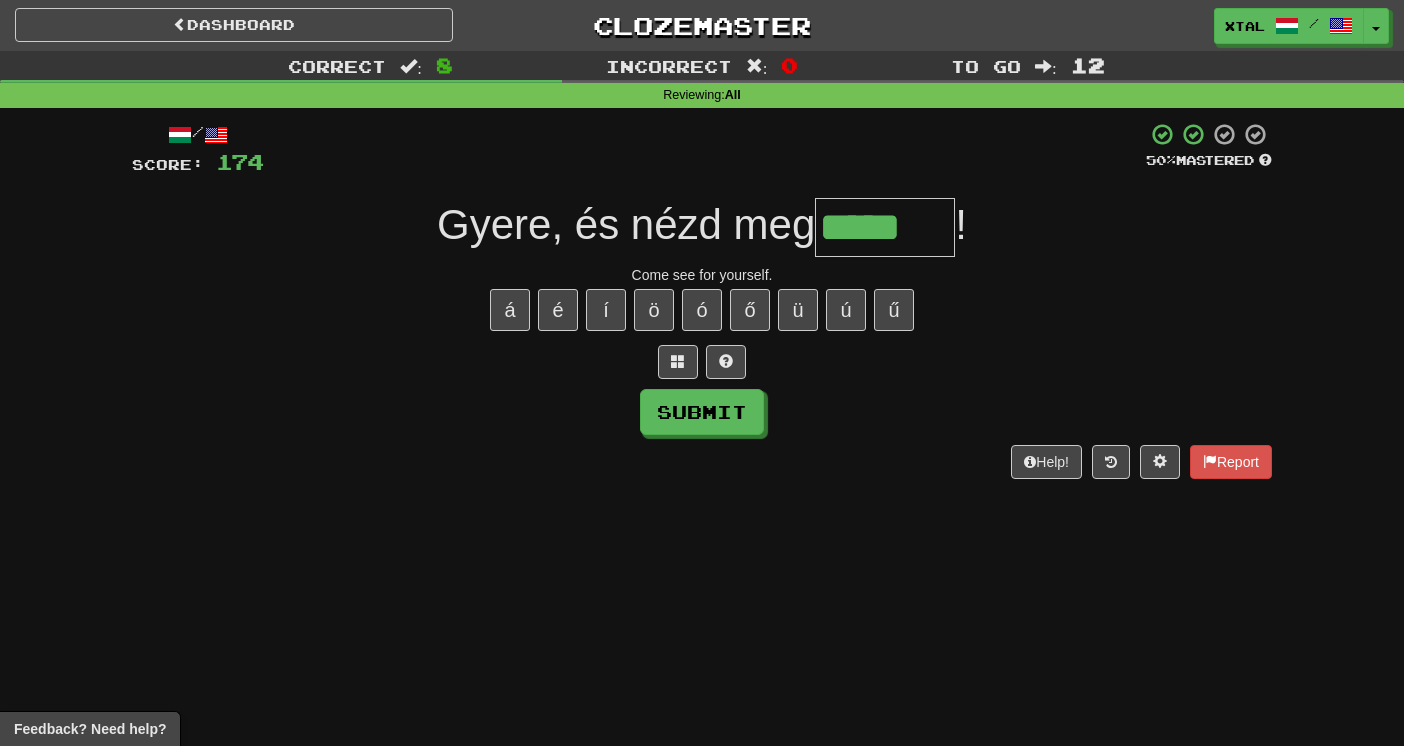 type on "*****" 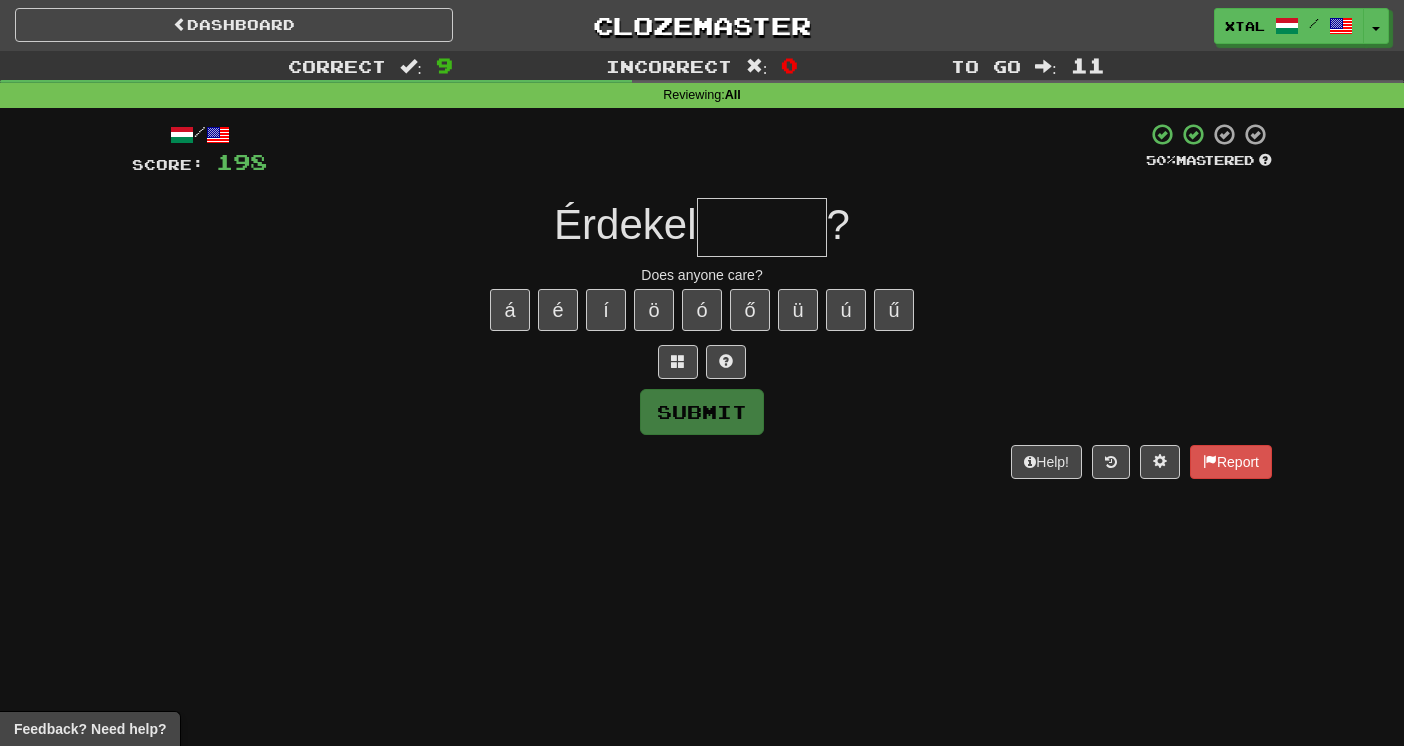 type on "*" 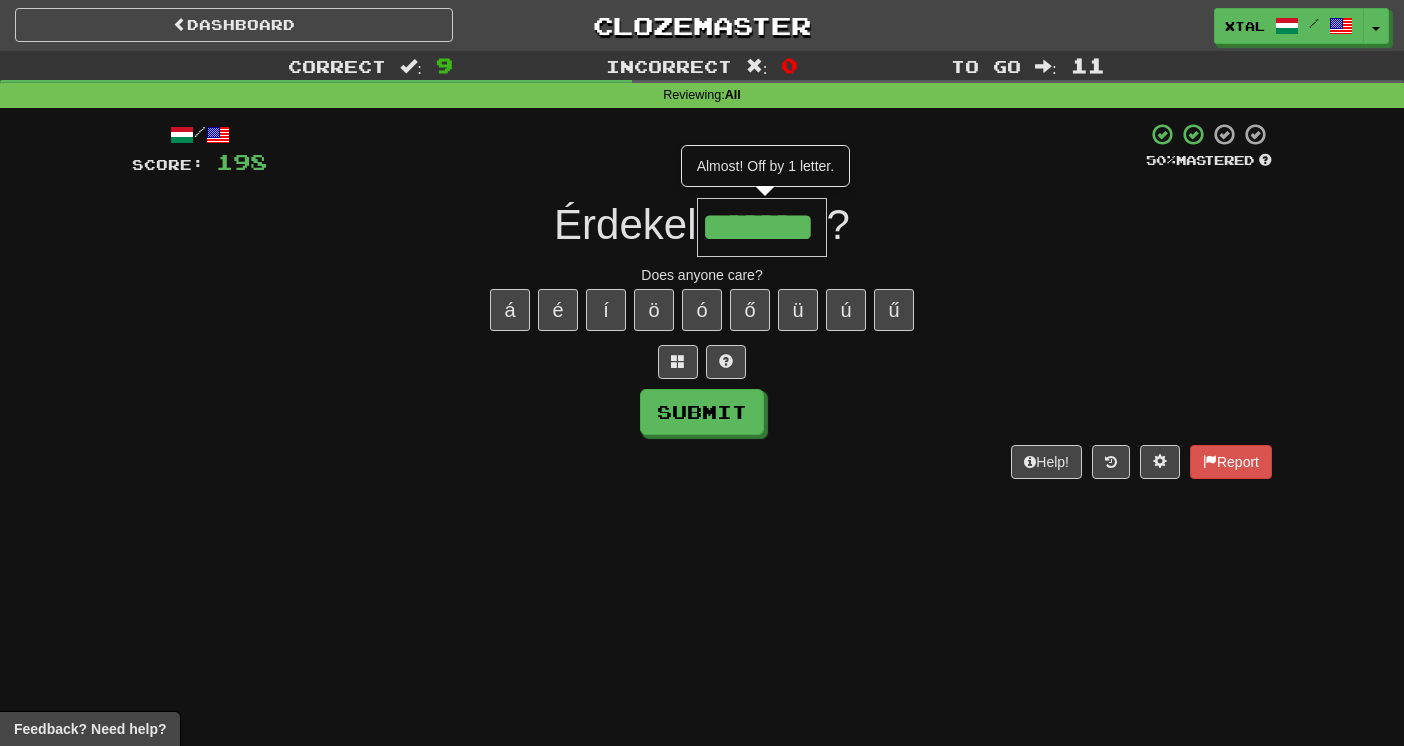 type on "*******" 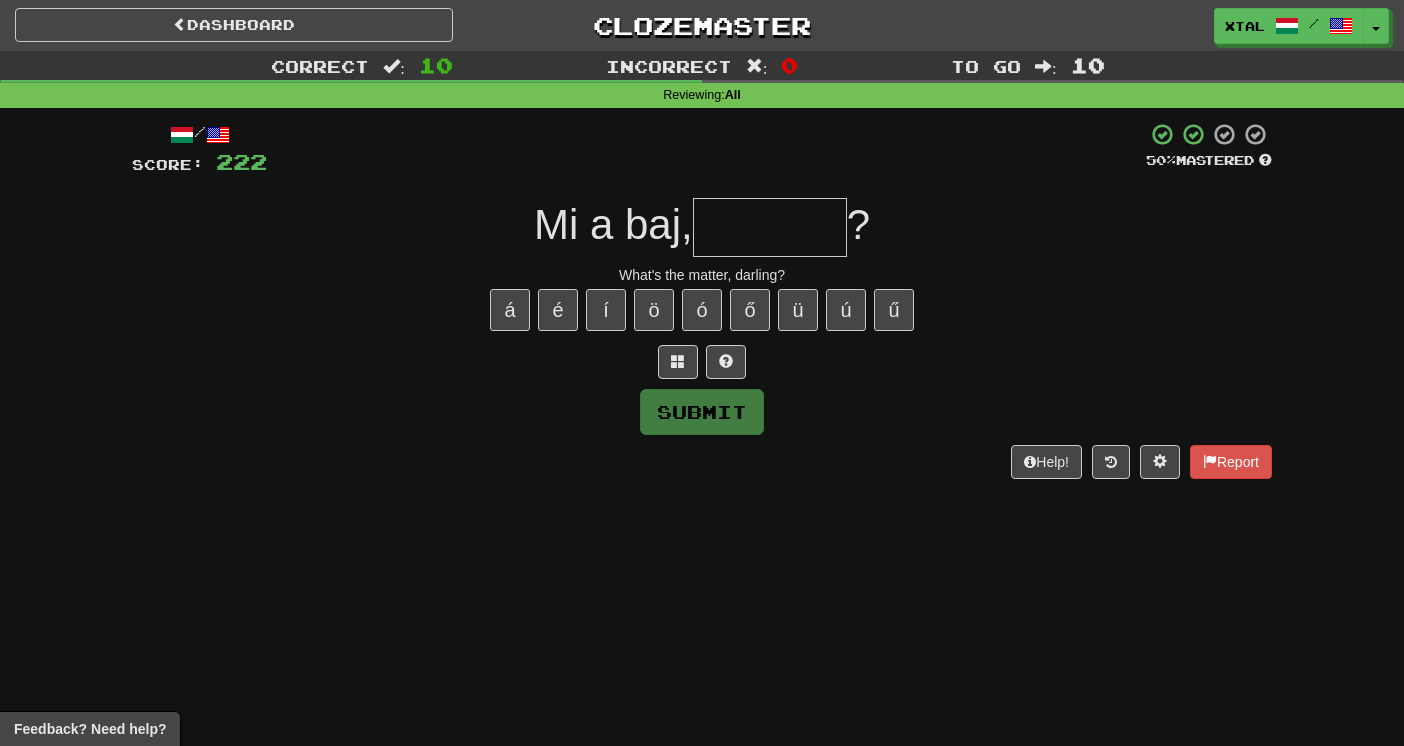 type on "*" 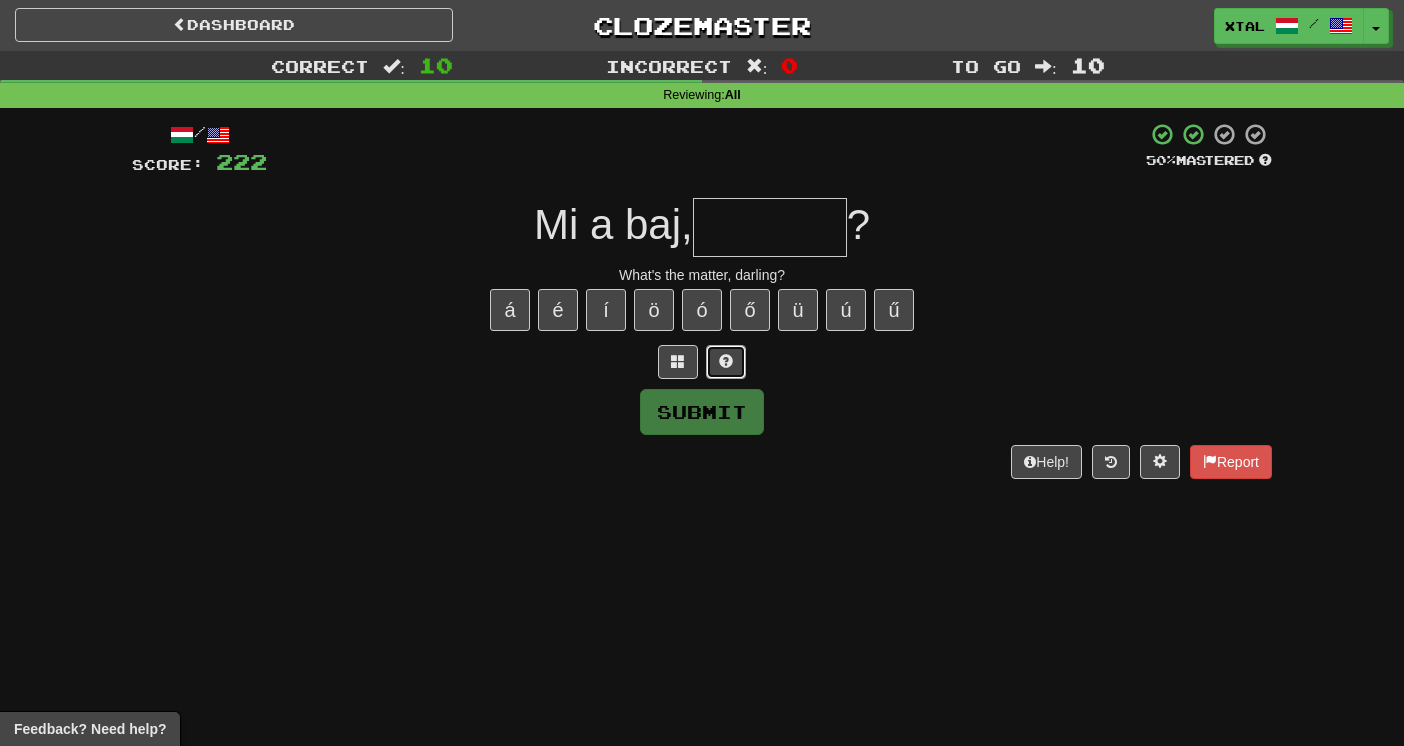 click at bounding box center (726, 361) 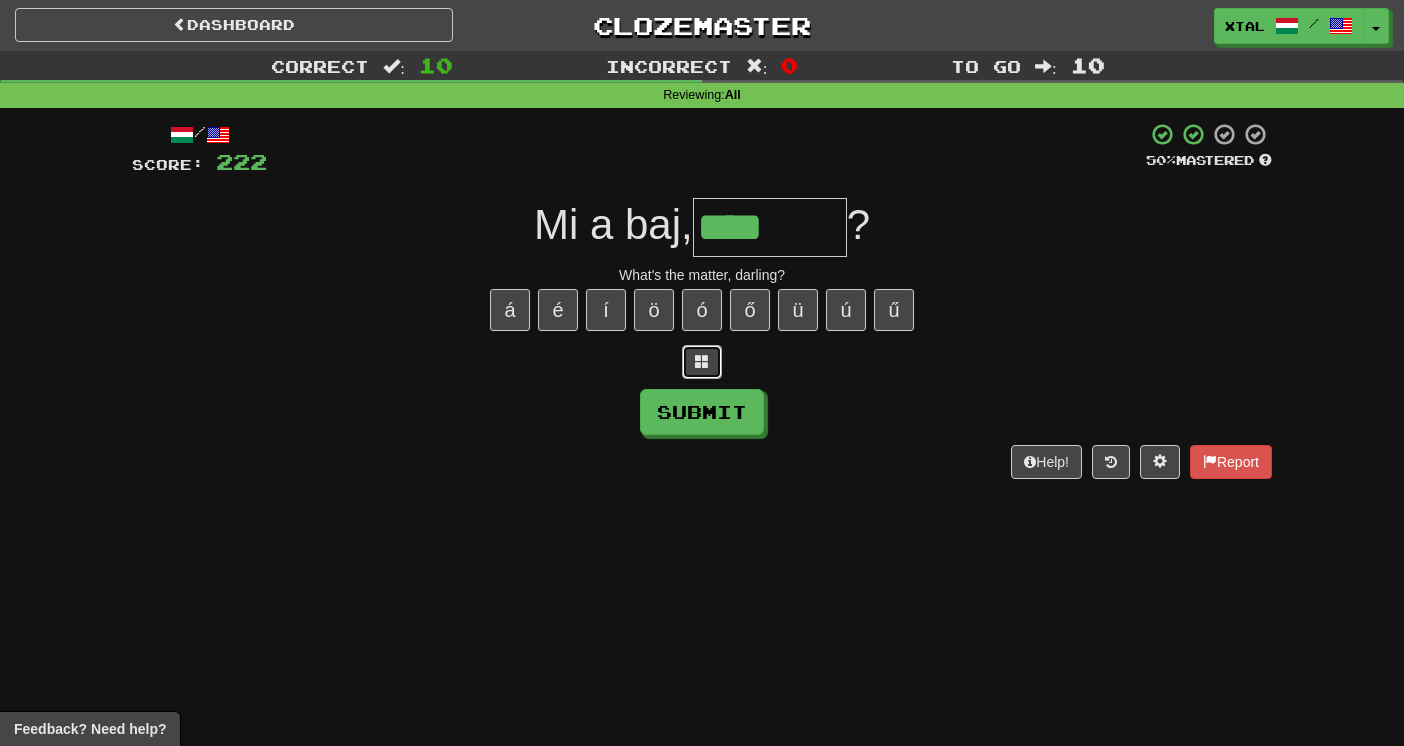 click at bounding box center [702, 361] 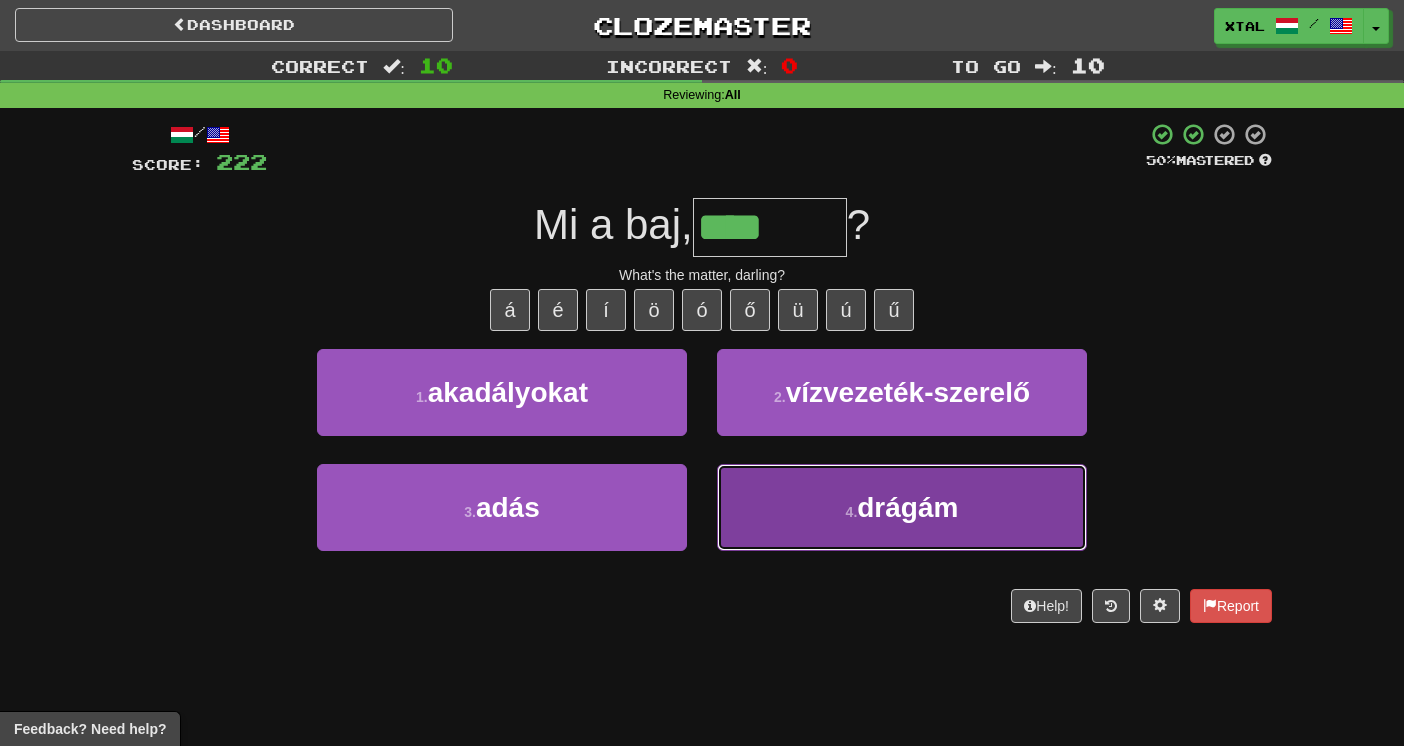 click on "4 .  drágám" at bounding box center (902, 507) 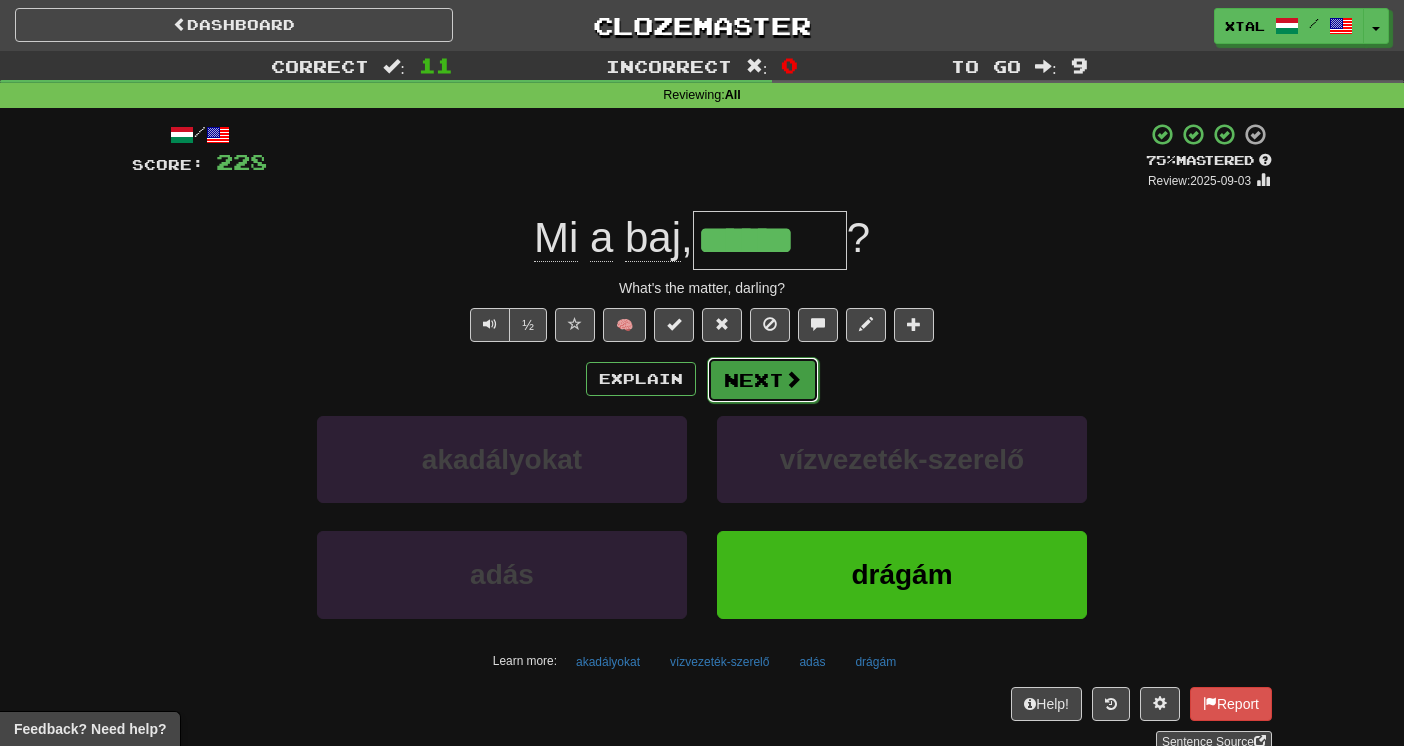 click at bounding box center [793, 379] 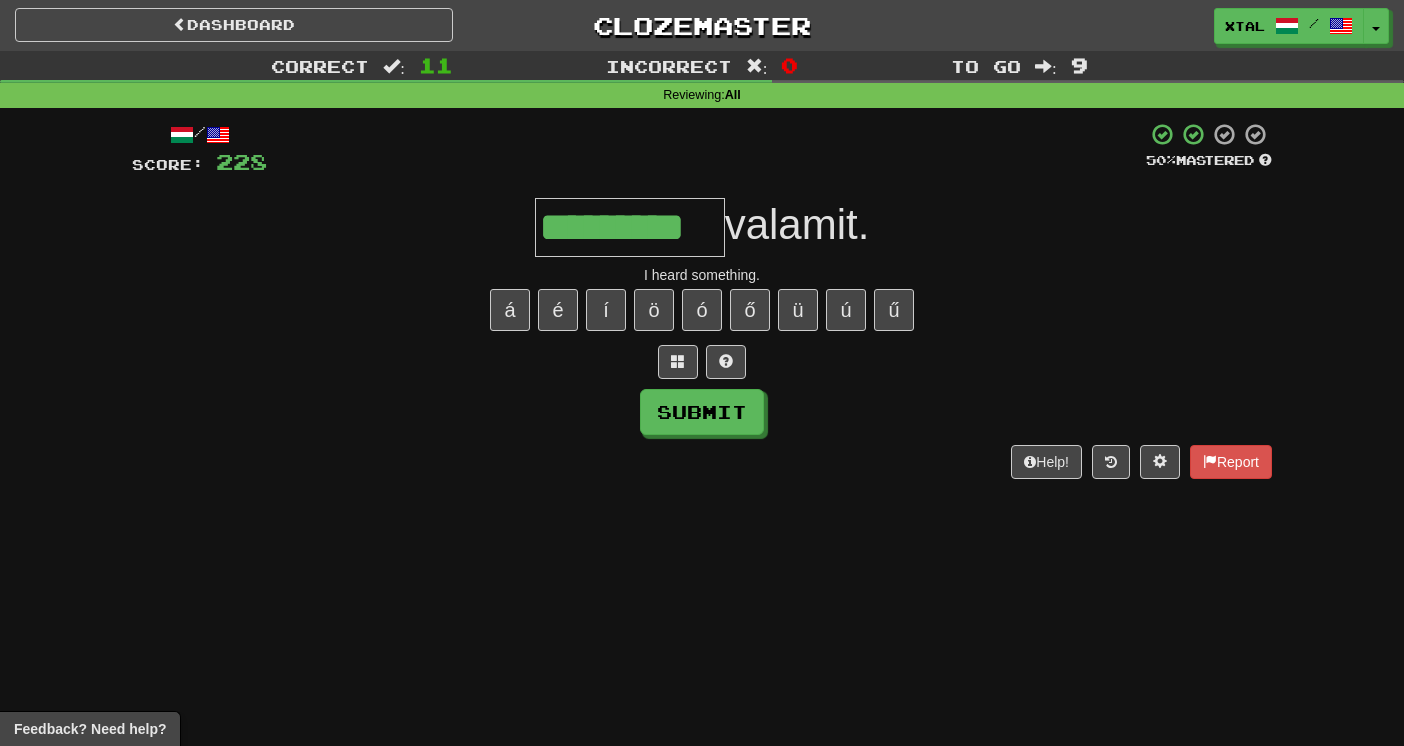 type on "*********" 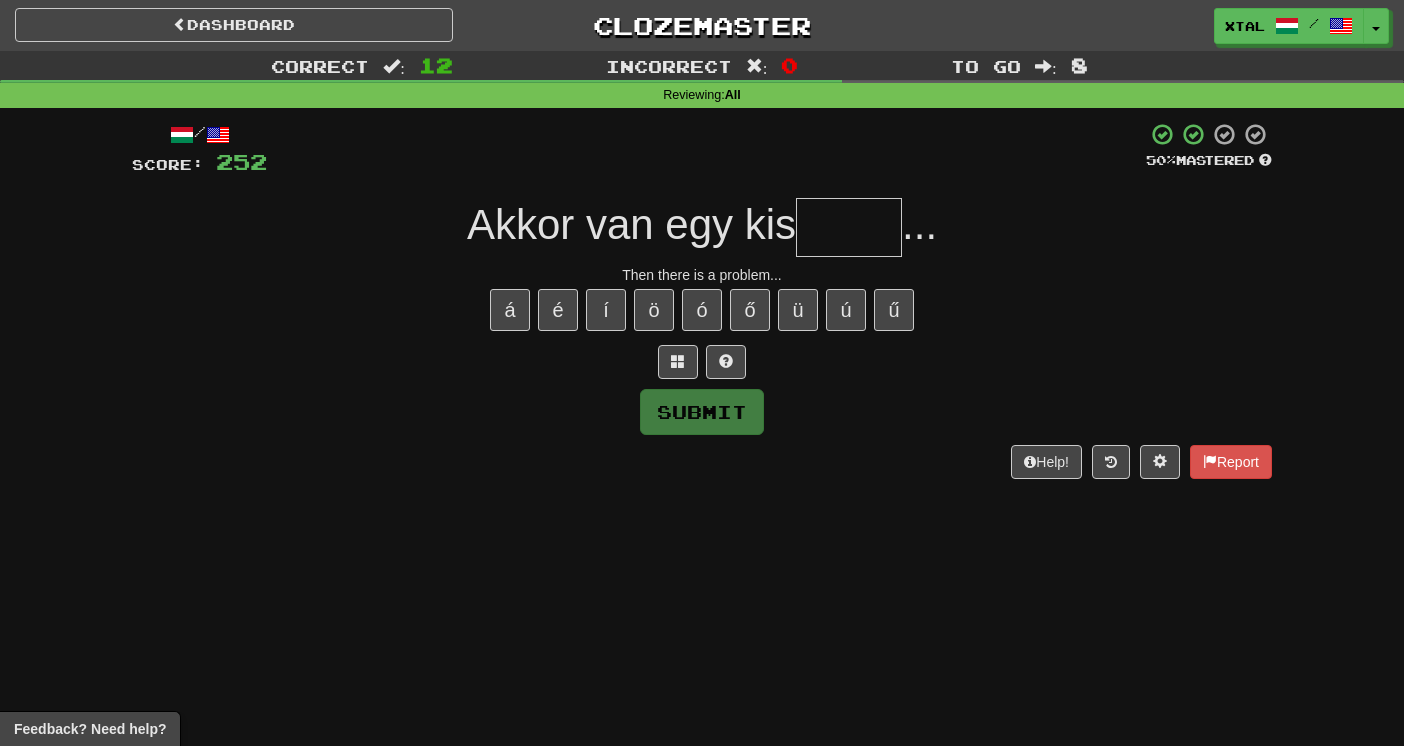 type on "*" 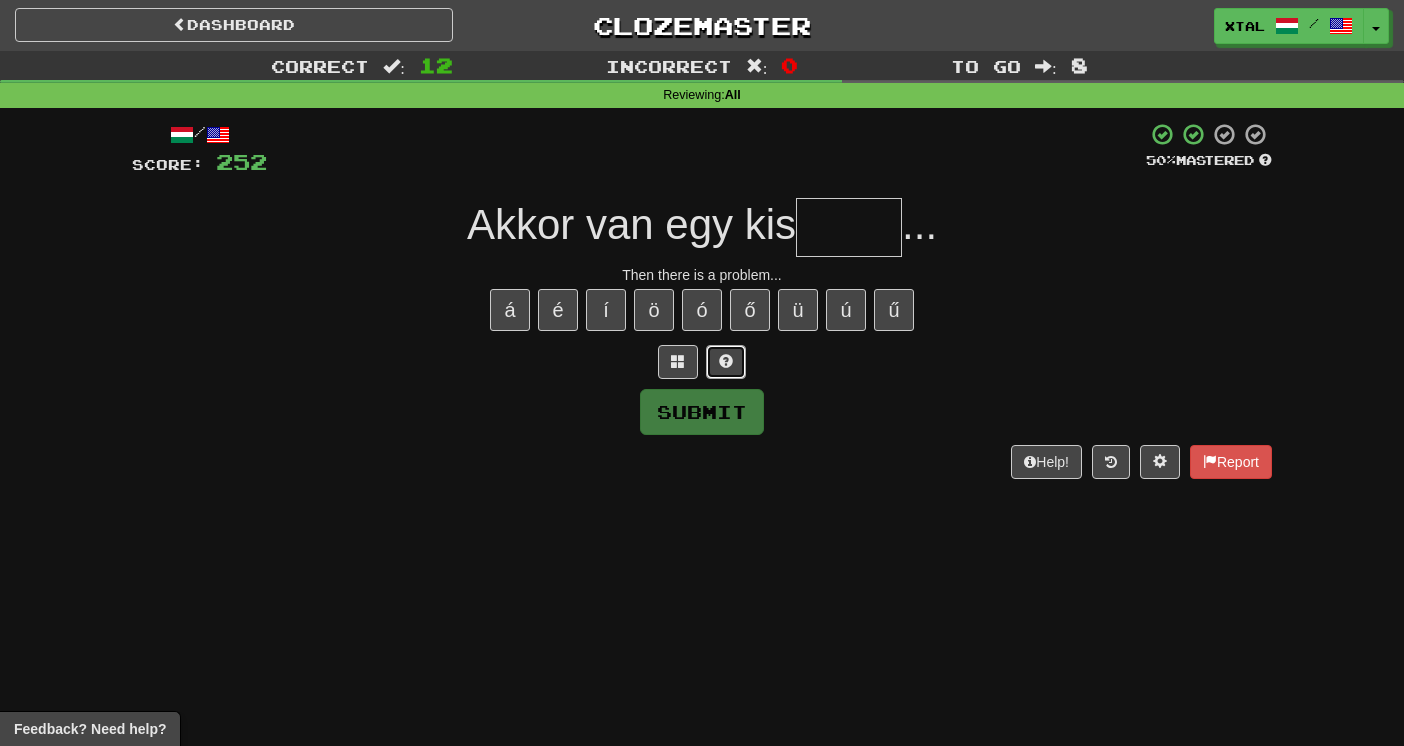 click at bounding box center [726, 361] 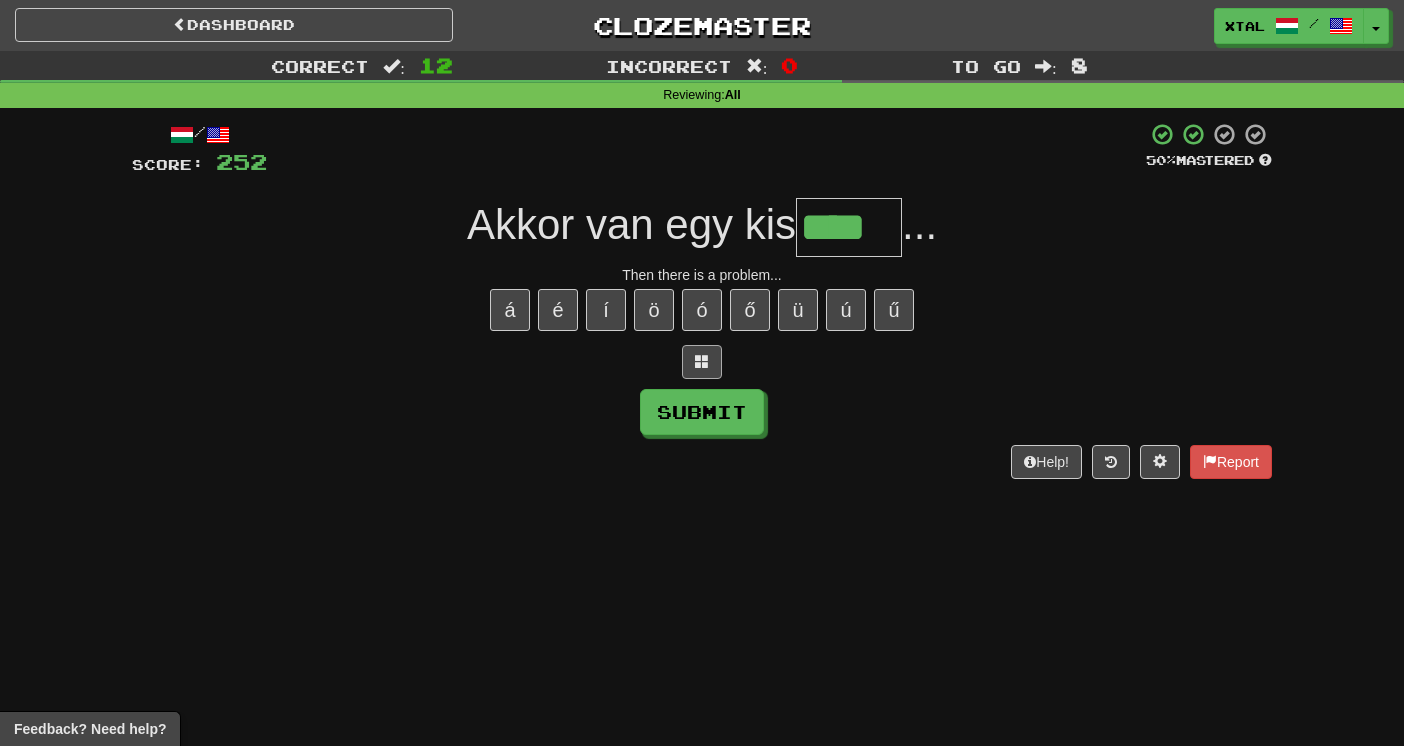 type on "****" 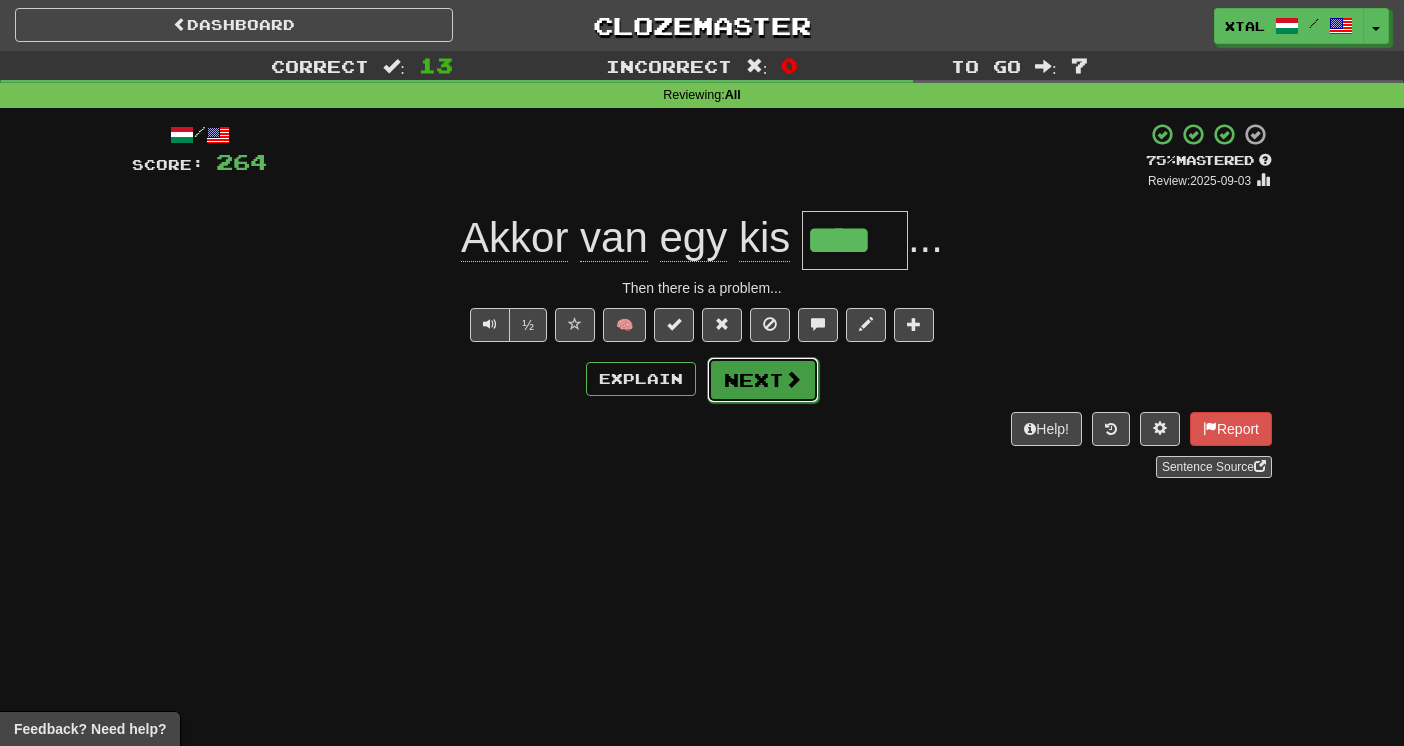 click on "Next" at bounding box center [763, 380] 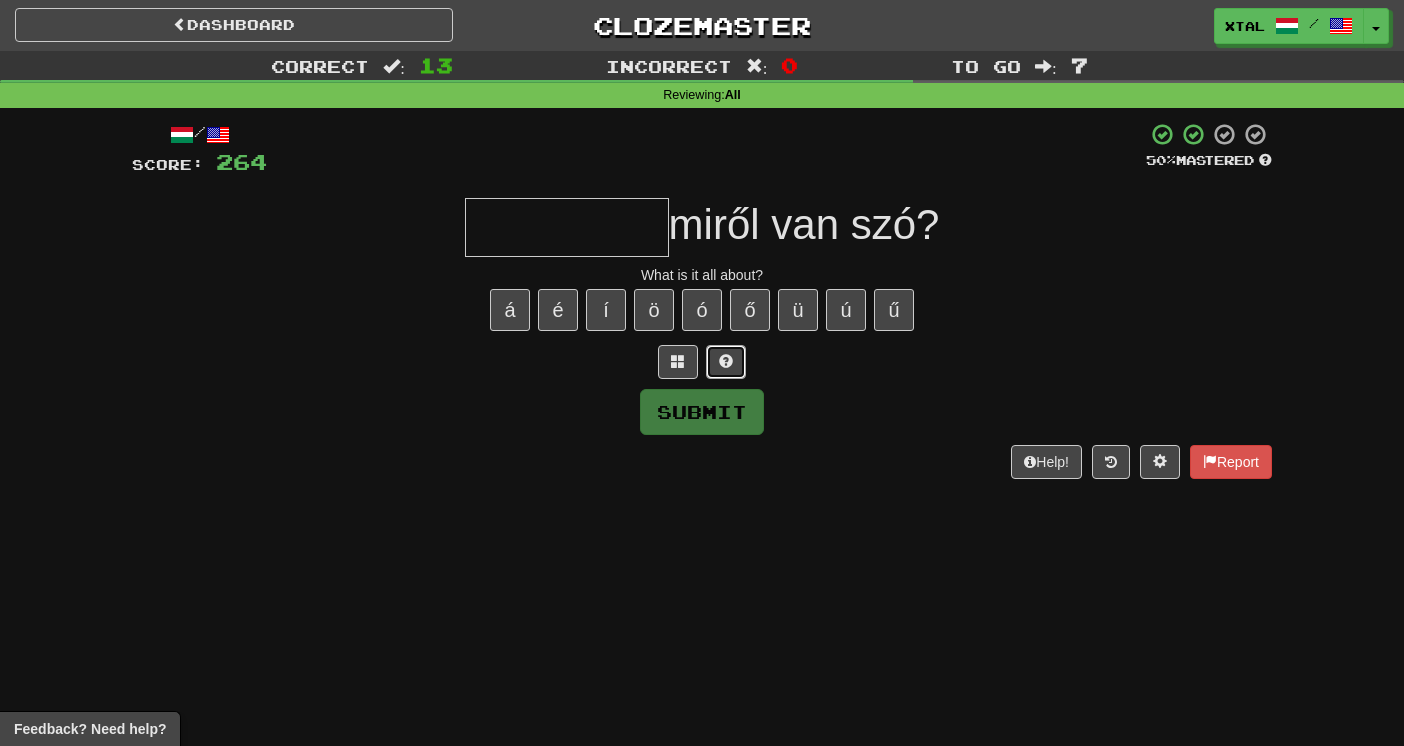 click at bounding box center (726, 362) 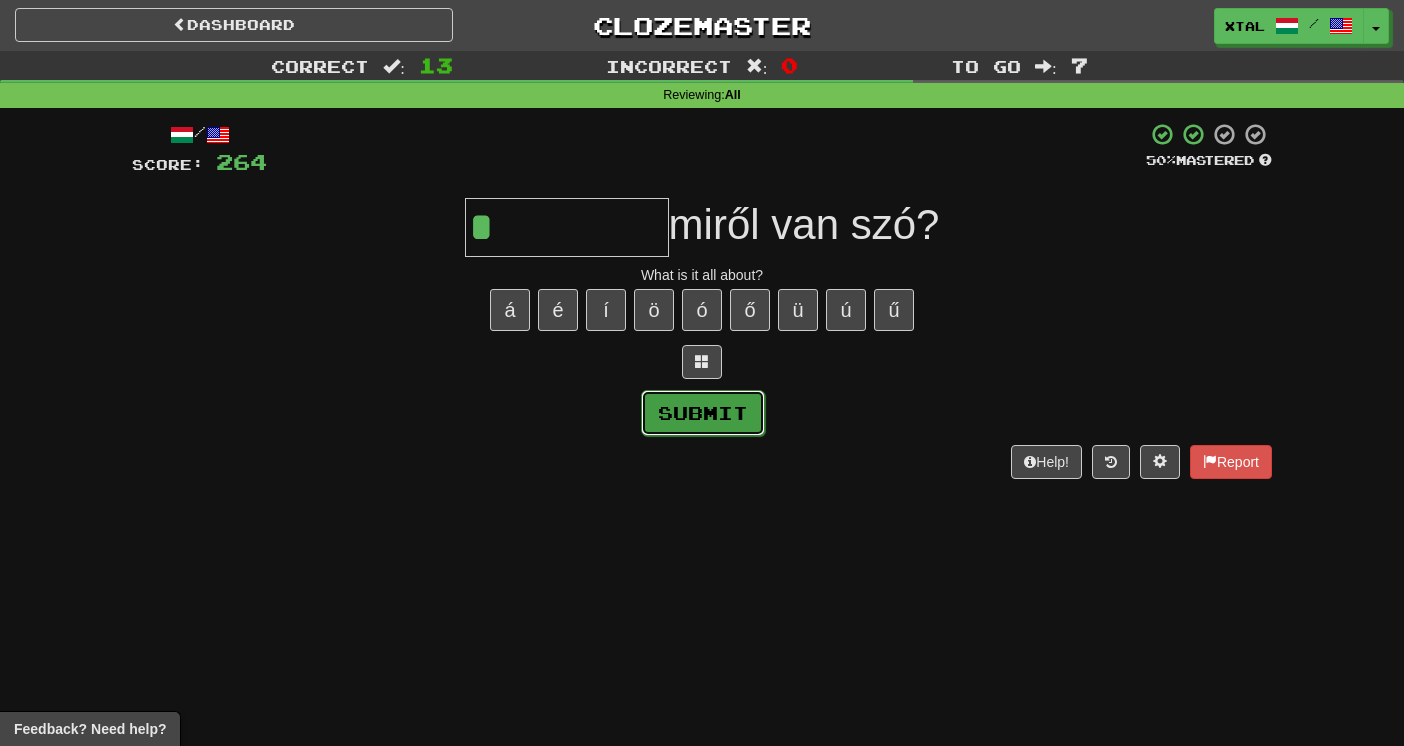click on "Submit" at bounding box center (703, 413) 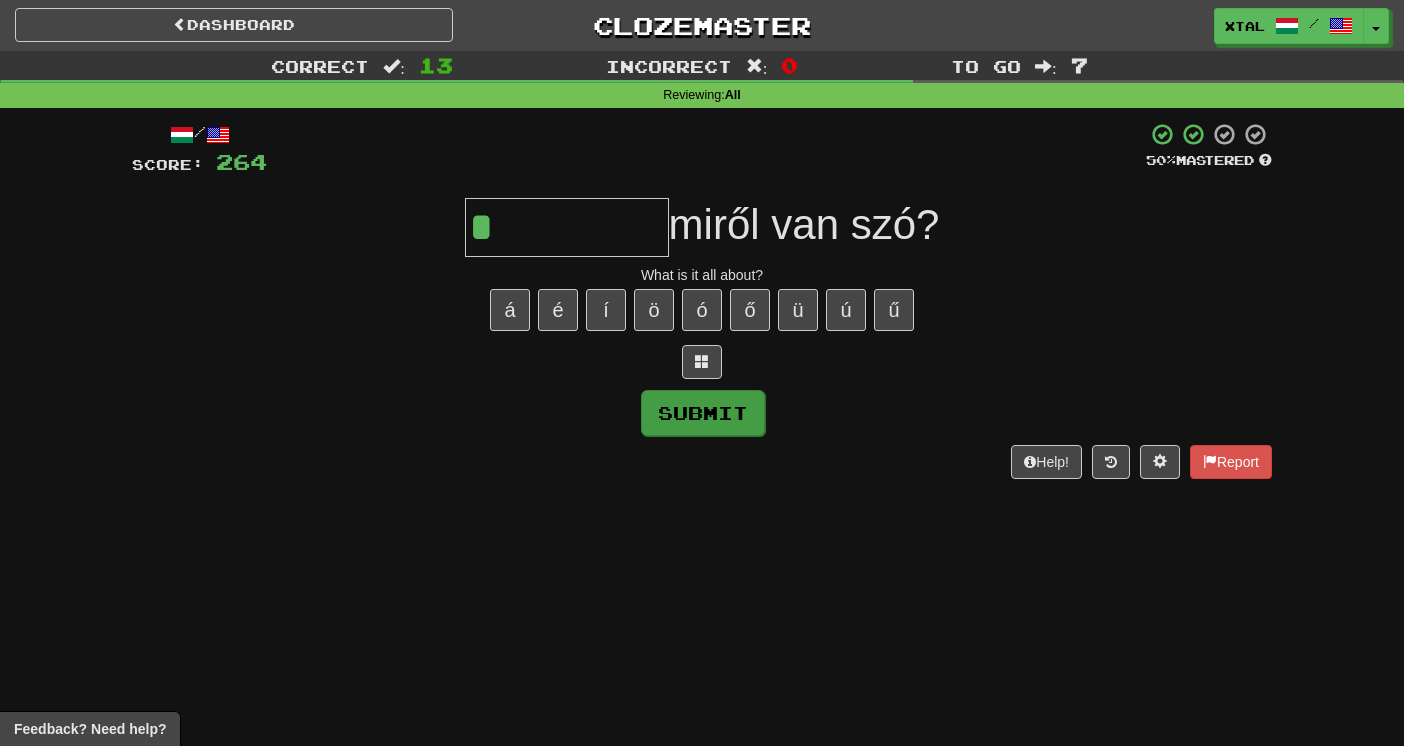 type on "**********" 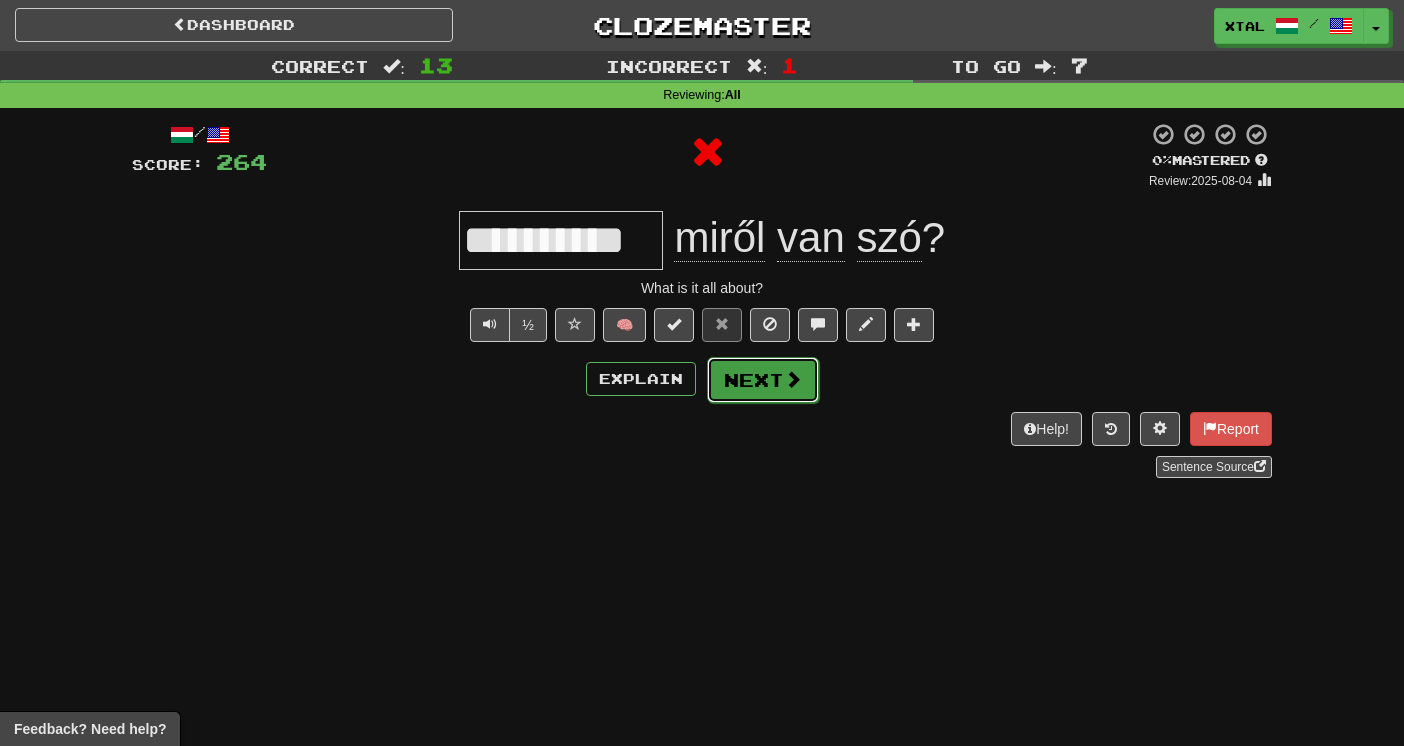 click on "Next" at bounding box center (763, 380) 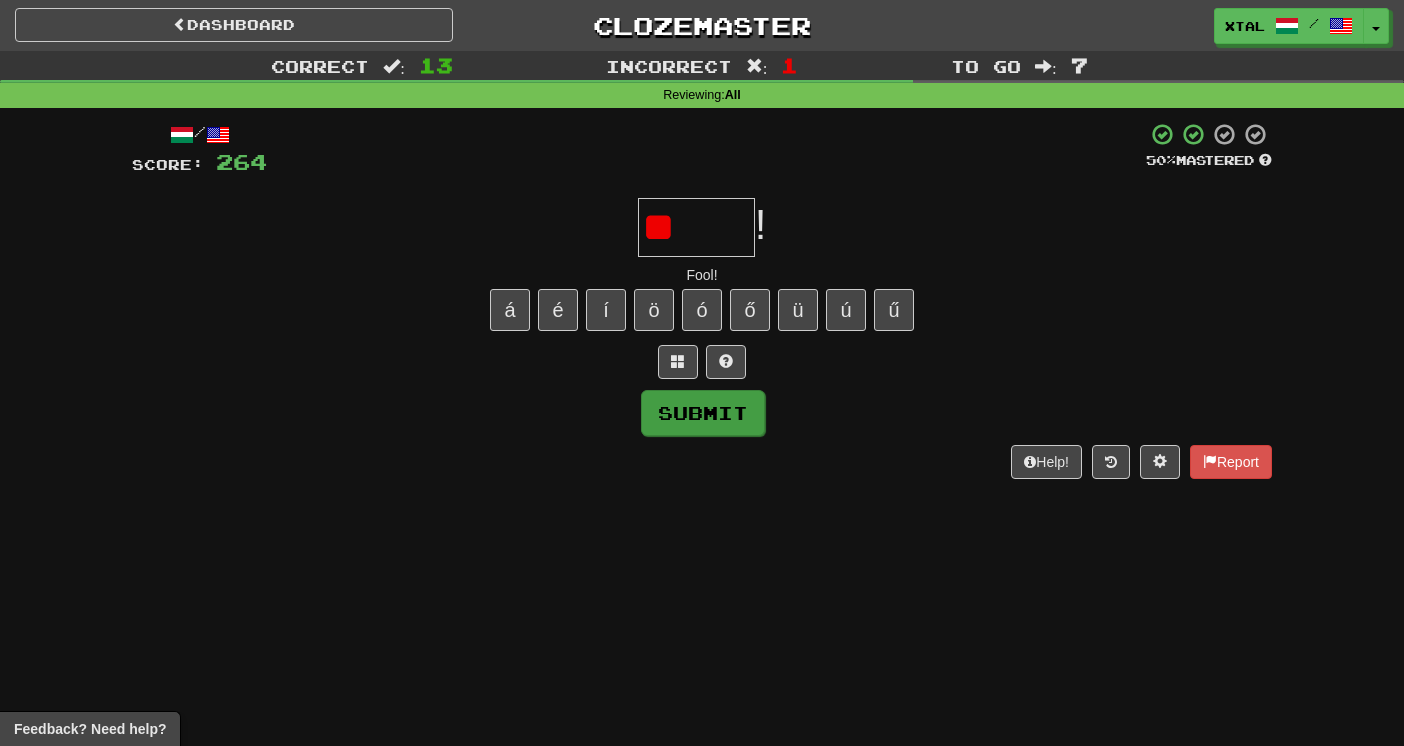 type on "*" 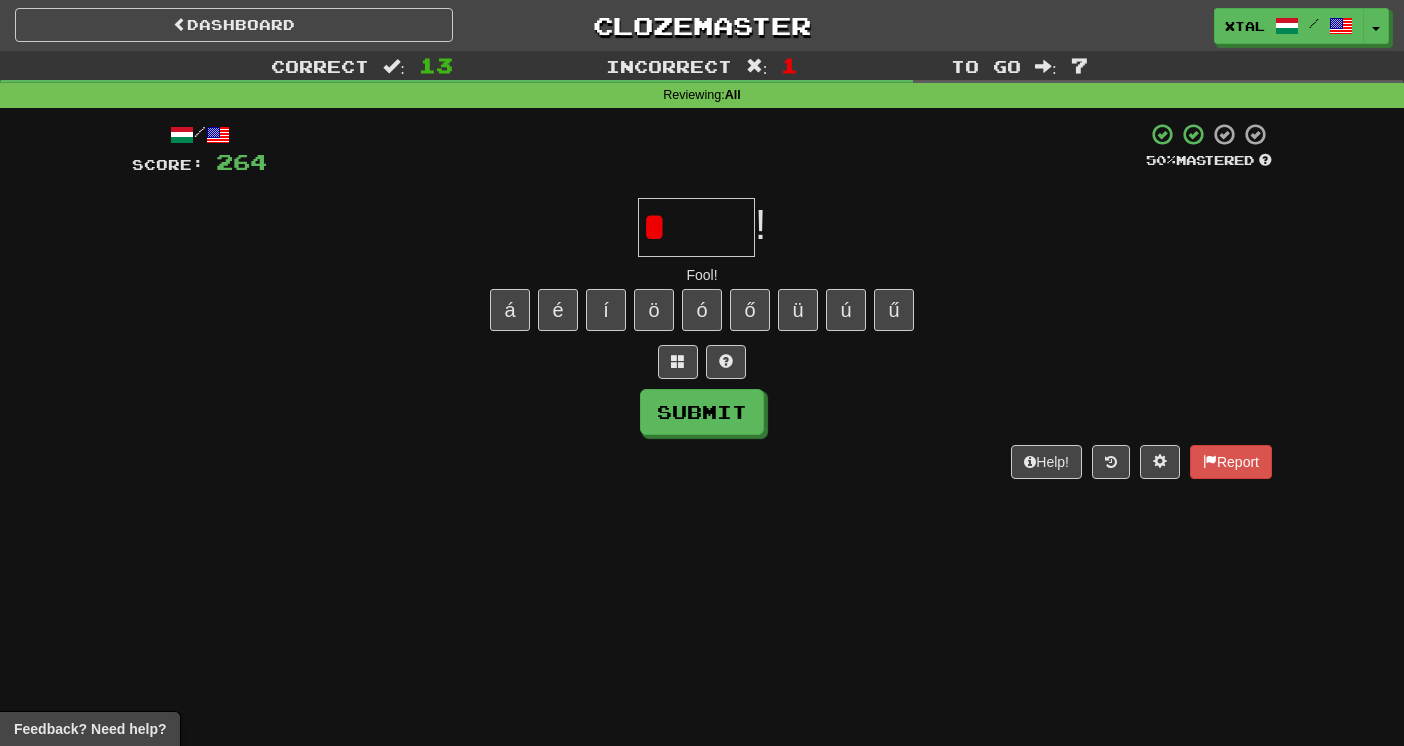 type on "*" 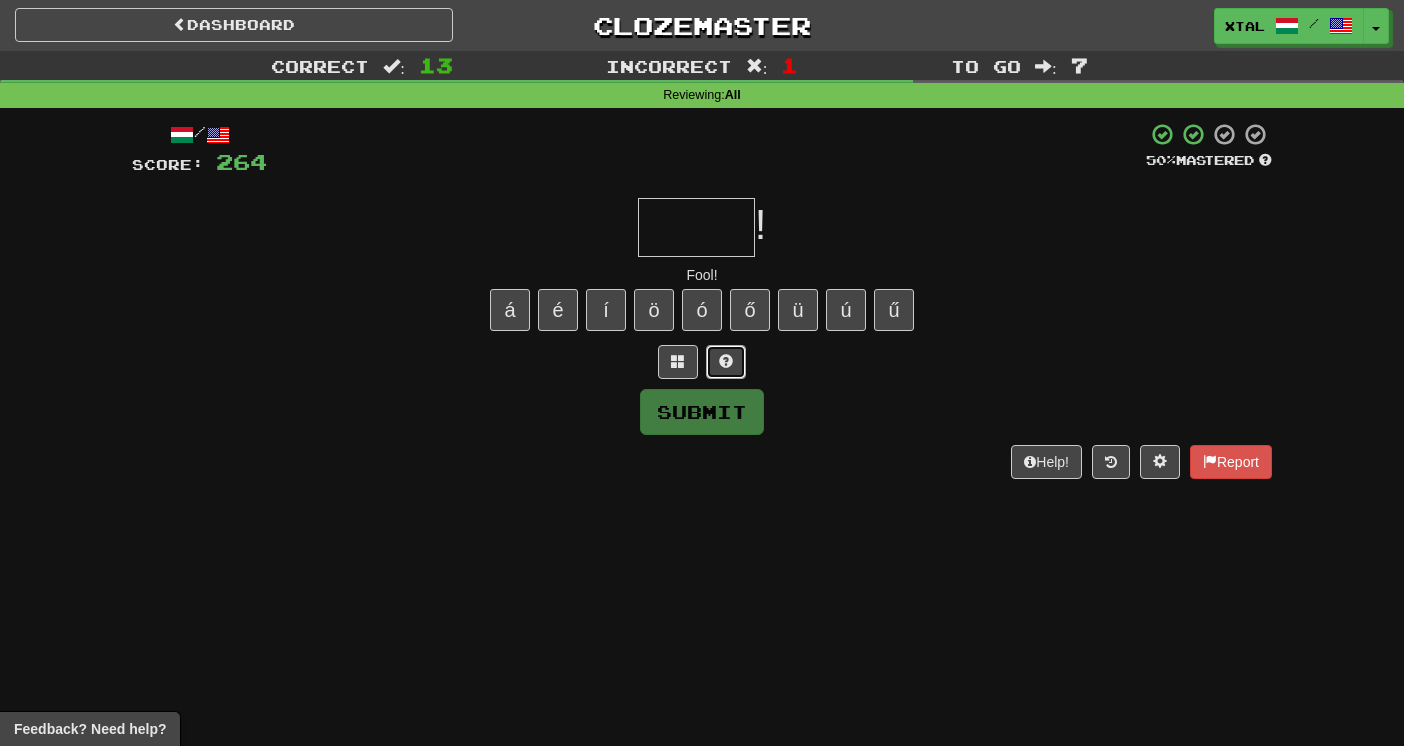 click at bounding box center [726, 361] 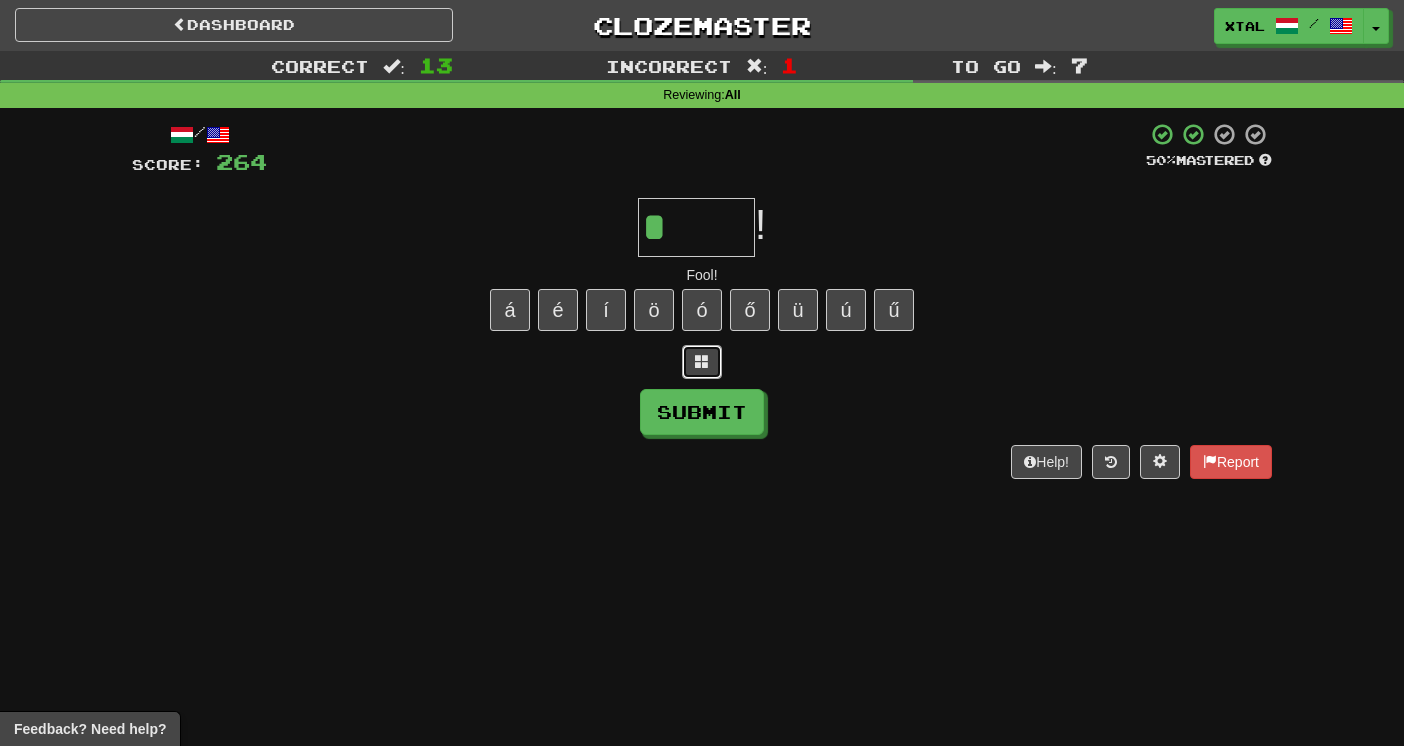 click at bounding box center (702, 361) 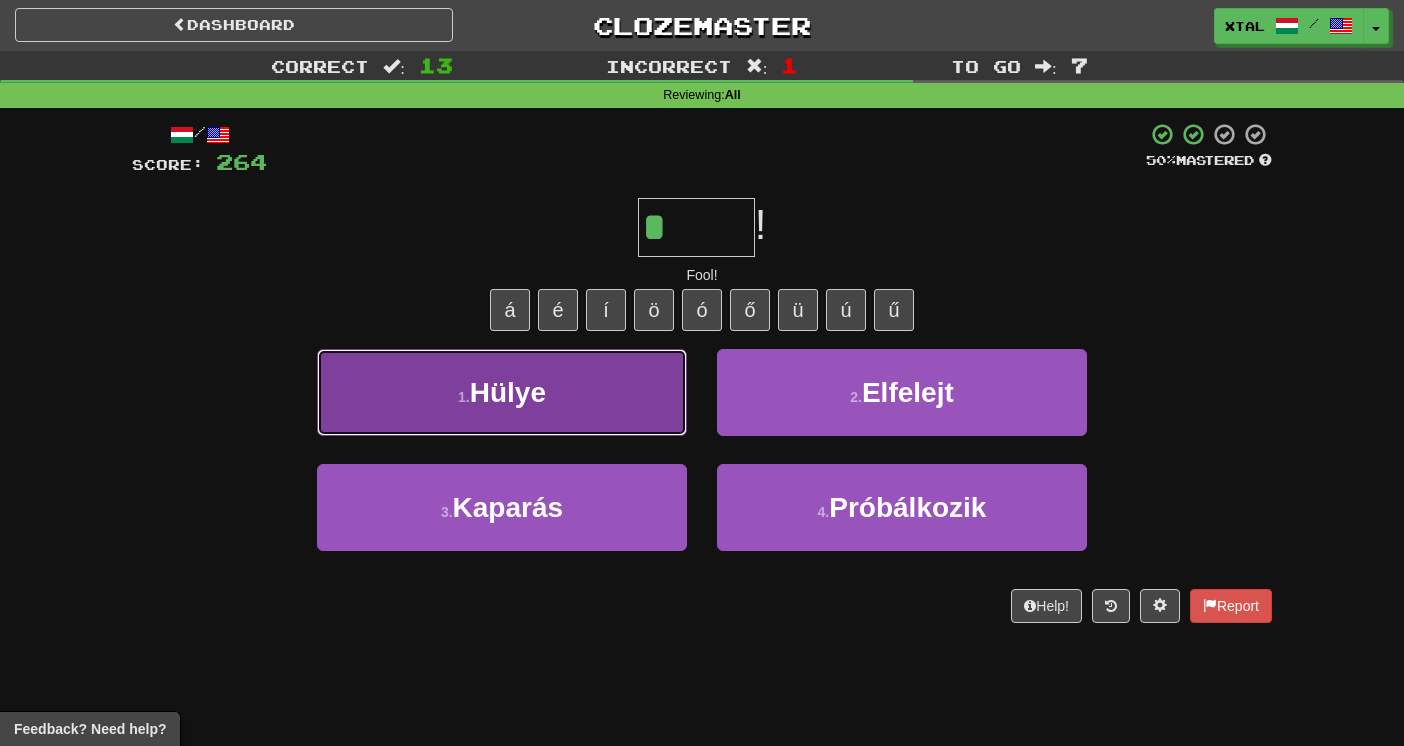click on "1 .  Hülye" at bounding box center (502, 392) 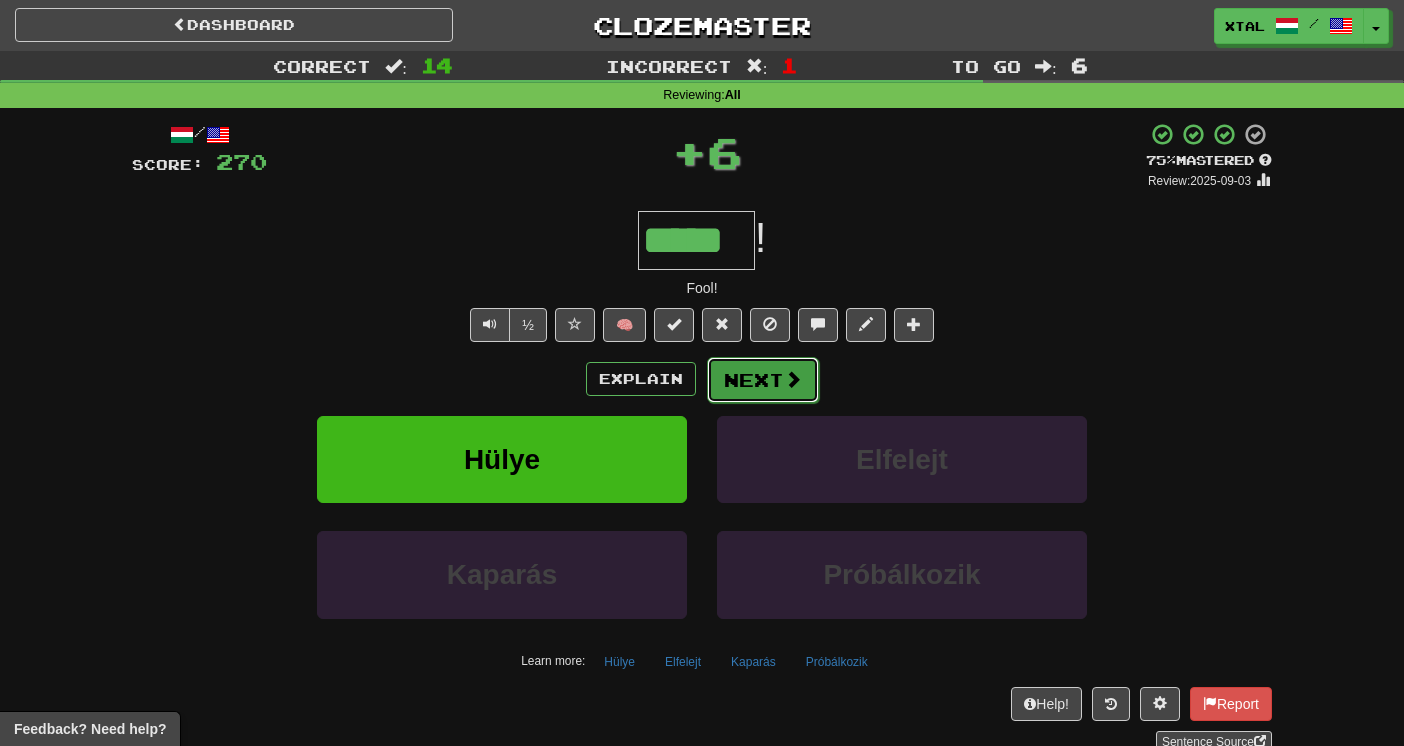 click at bounding box center [793, 379] 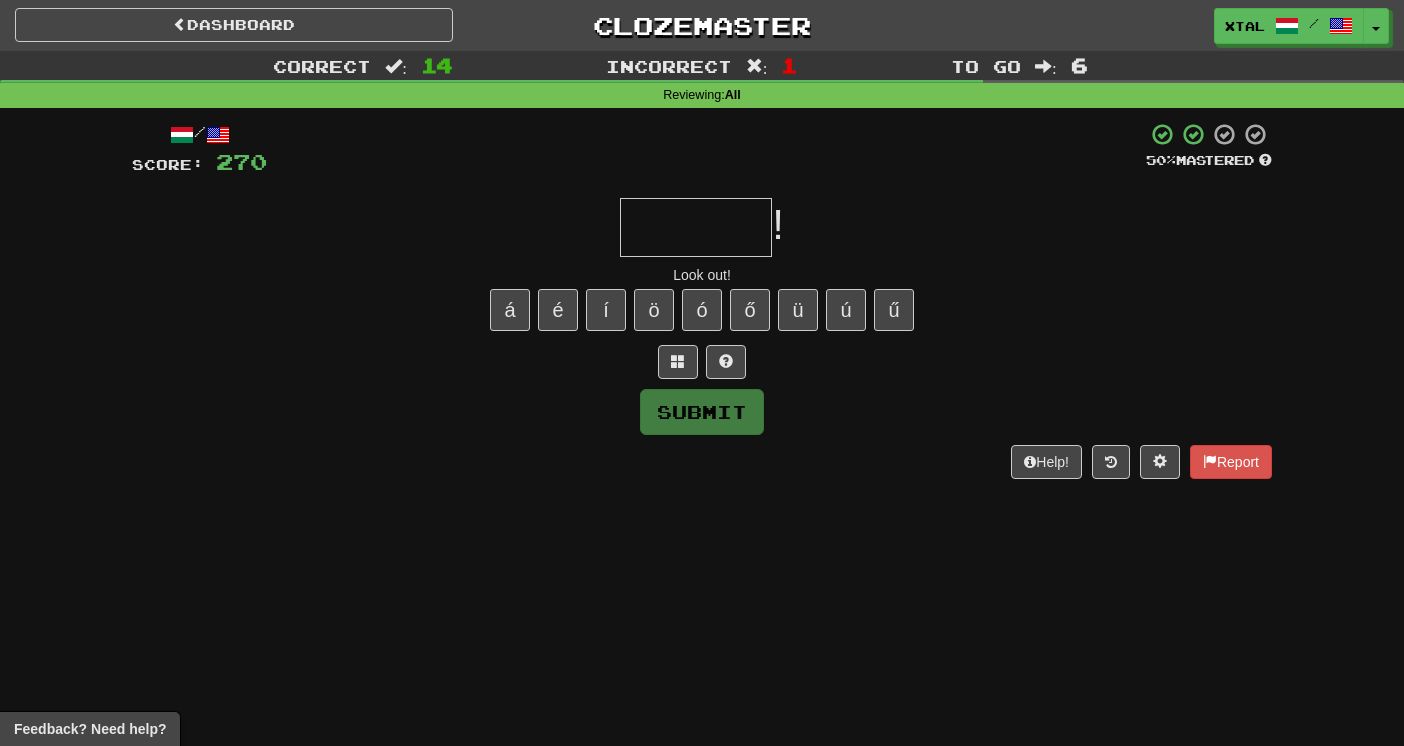 type on "*" 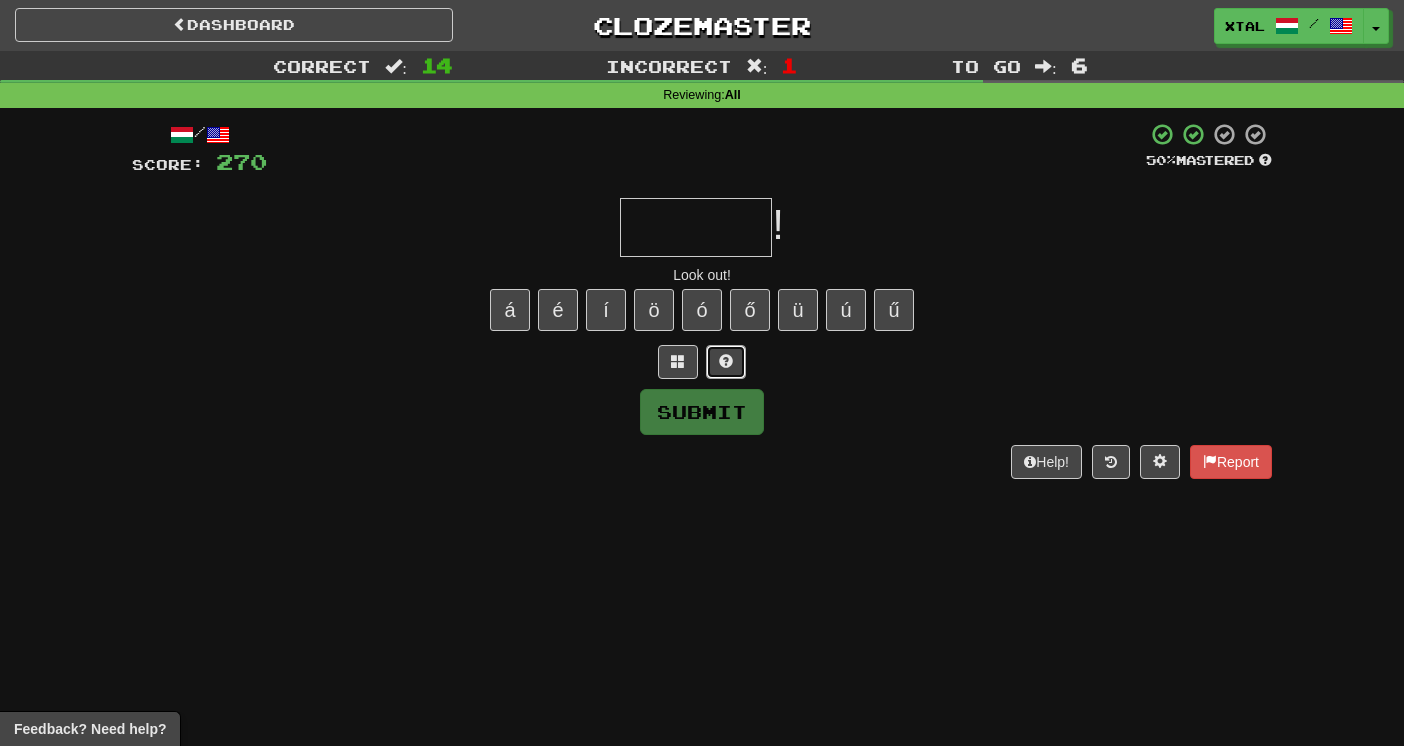 click at bounding box center (726, 361) 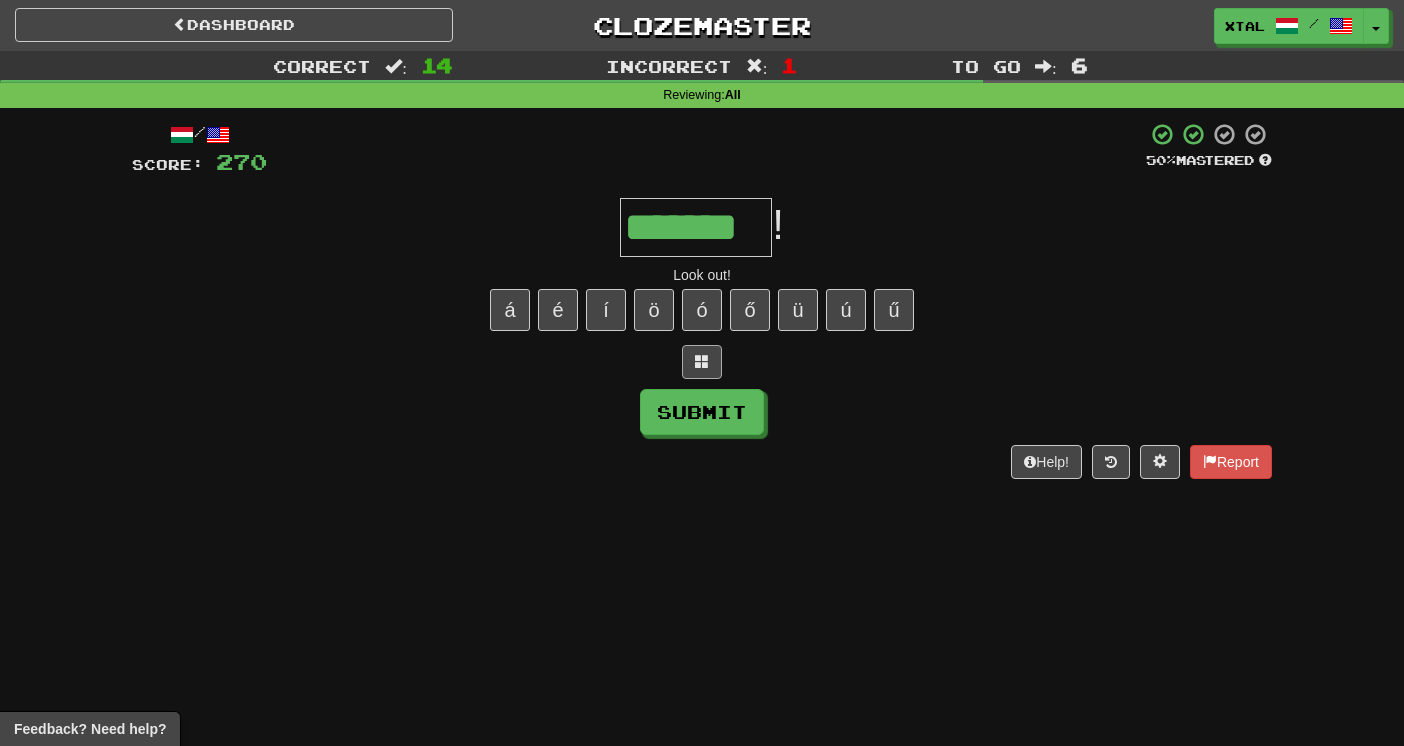 type on "*******" 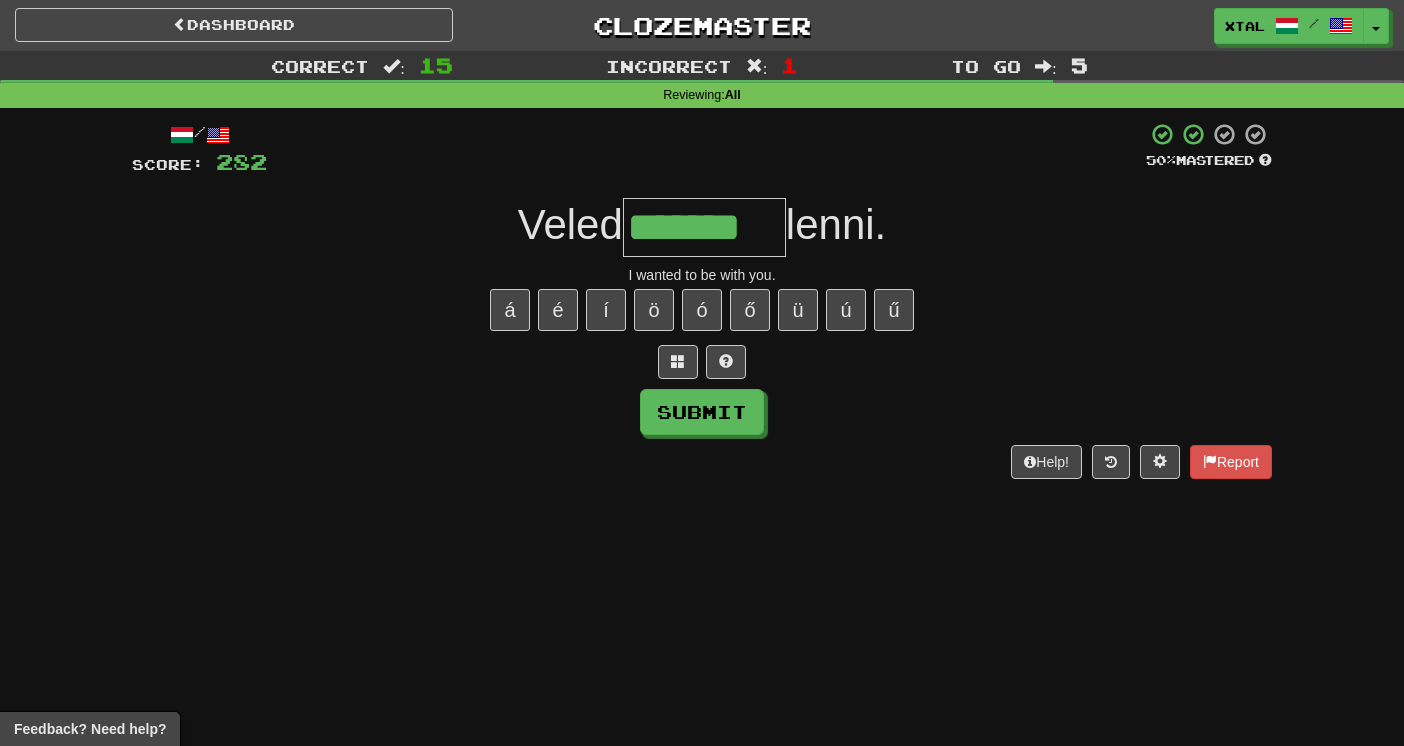 type on "*******" 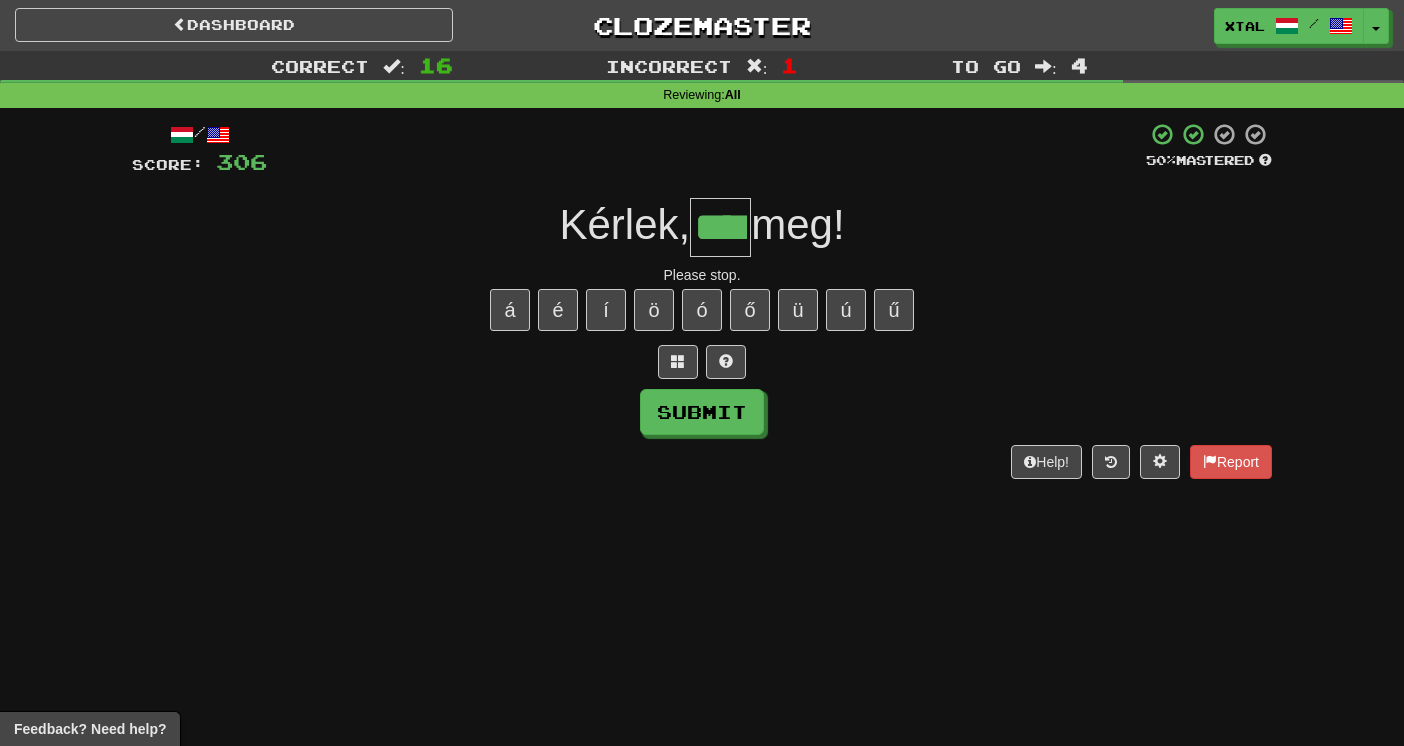 type on "****" 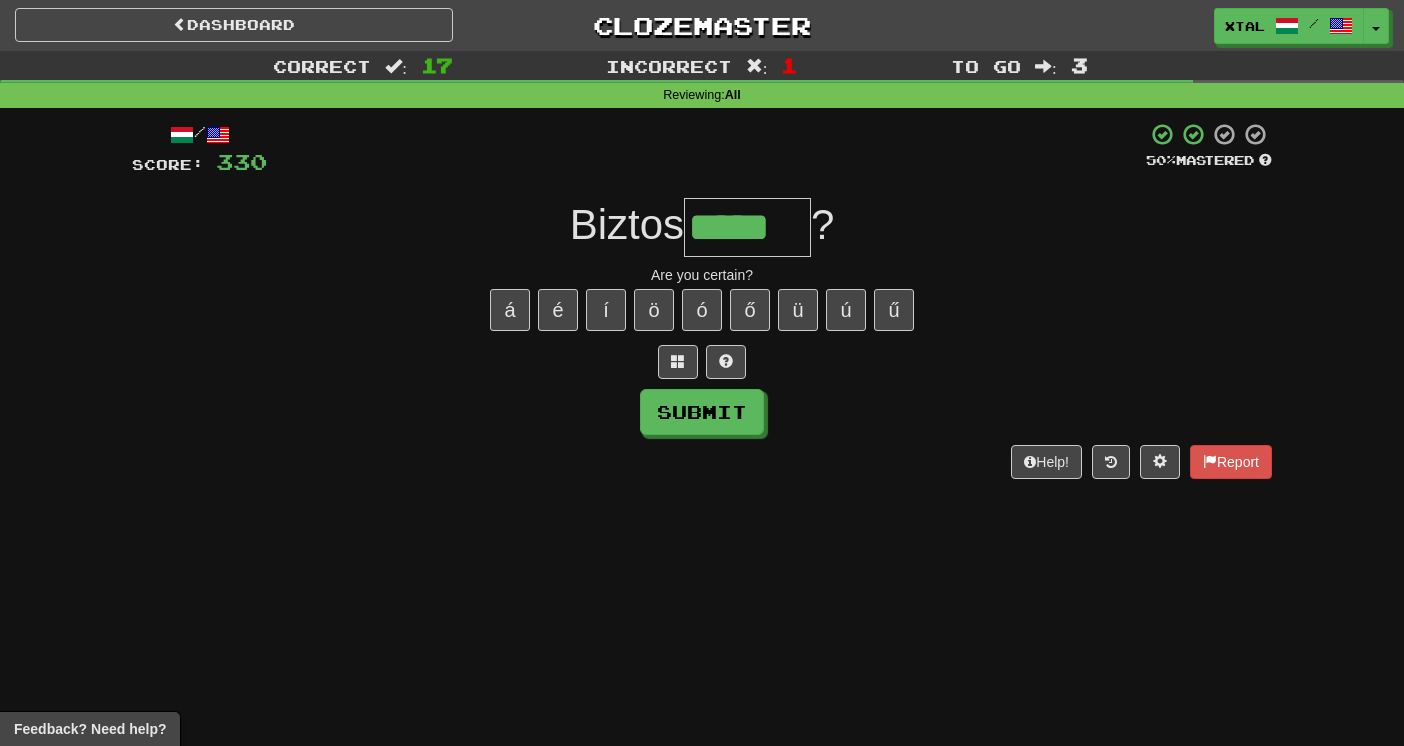 type on "*****" 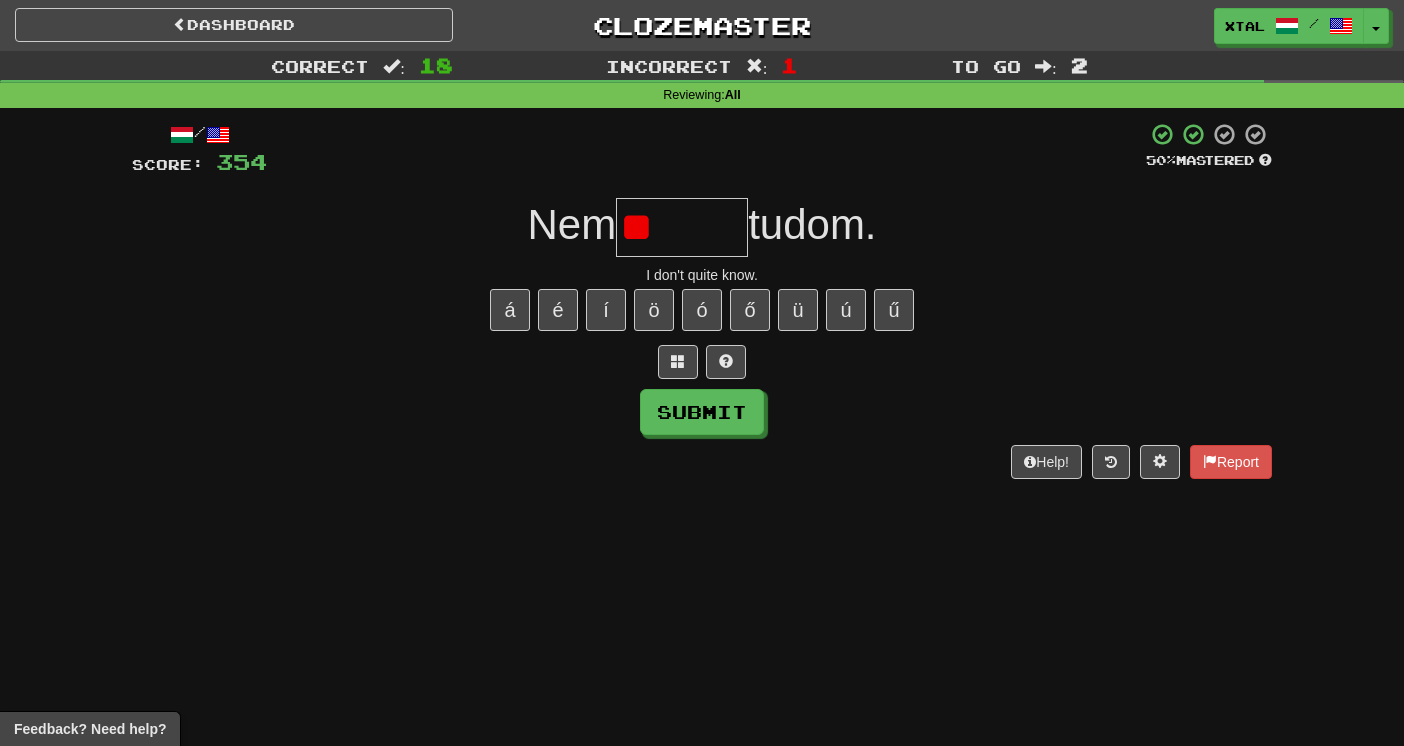 type on "*" 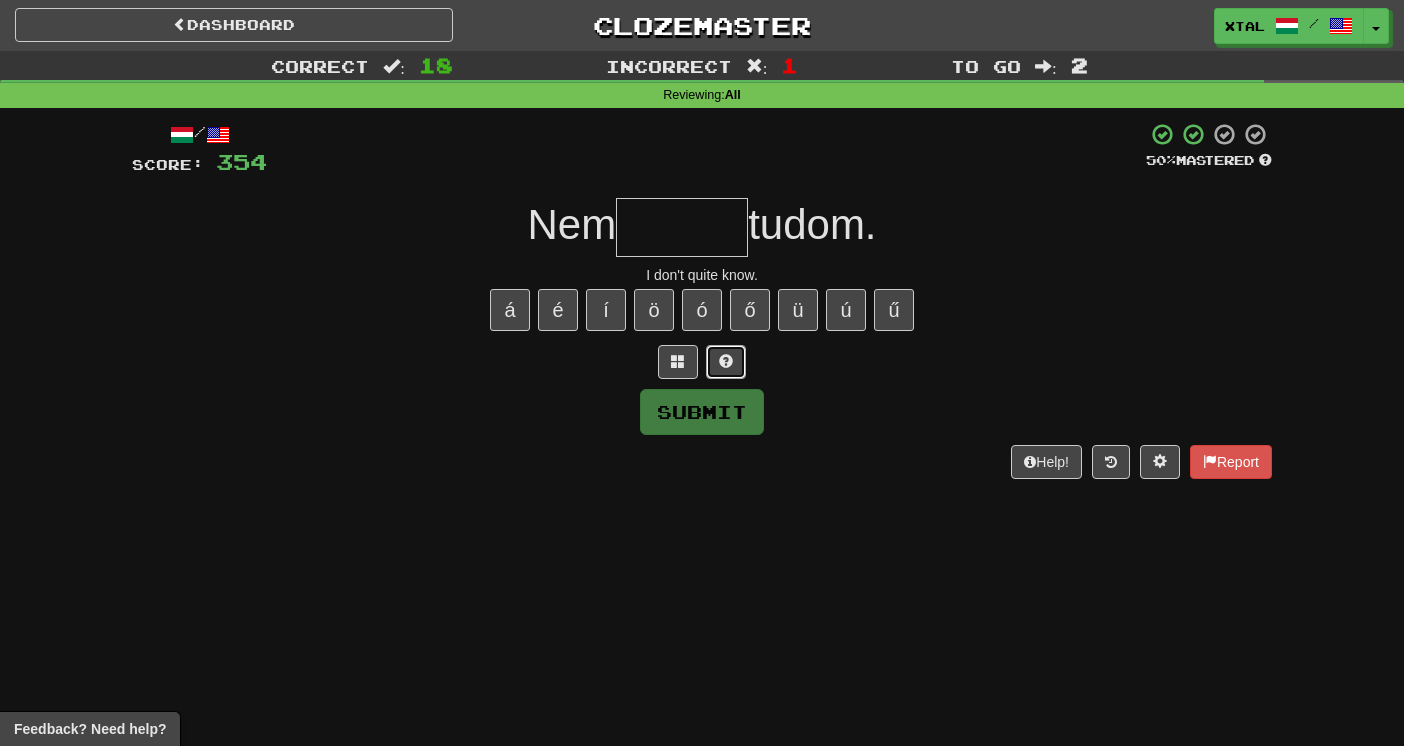 click at bounding box center (726, 361) 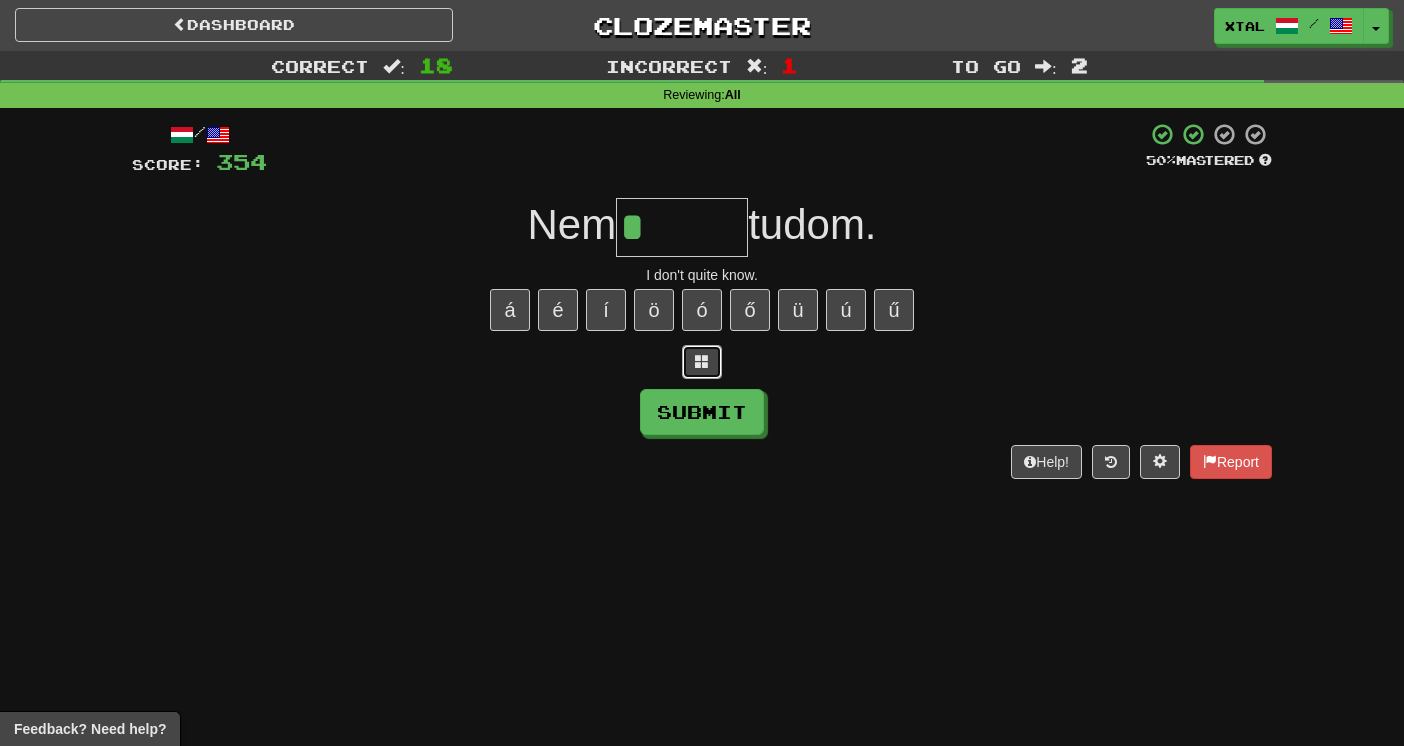 click at bounding box center (702, 361) 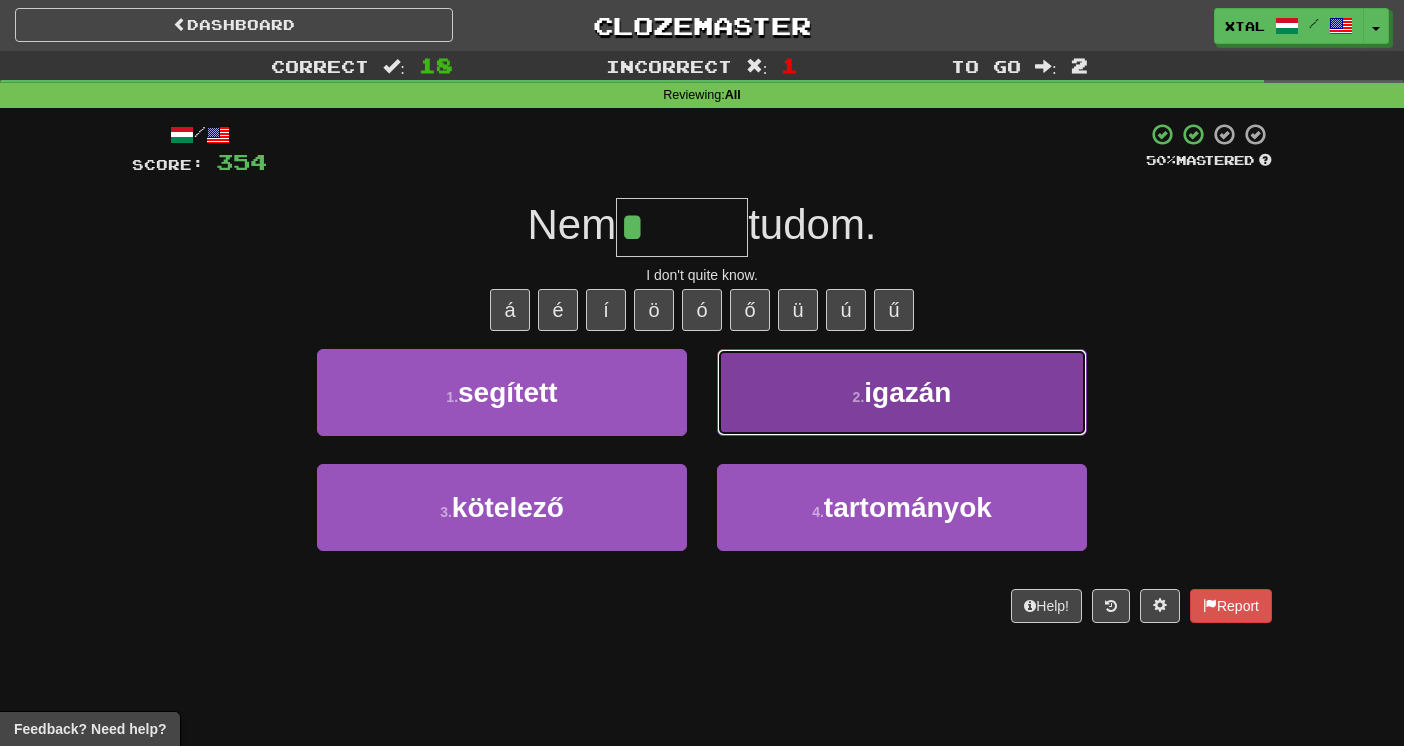click on "2 .  igazán" at bounding box center [902, 392] 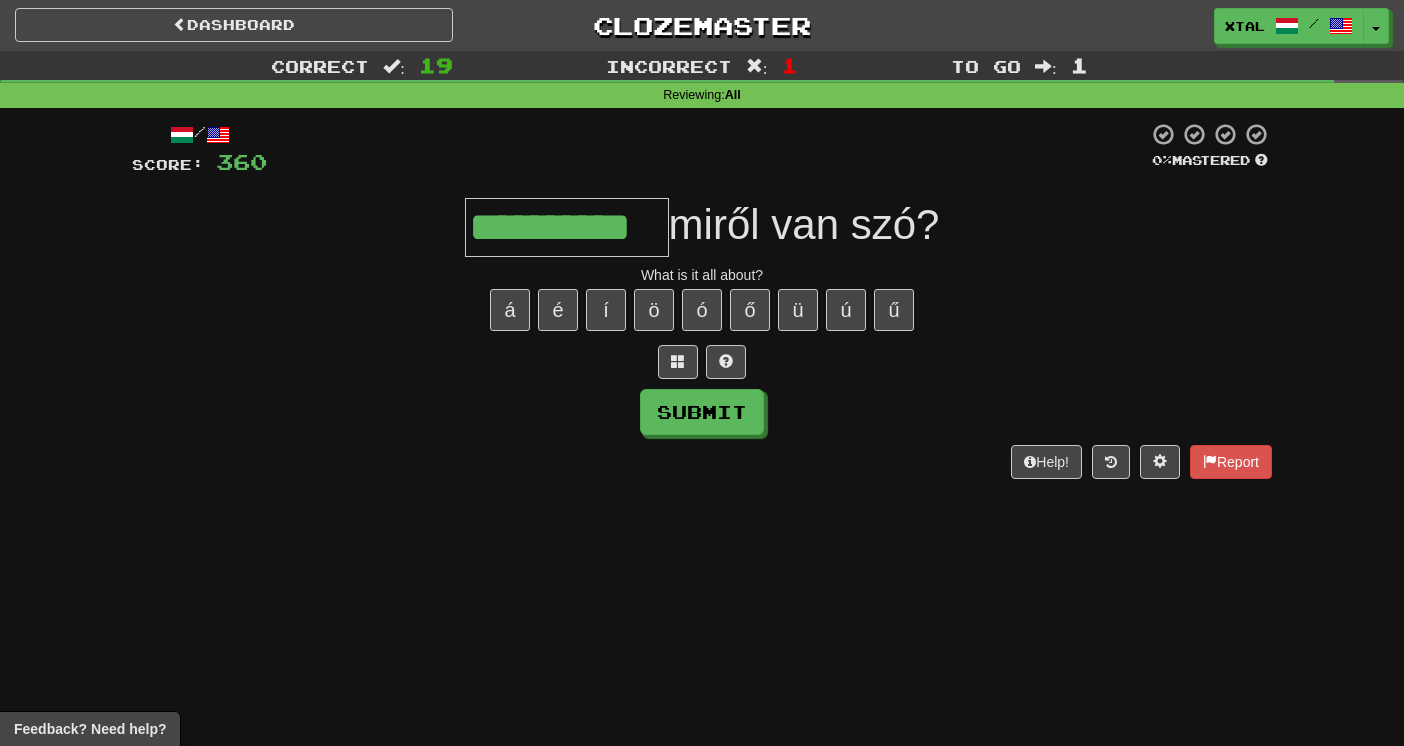 type on "**********" 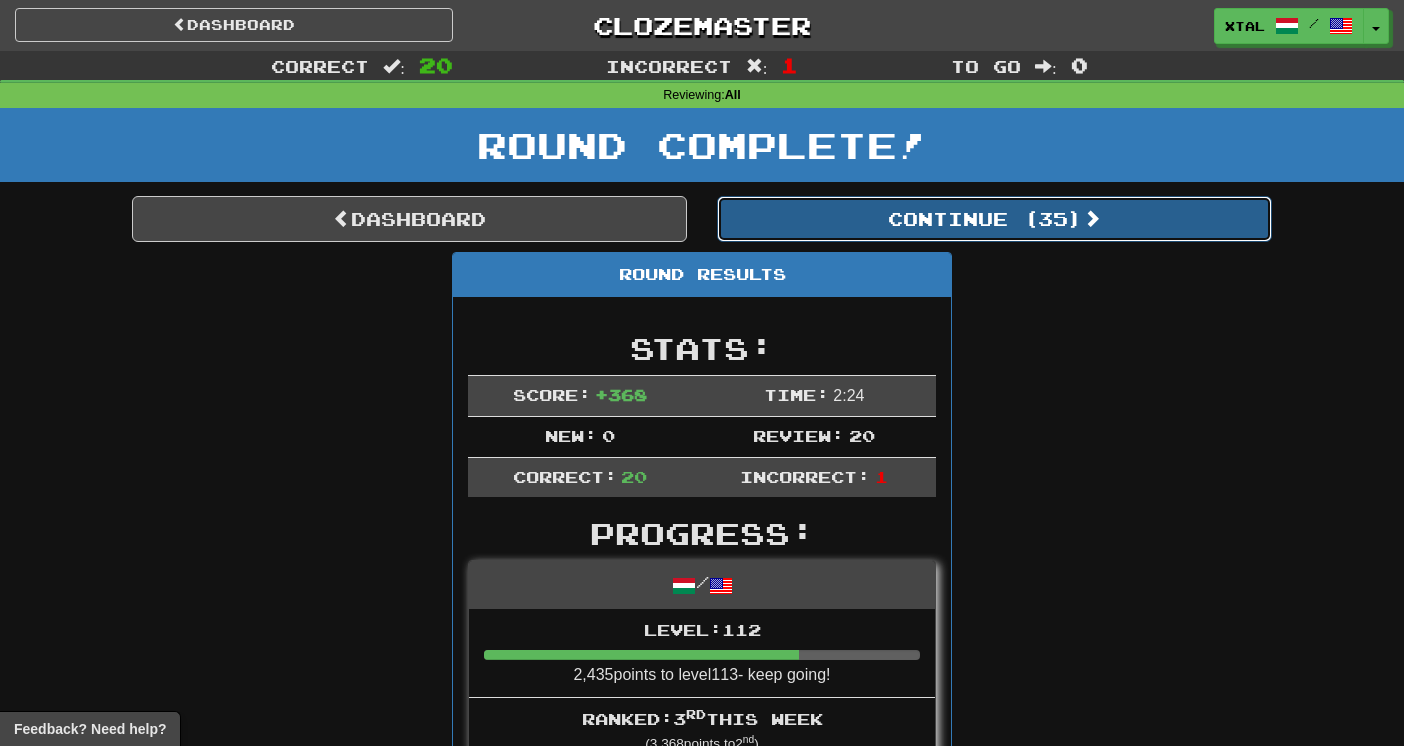 click on "Continue ( 35 )" at bounding box center (994, 219) 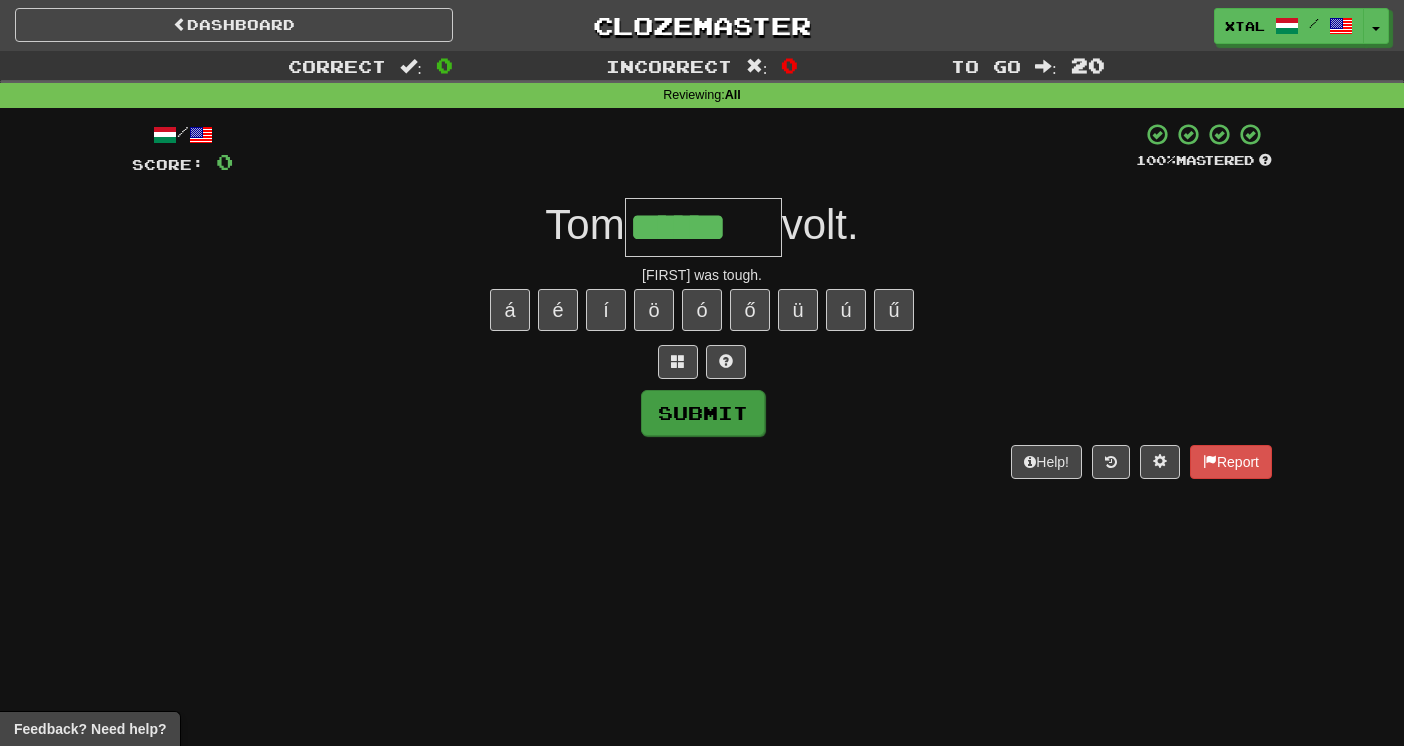 type on "******" 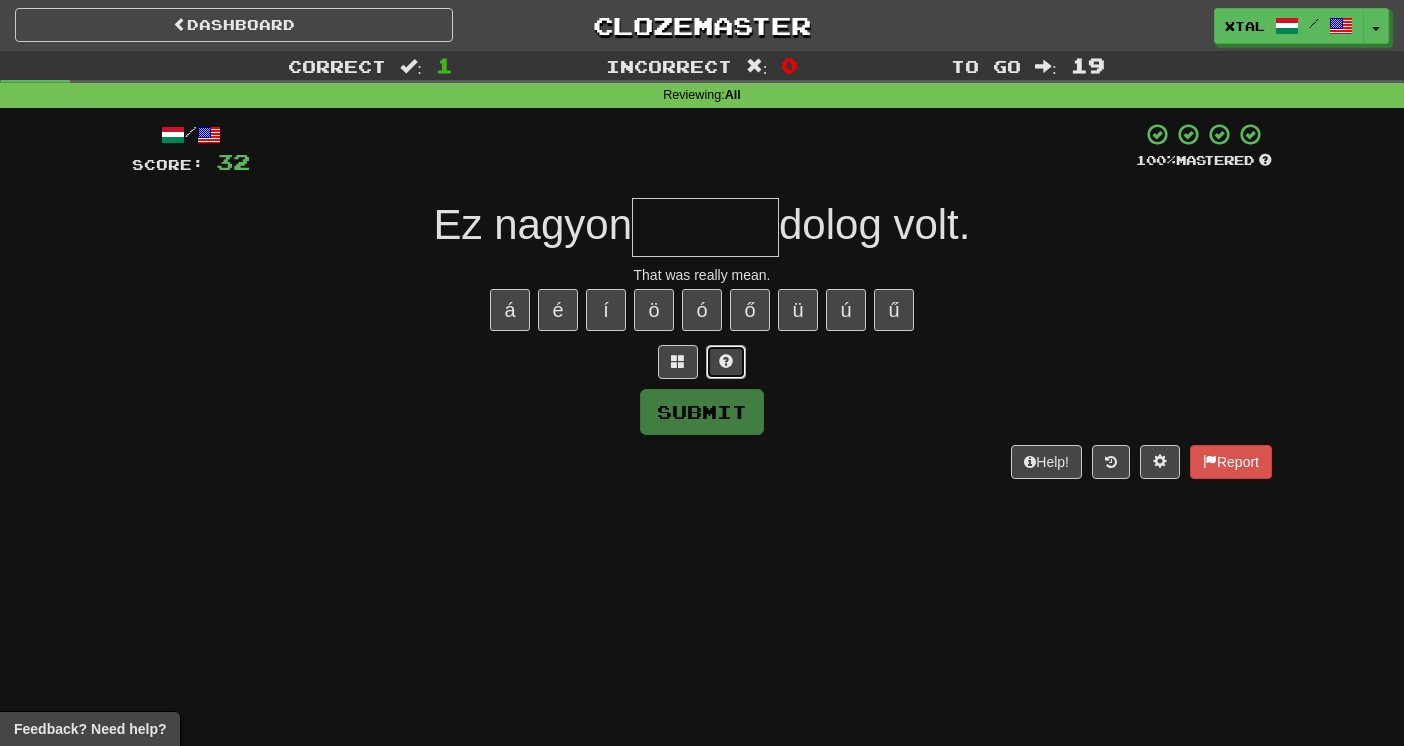 click at bounding box center [726, 361] 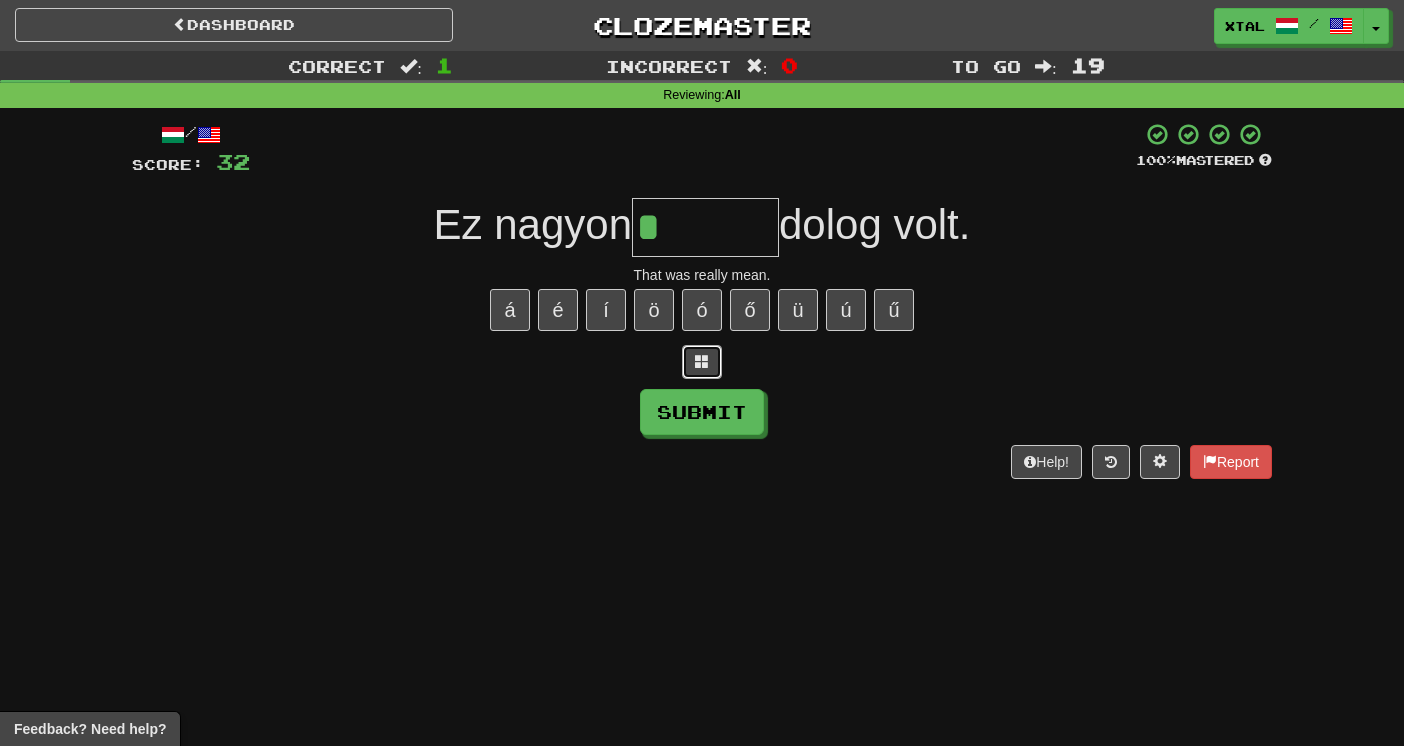 click at bounding box center (702, 361) 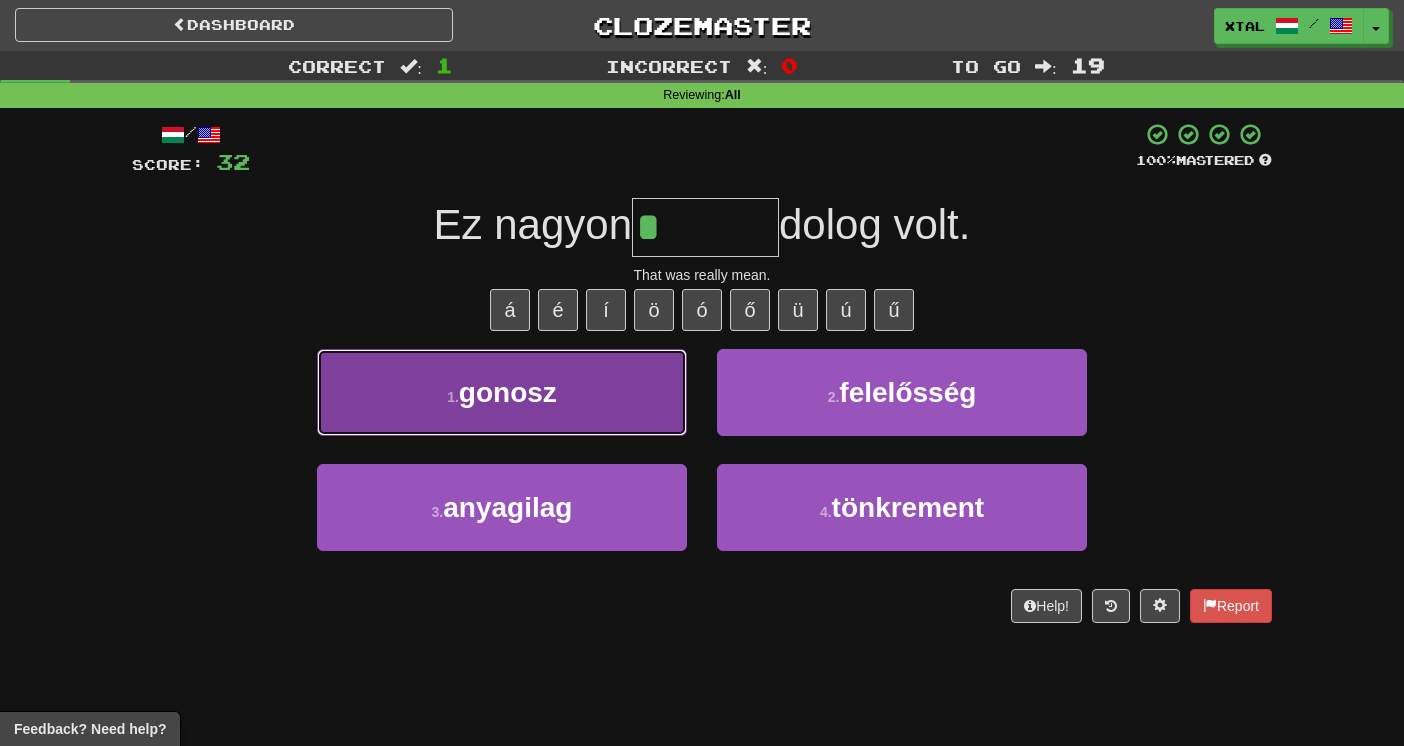 click on "1 .  gonosz" at bounding box center [502, 392] 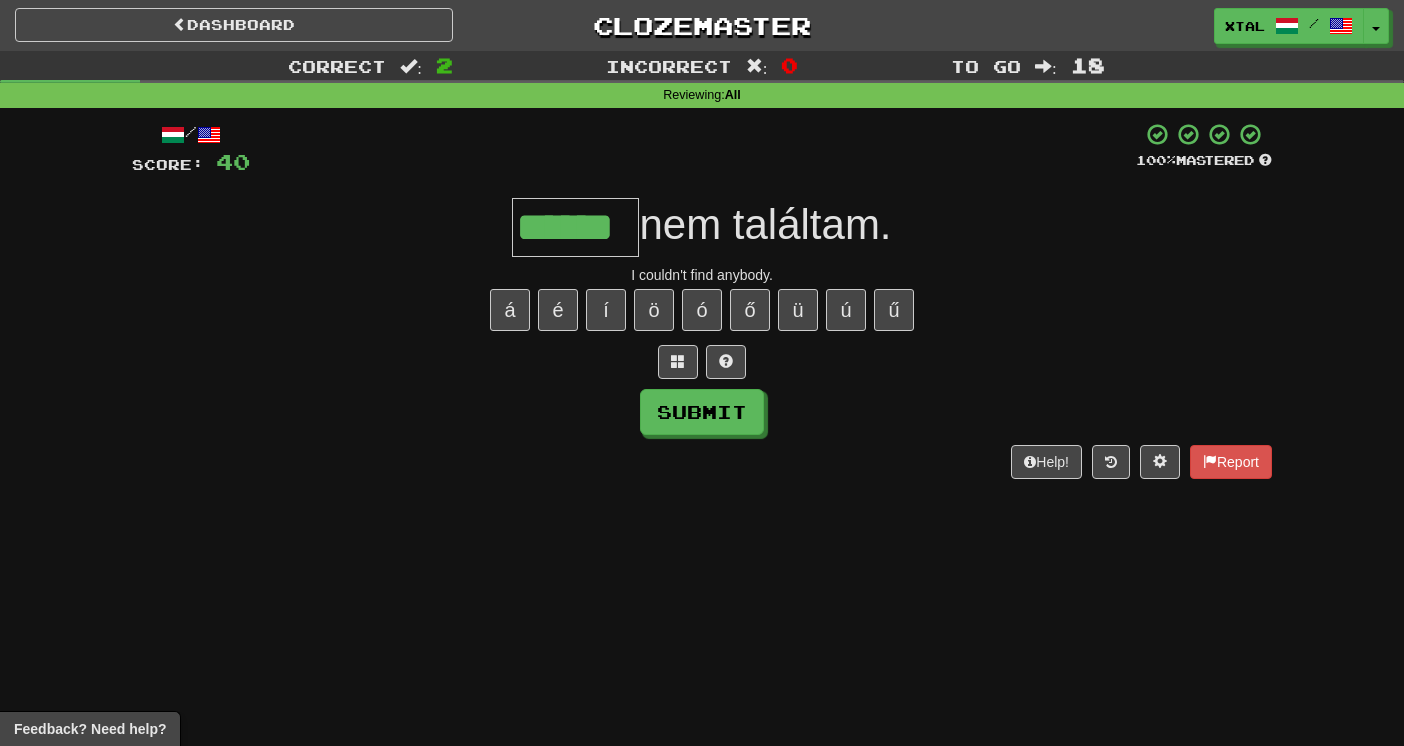 type on "******" 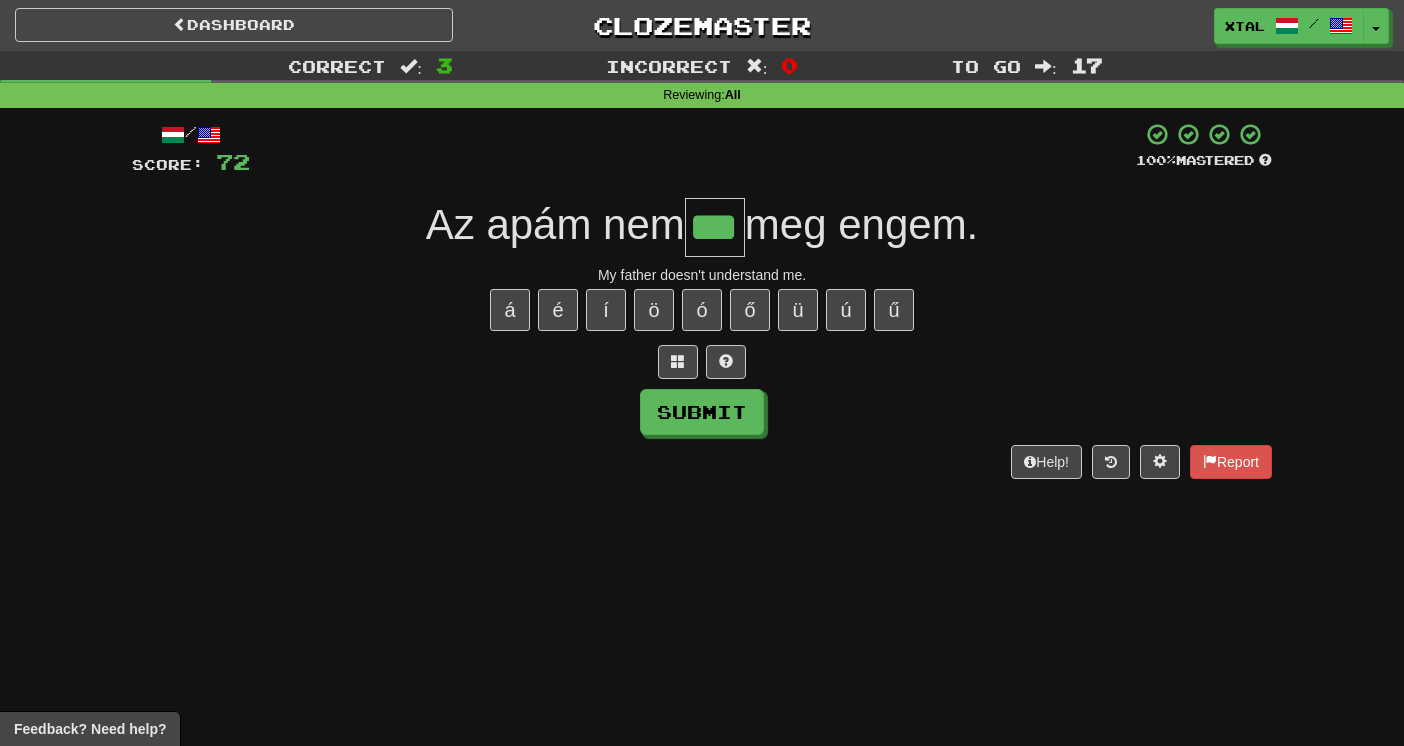 type on "***" 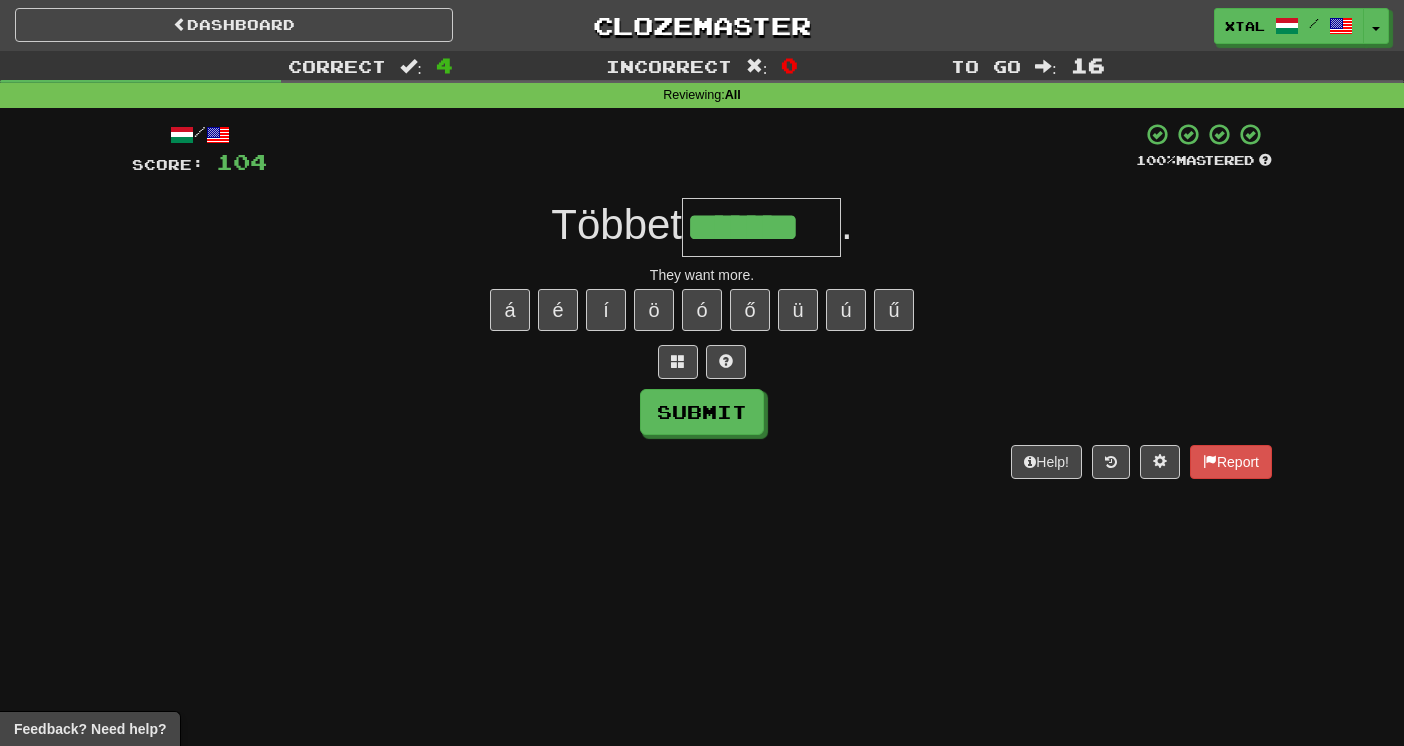type on "*******" 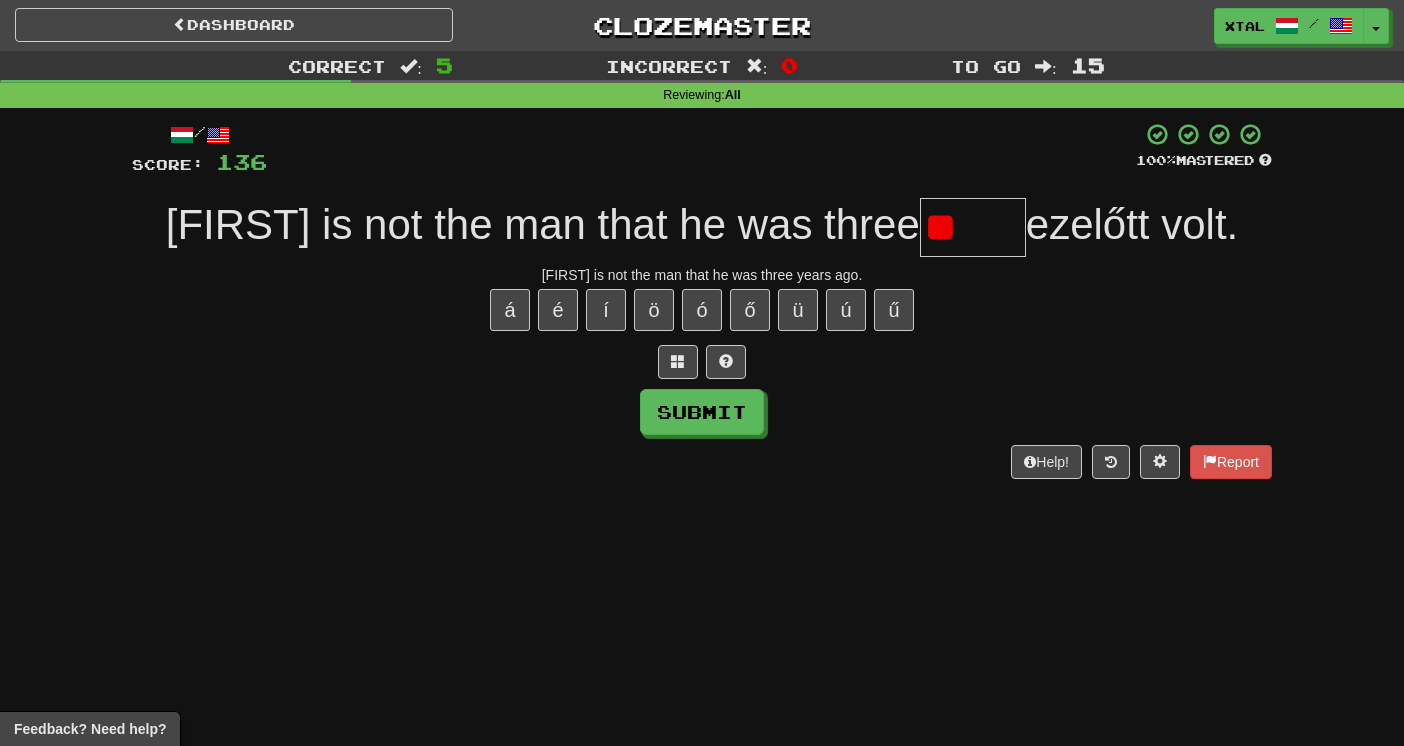 type on "*" 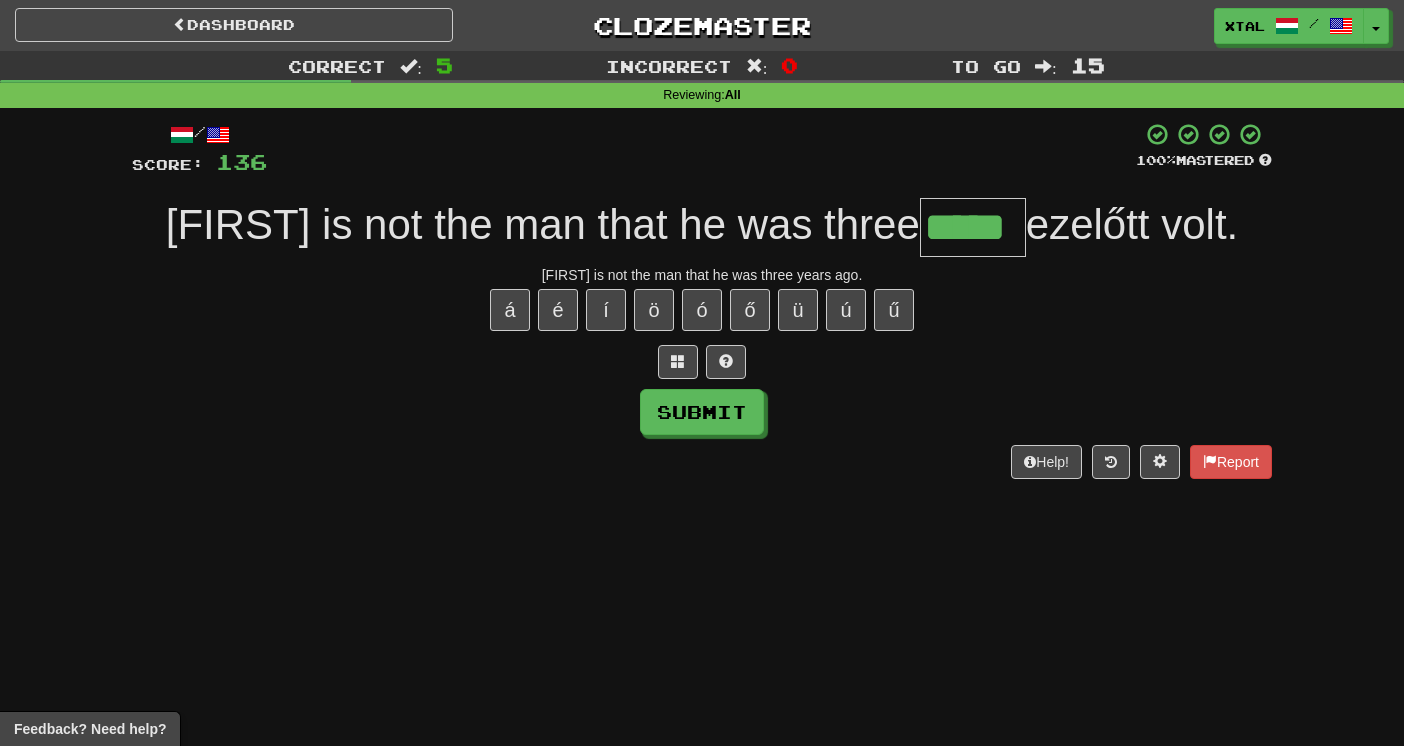 type on "*****" 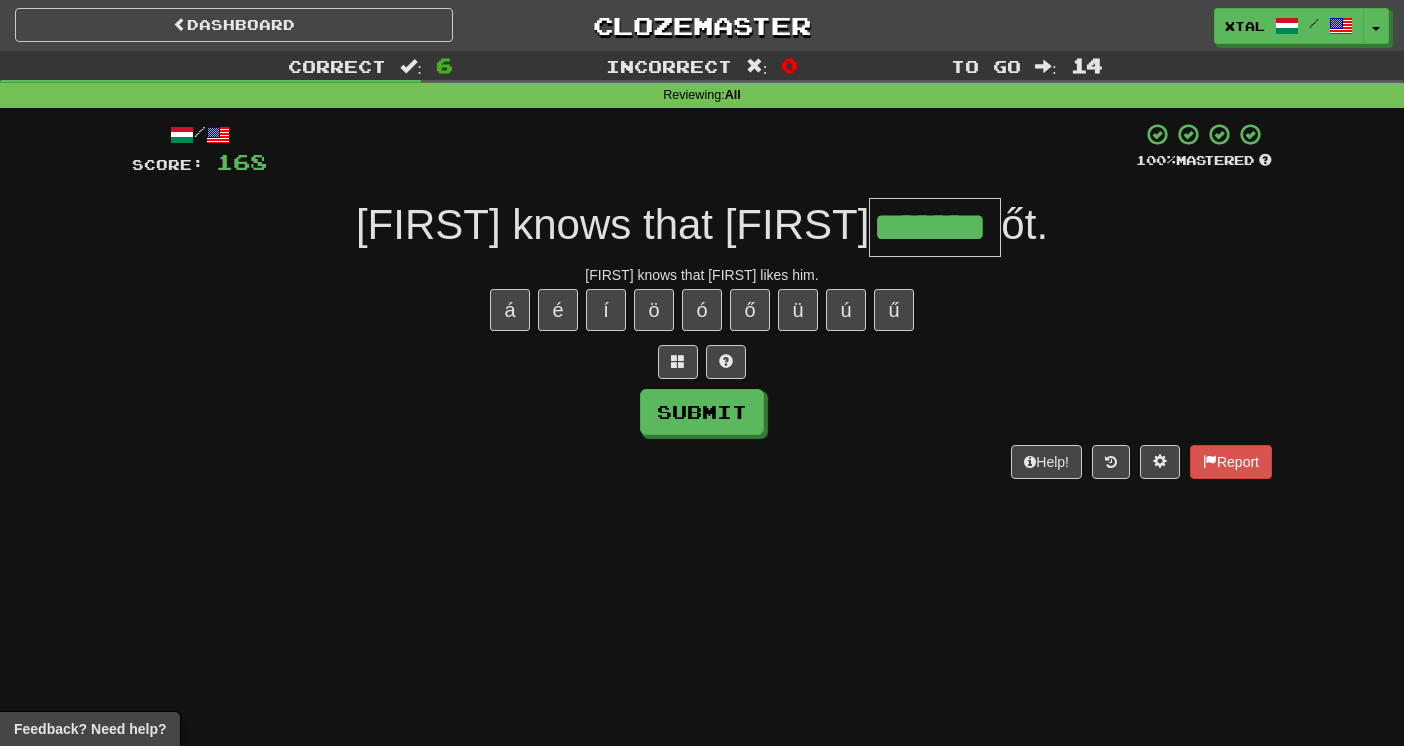 type on "*******" 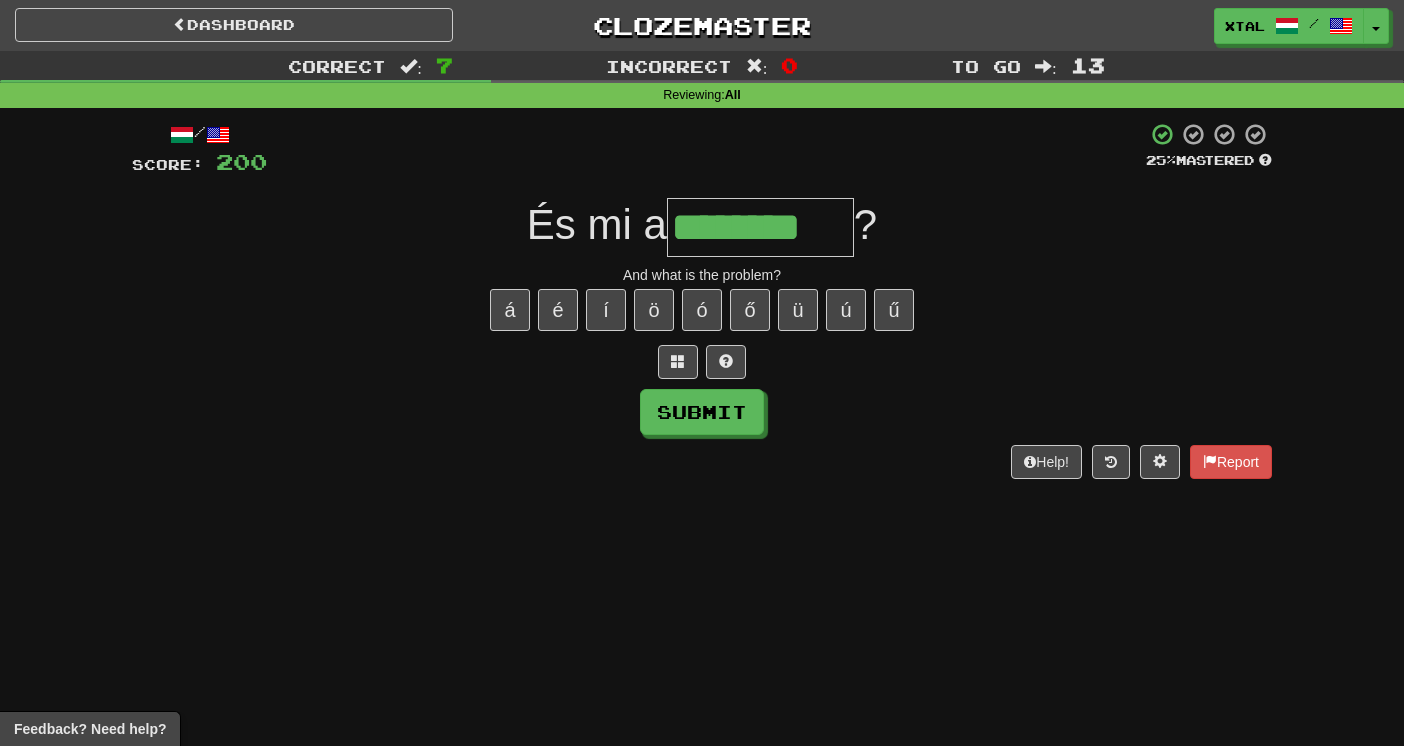type on "********" 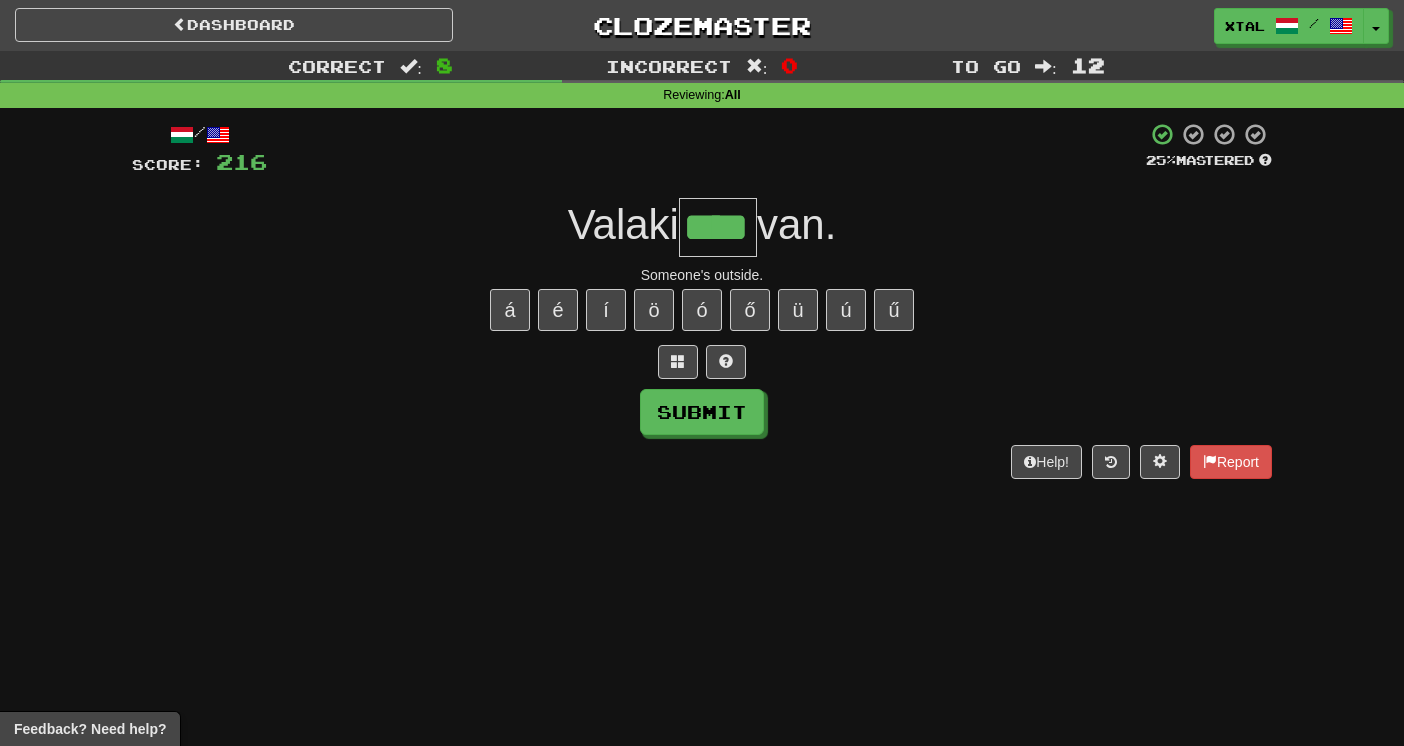 type on "****" 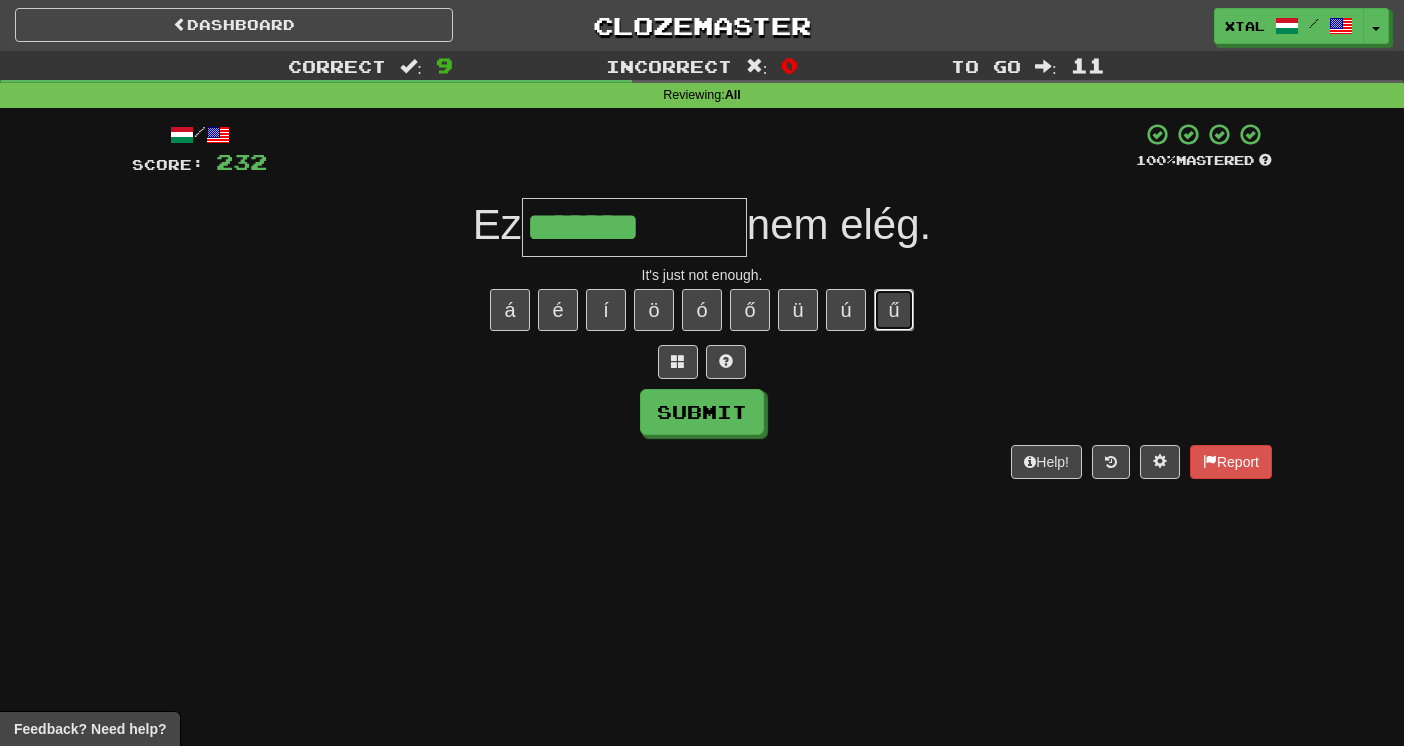 click on "ű" at bounding box center (894, 310) 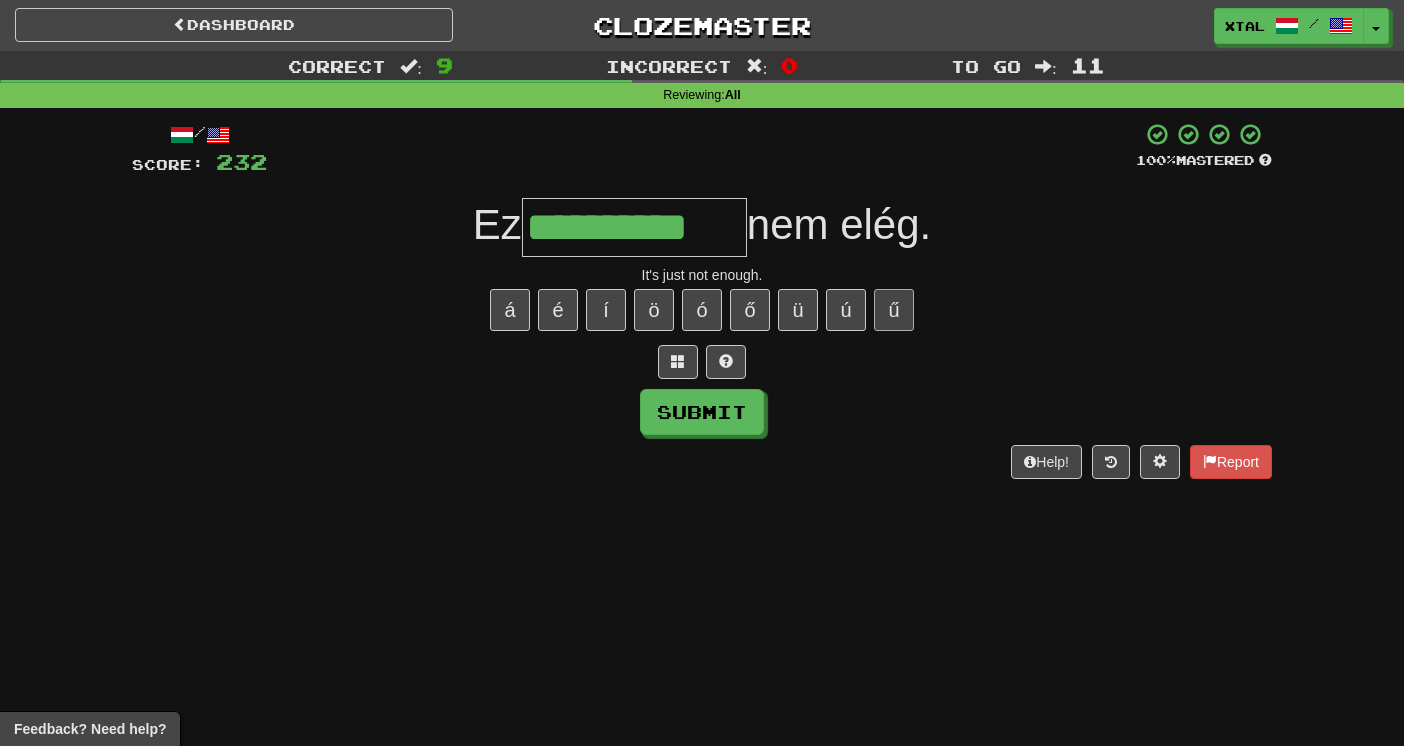 type on "**********" 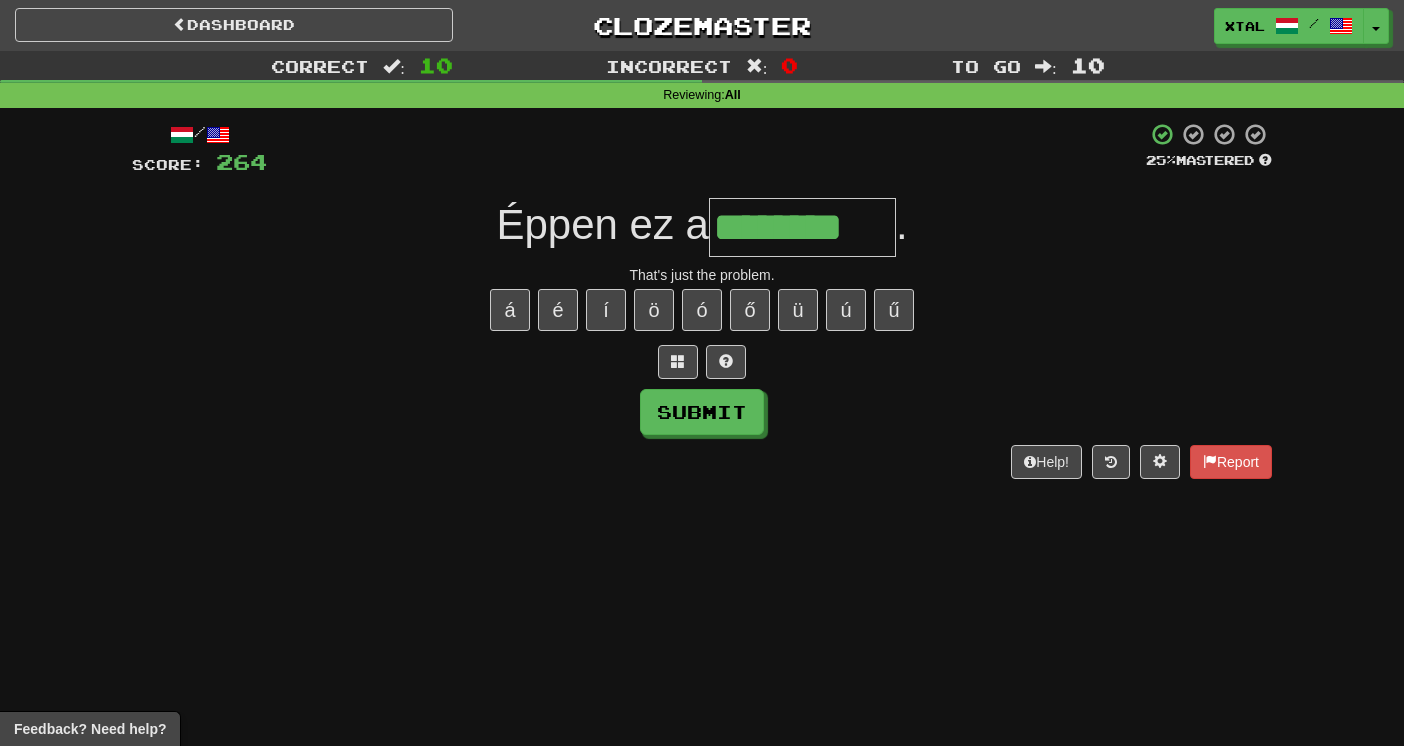 type on "********" 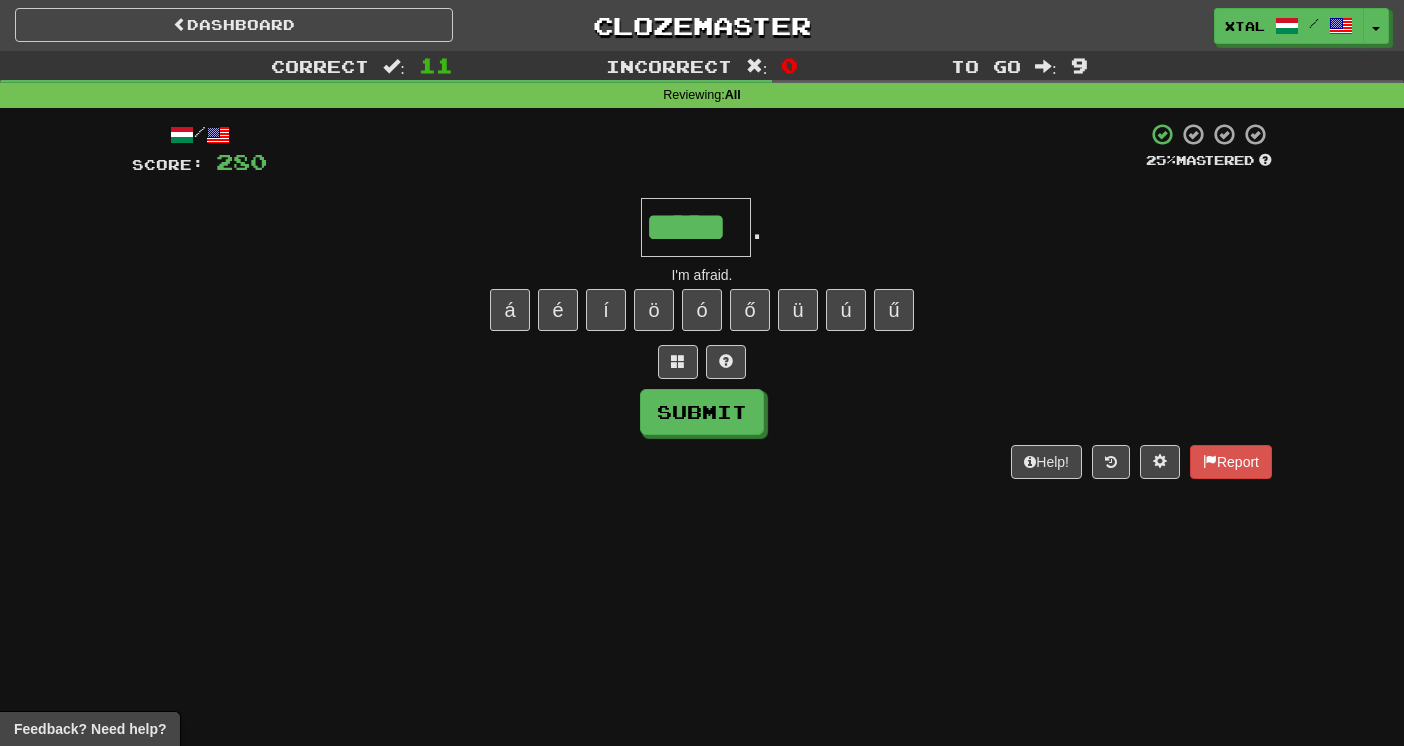 type on "*****" 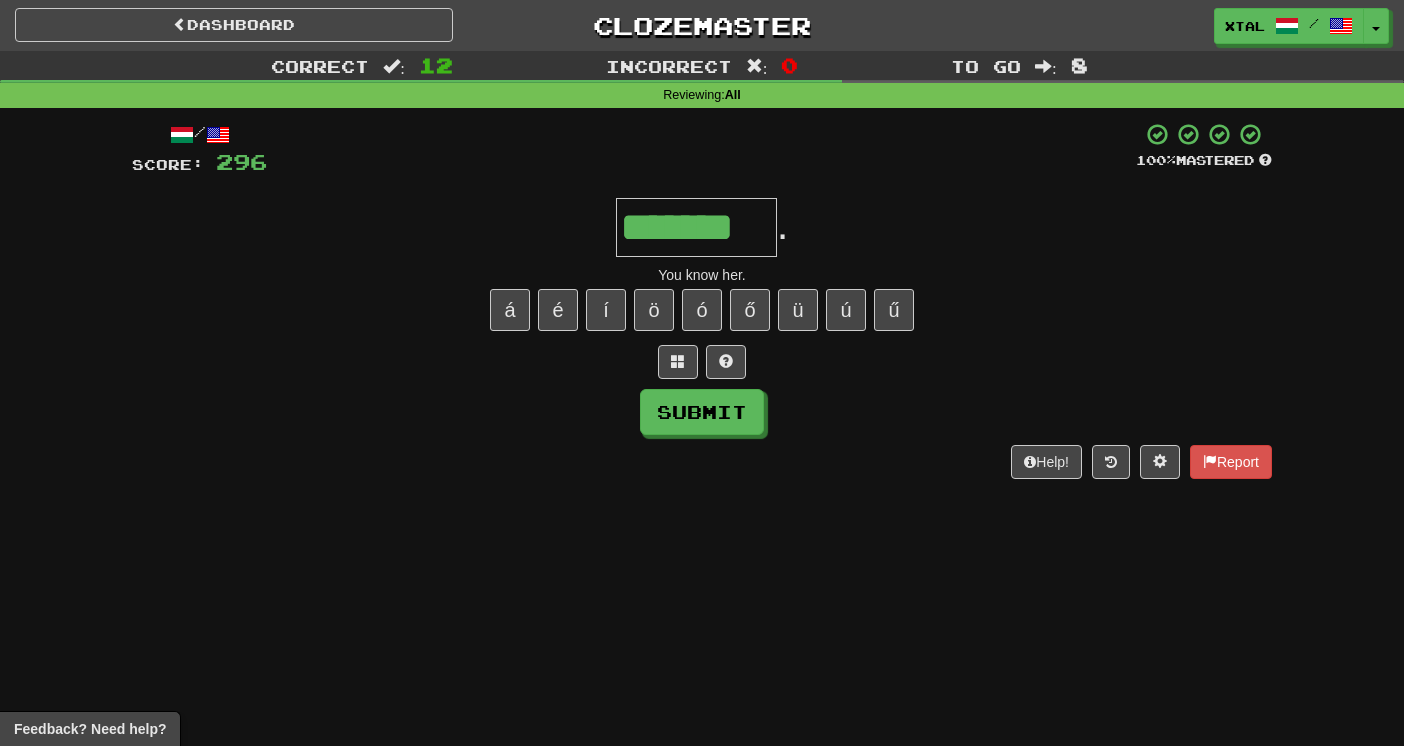 type on "*******" 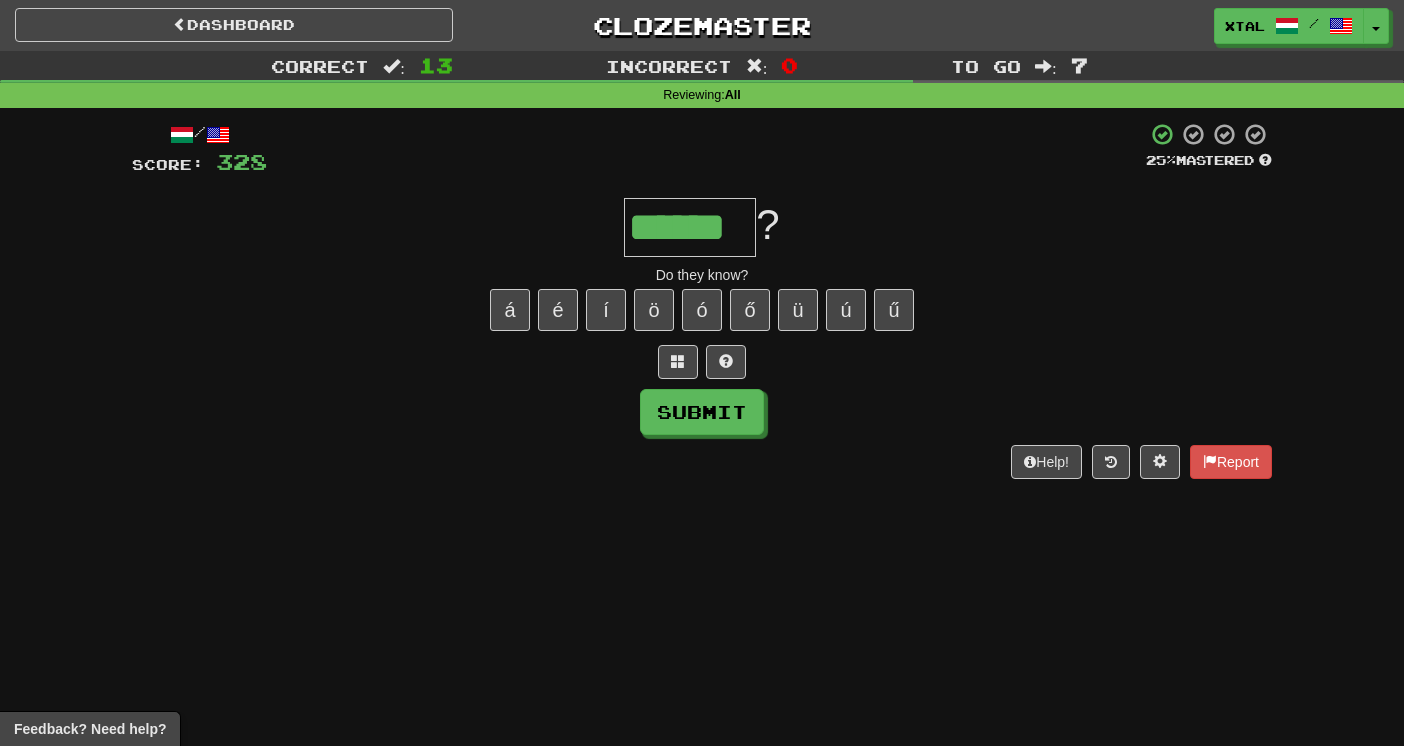 type on "******" 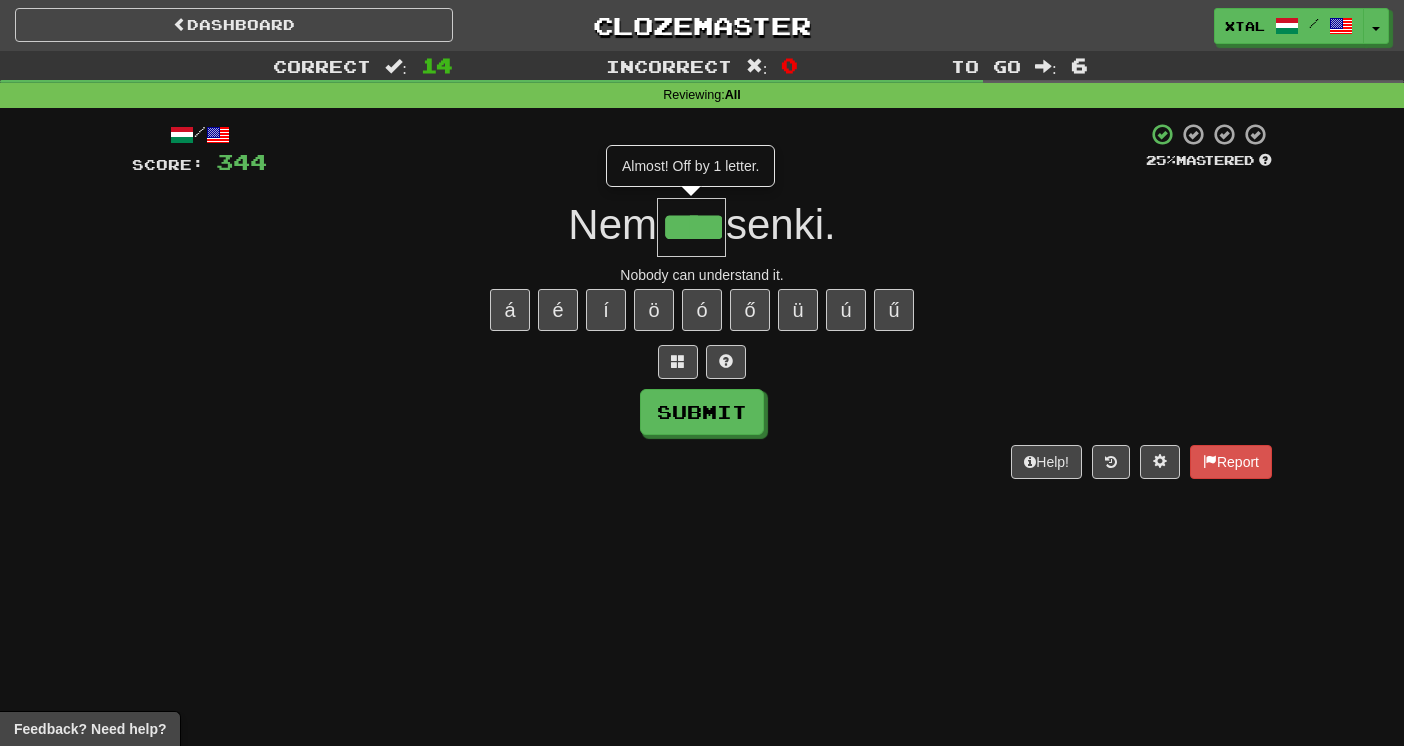 type on "****" 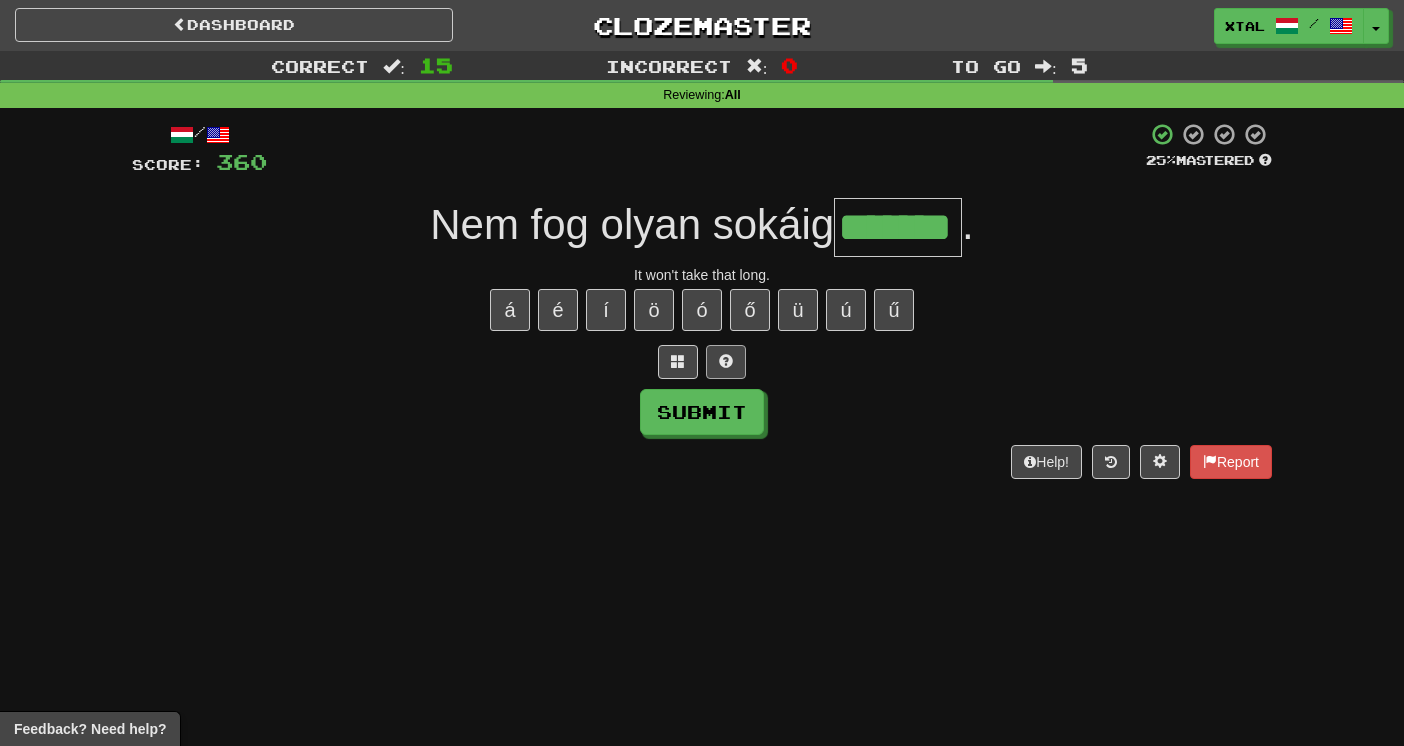 type on "*******" 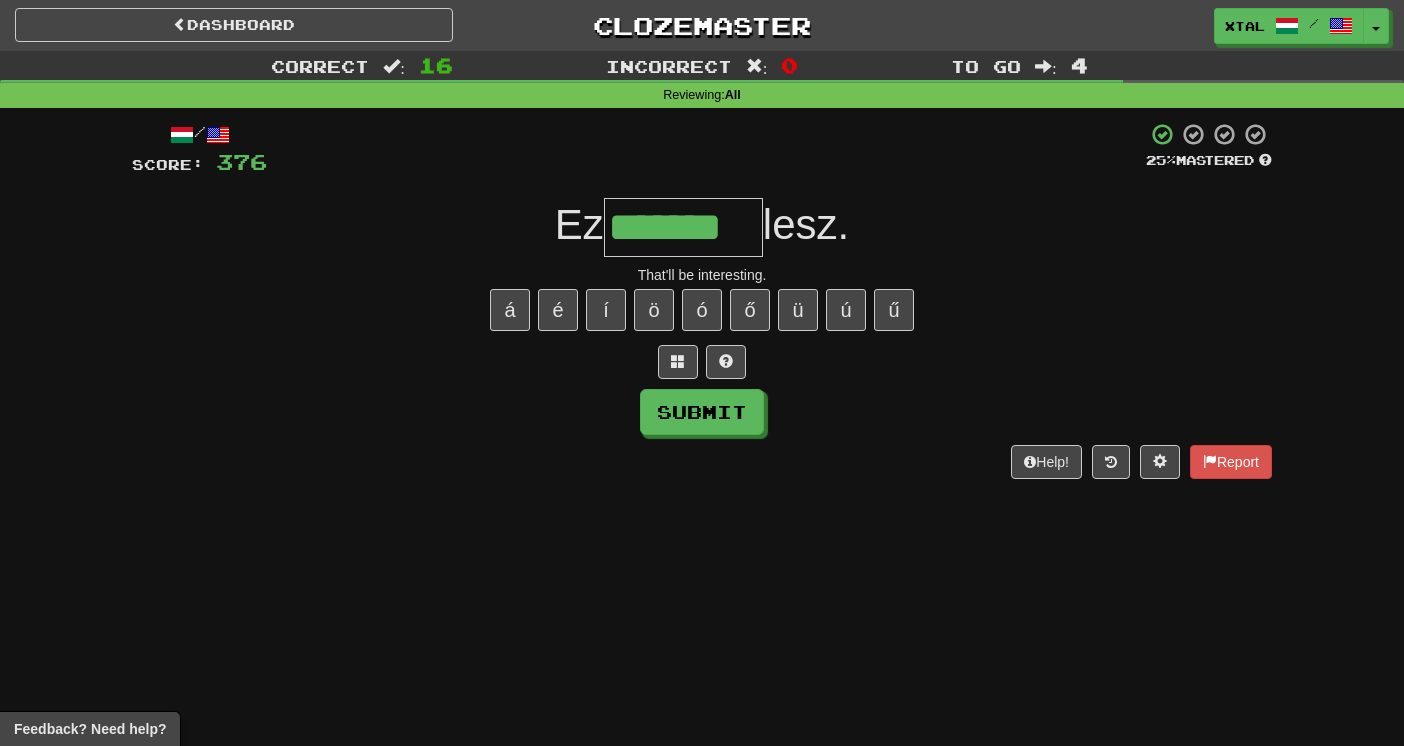 type on "*******" 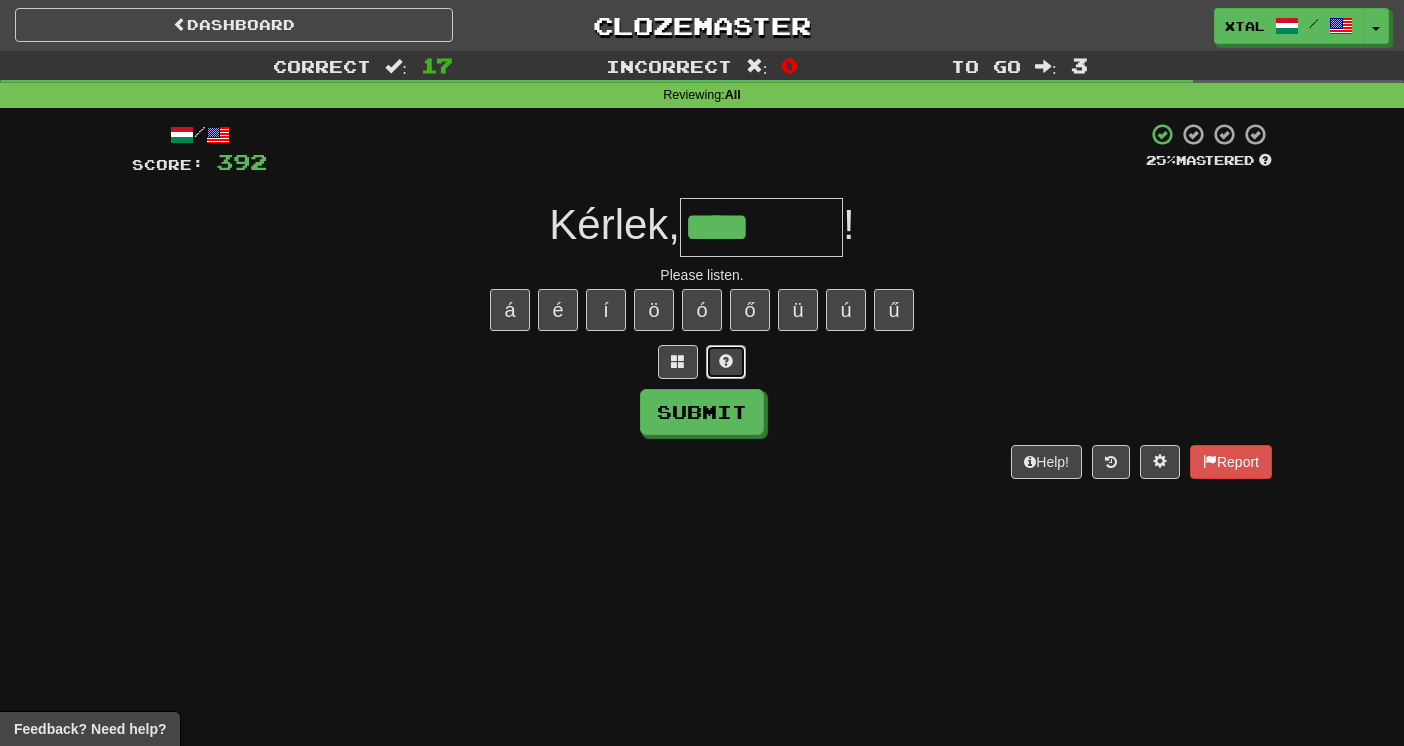 click at bounding box center (726, 362) 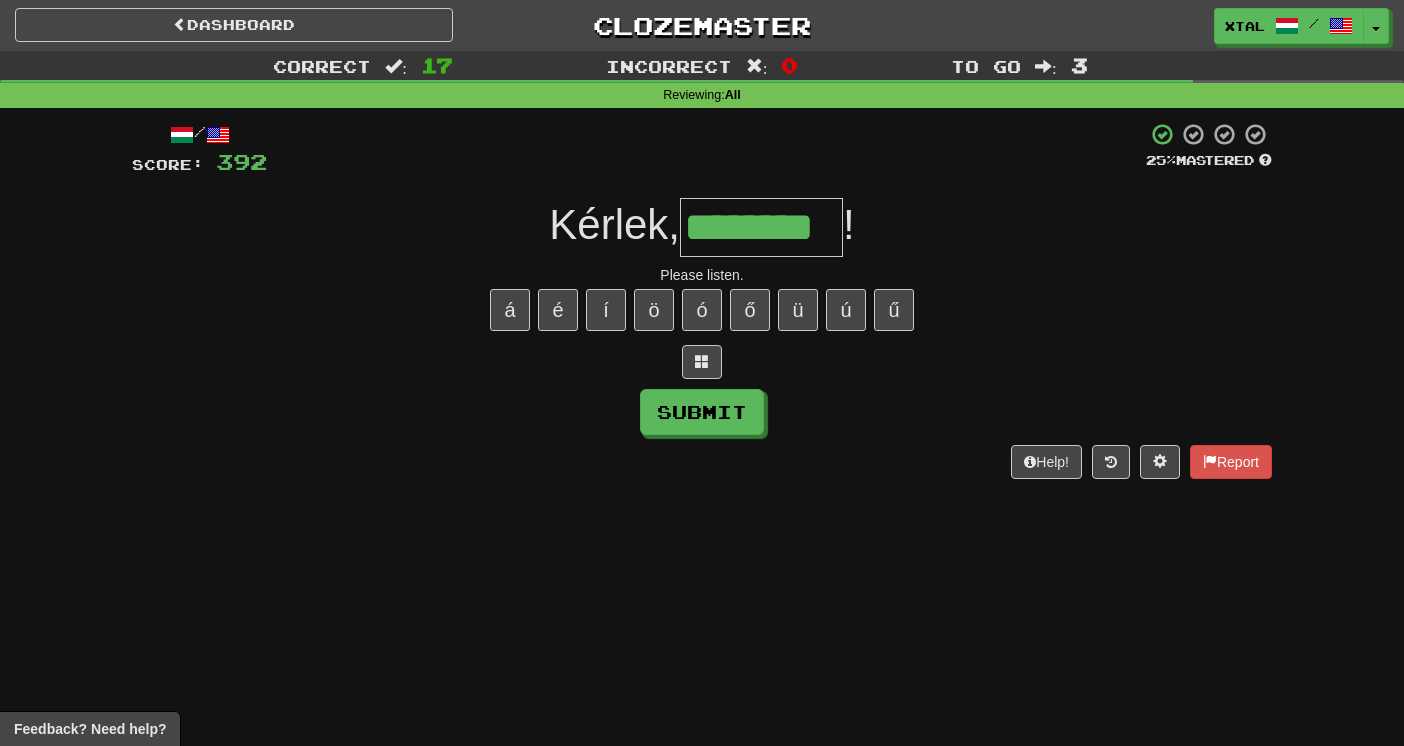 type on "********" 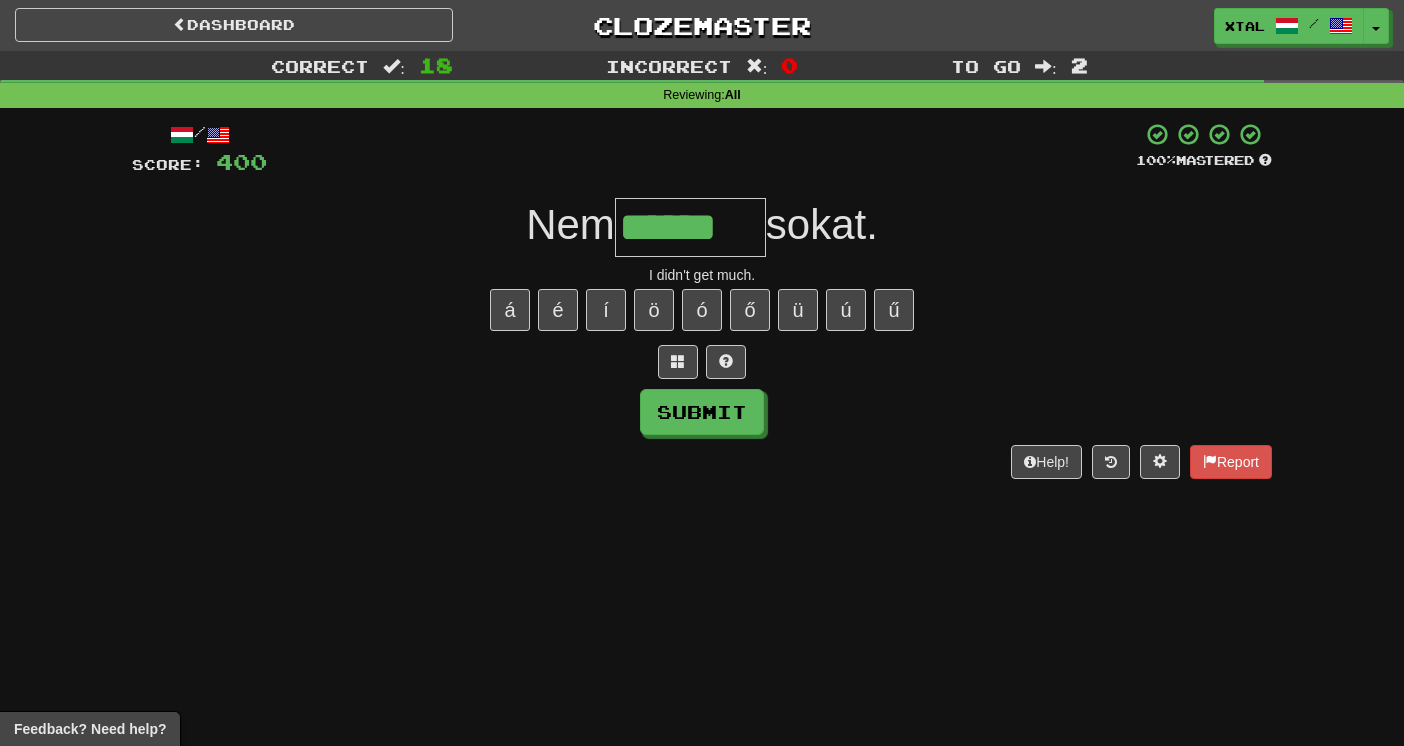 type on "******" 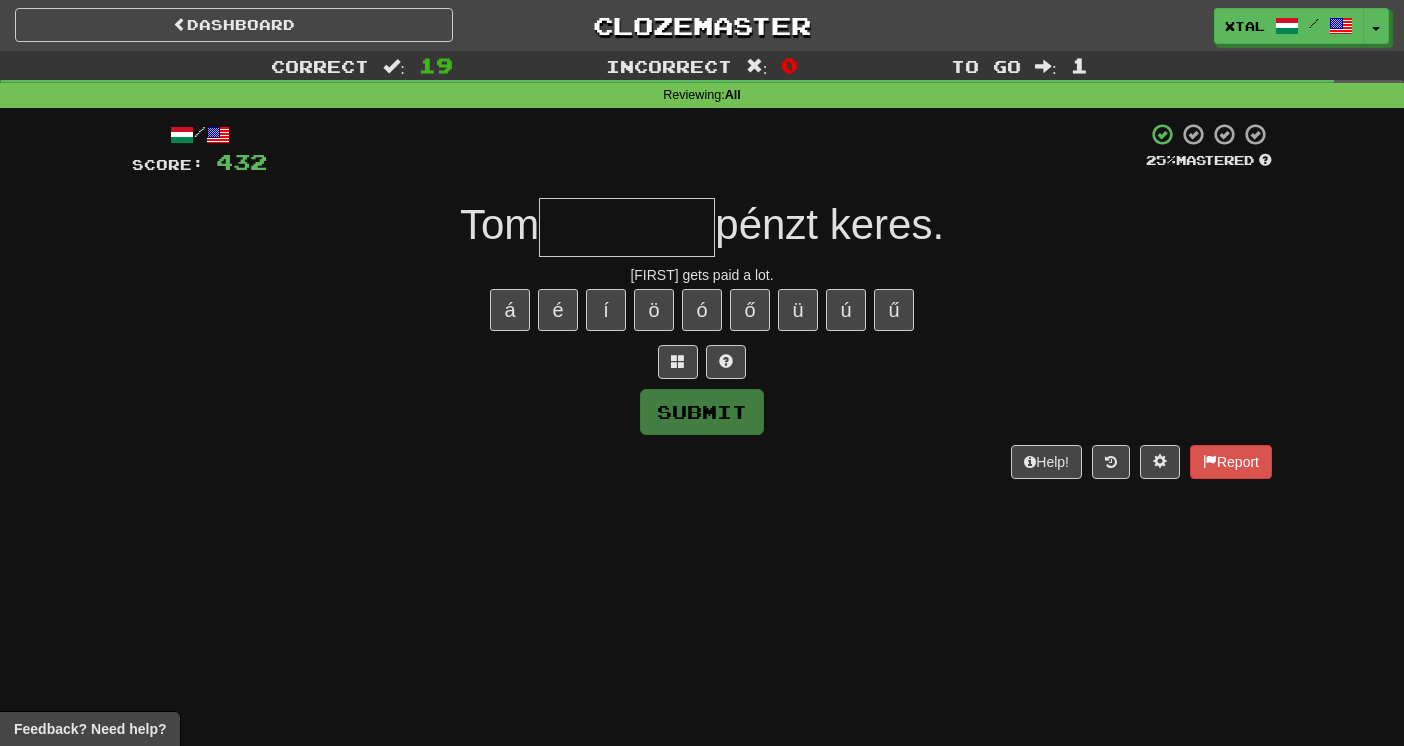 type on "*" 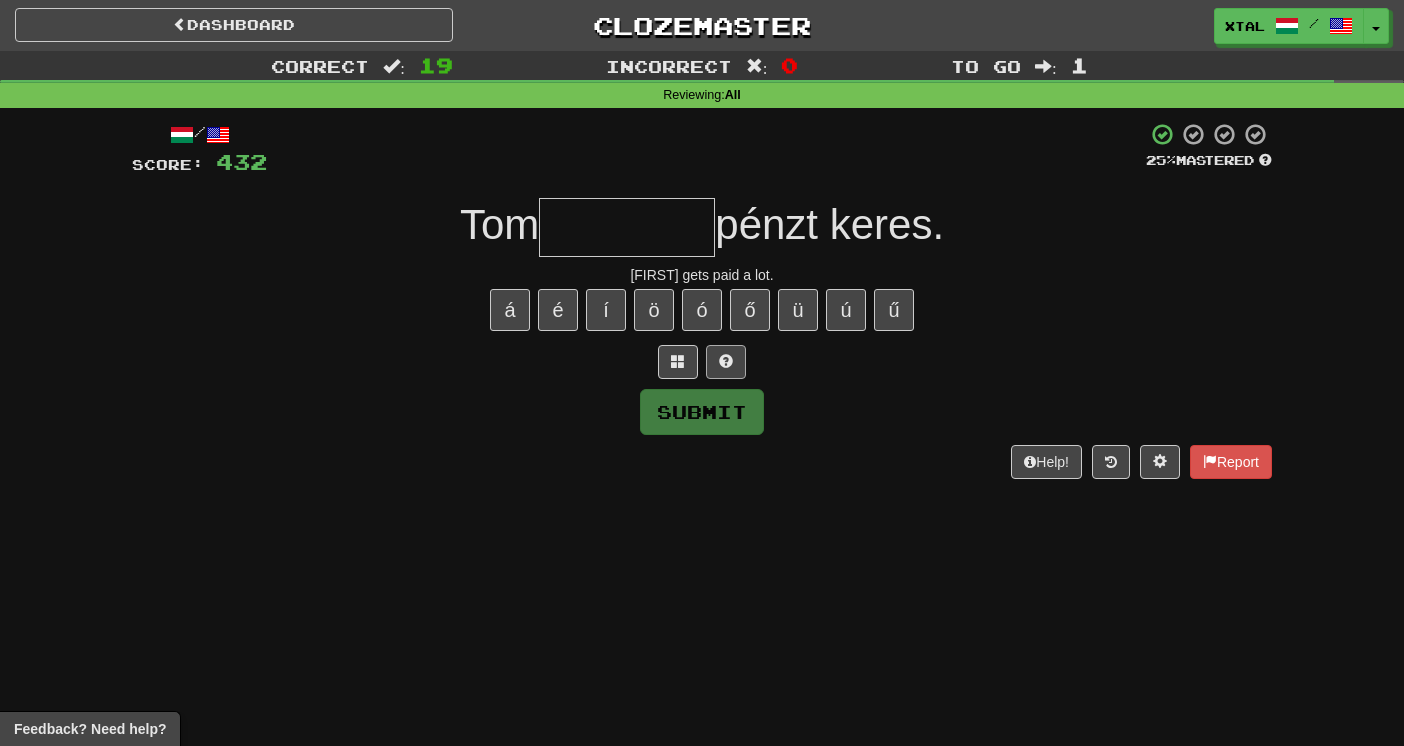 click at bounding box center [726, 361] 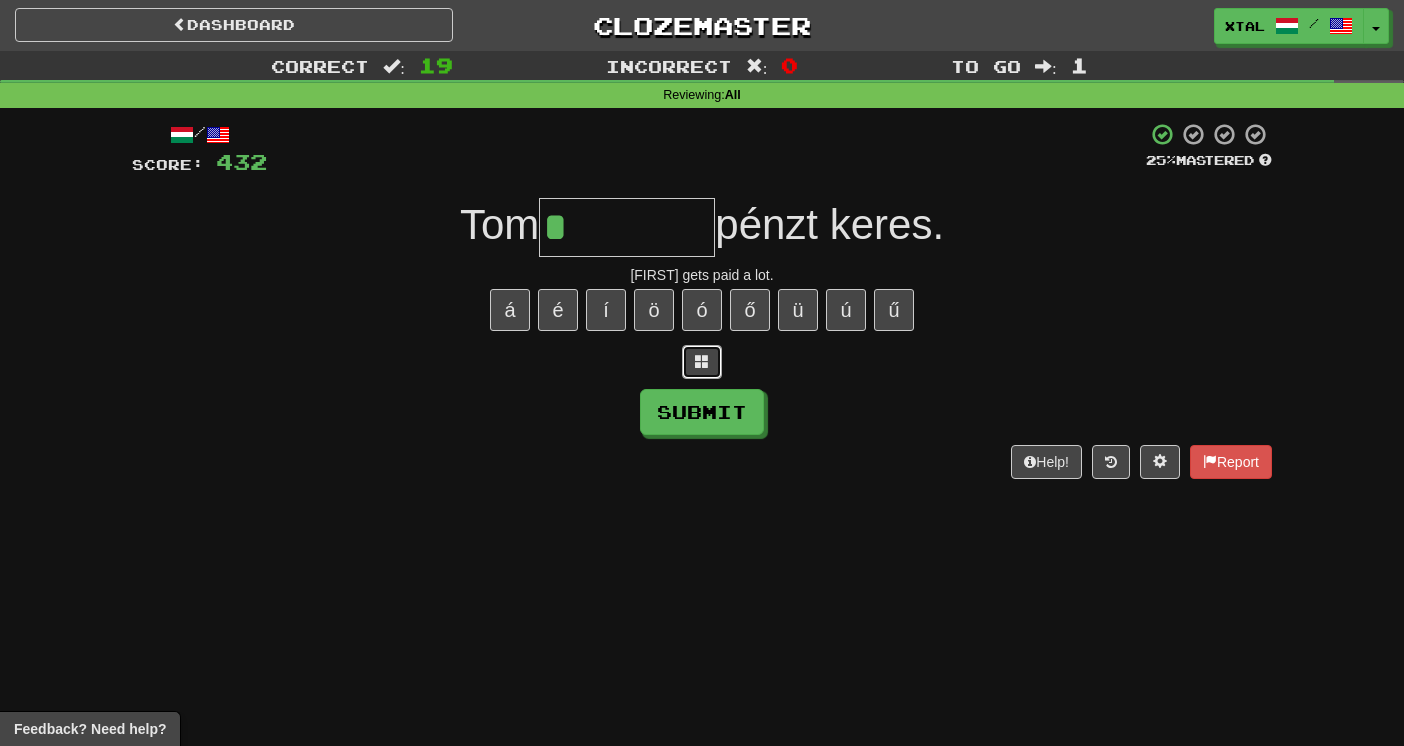 click at bounding box center [702, 361] 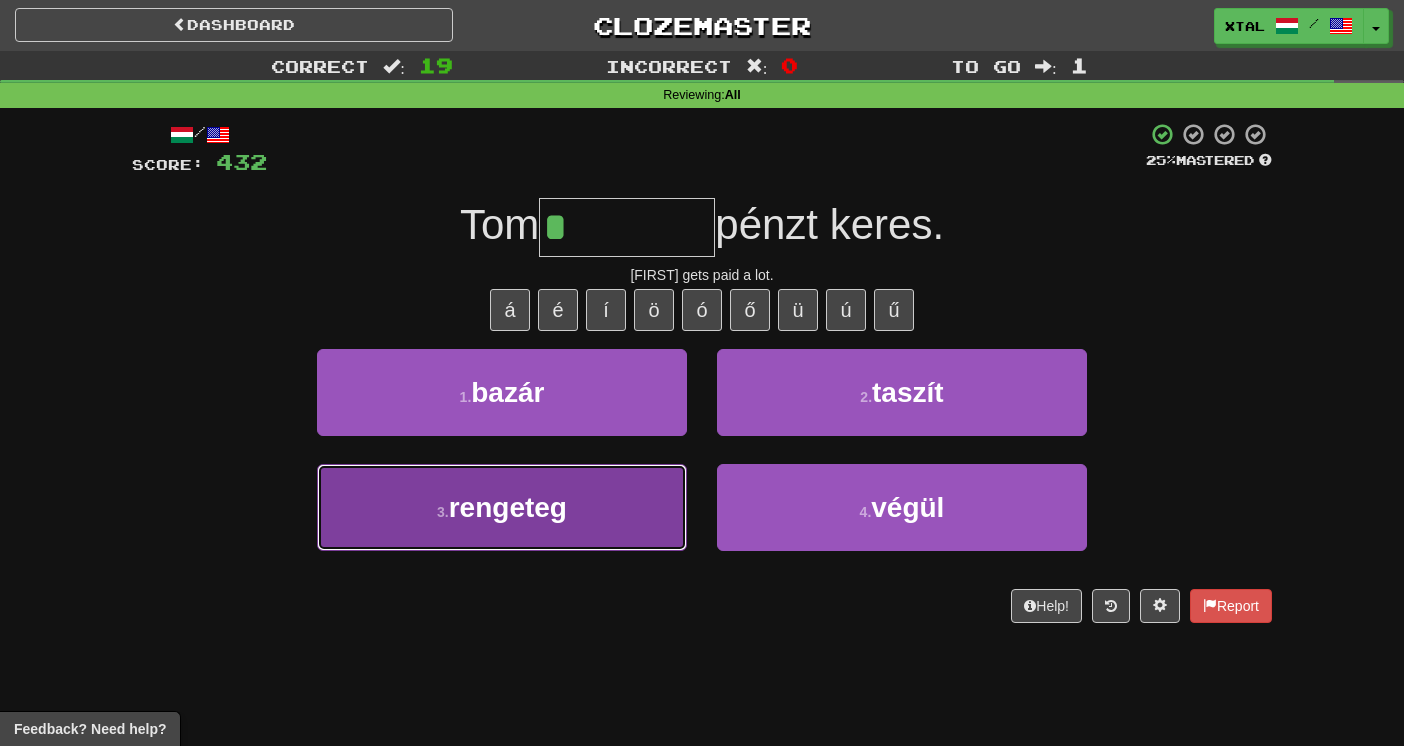 click on "3 .  rengeteg" at bounding box center (502, 507) 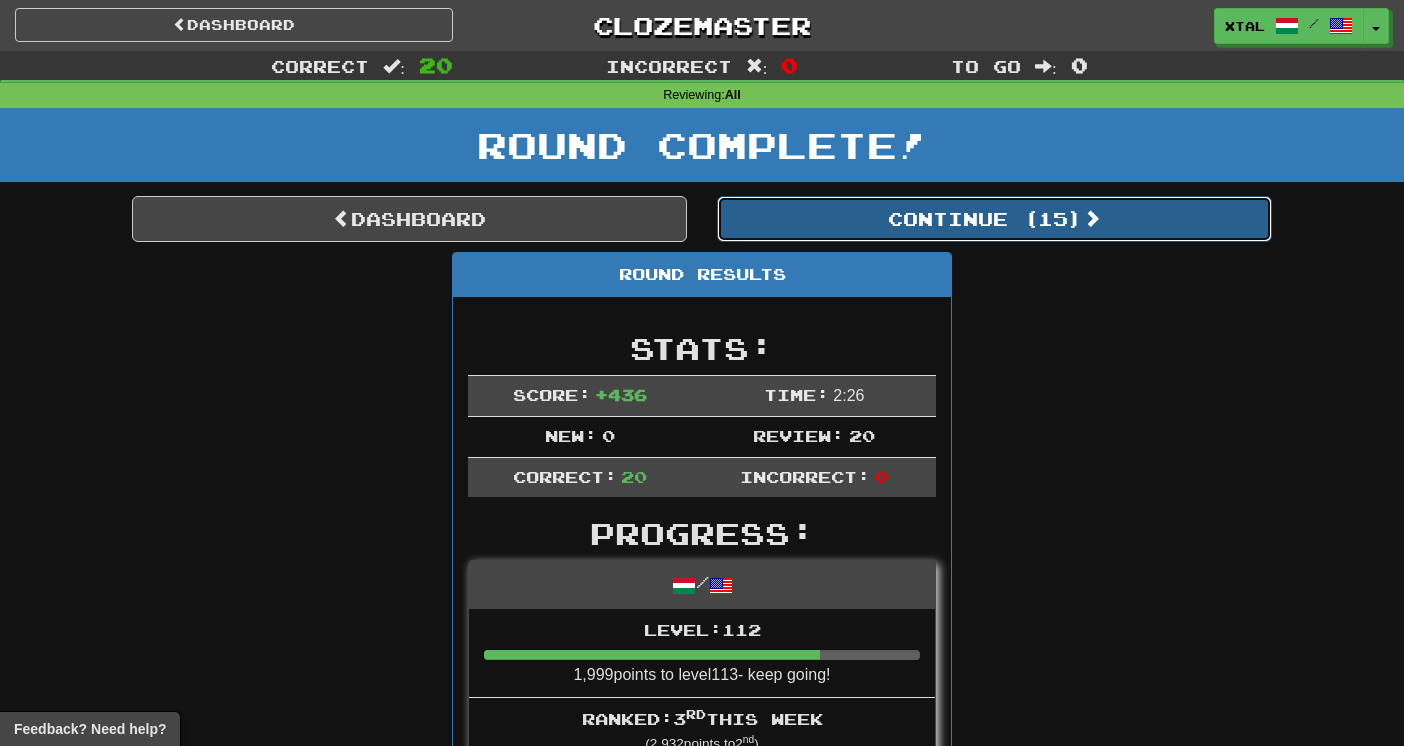 click on "Continue ( 15 )" at bounding box center (994, 219) 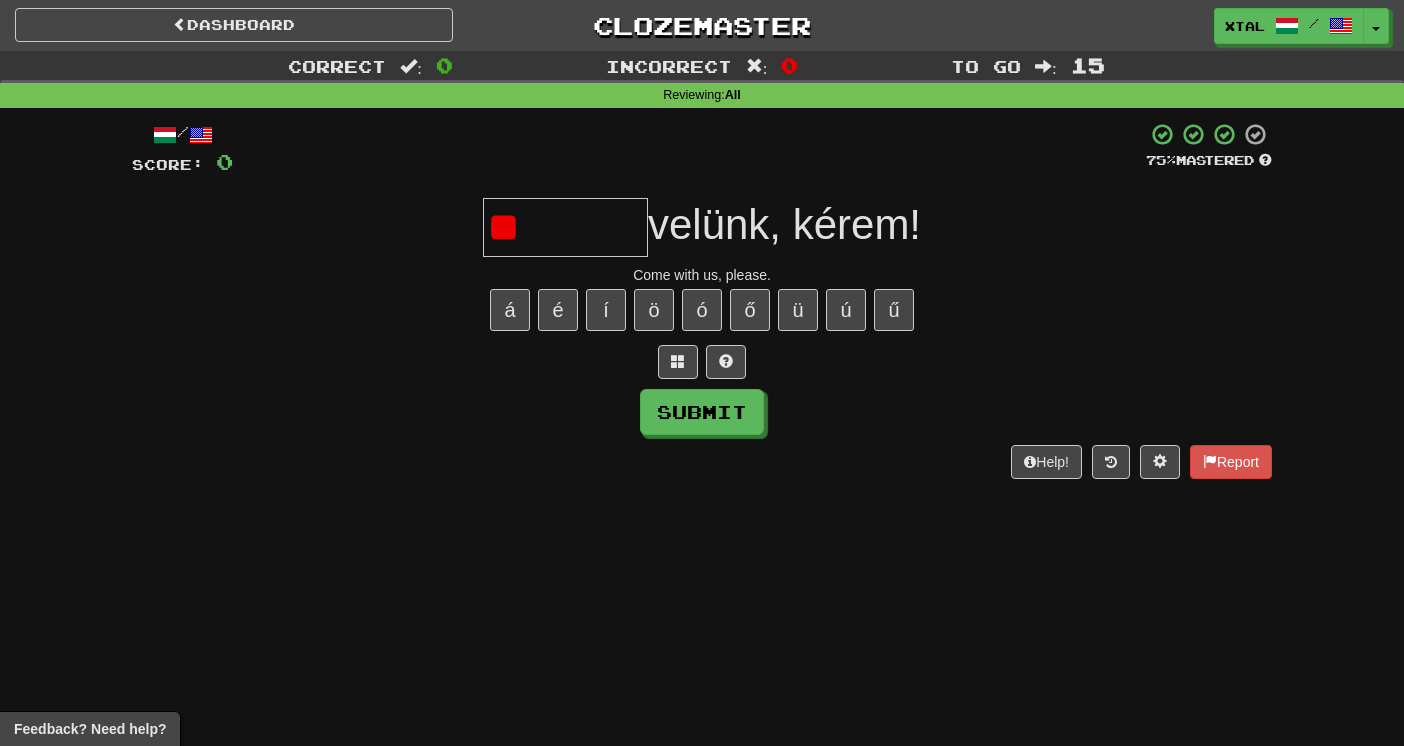 type on "*" 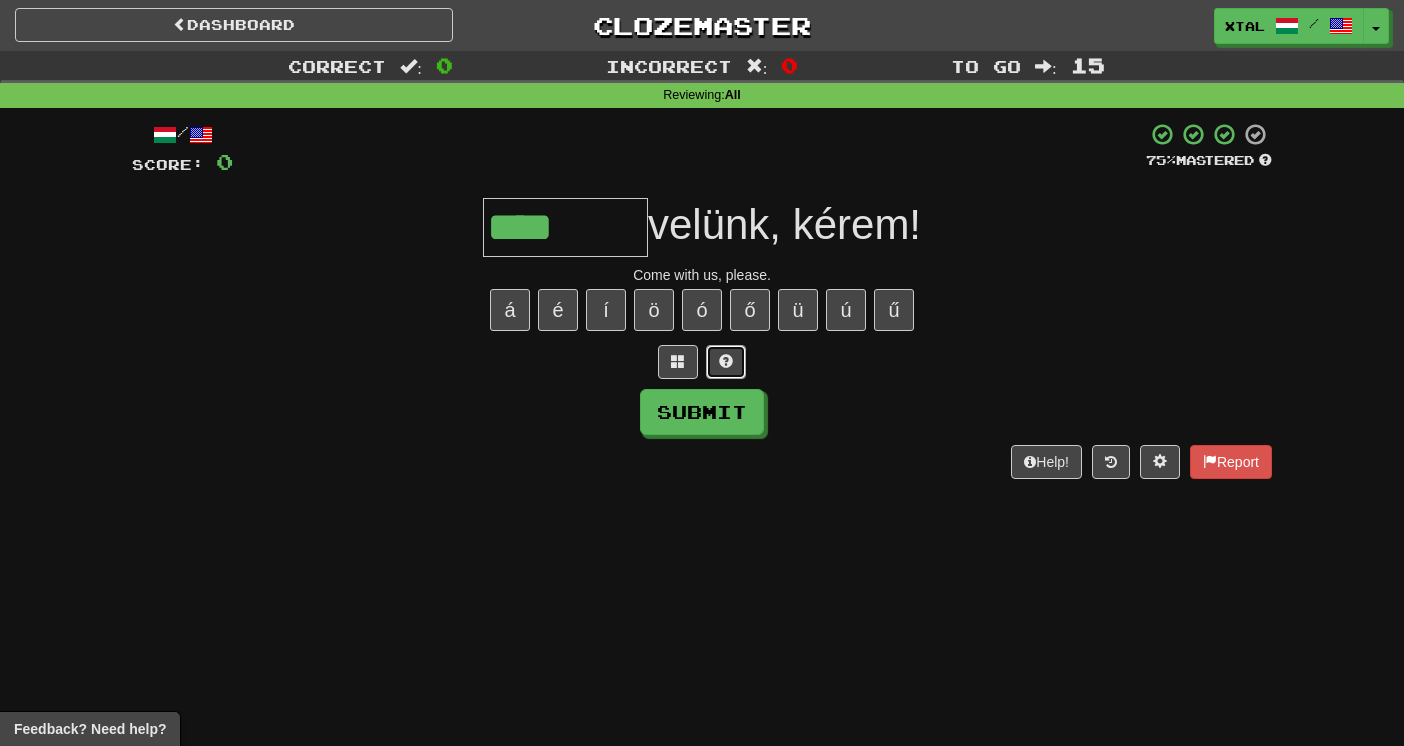 click at bounding box center (726, 362) 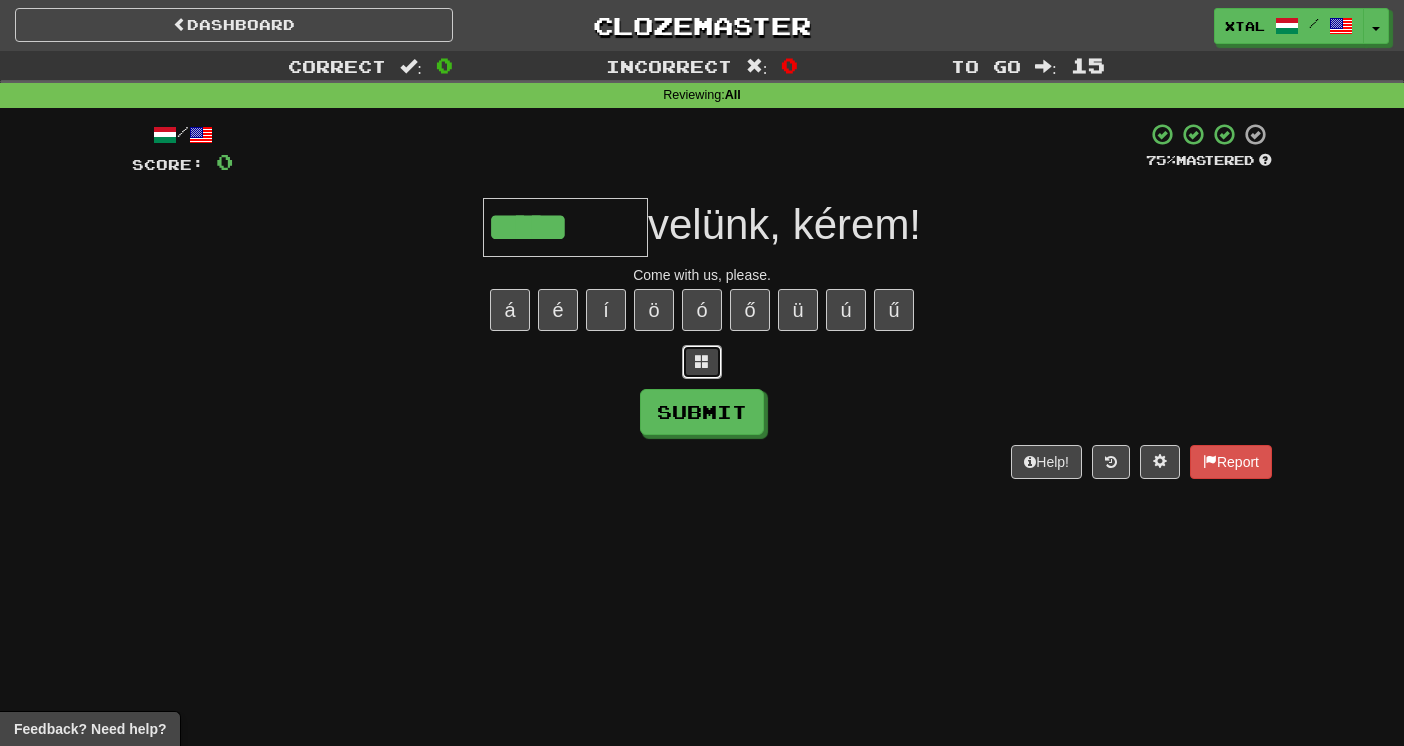 click at bounding box center [702, 361] 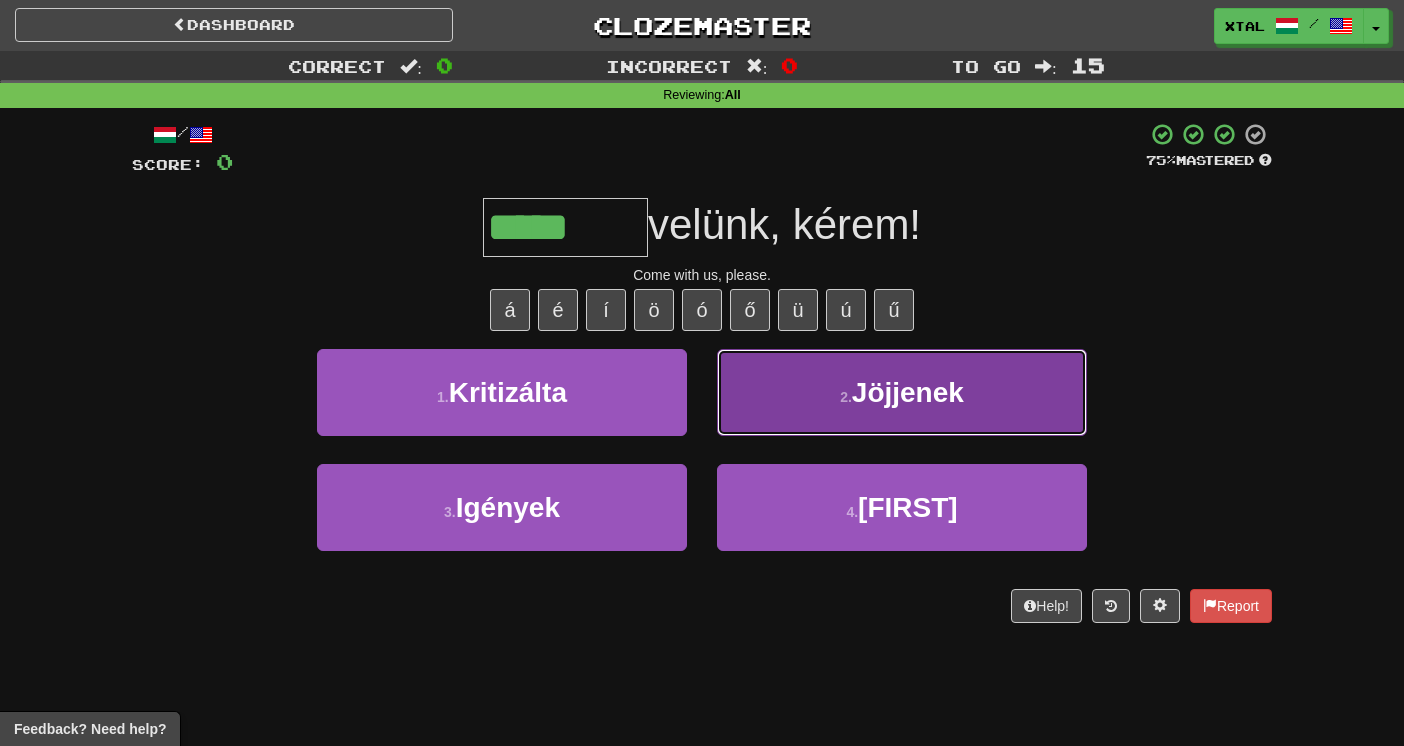 click on "Jöjjenek" at bounding box center (908, 392) 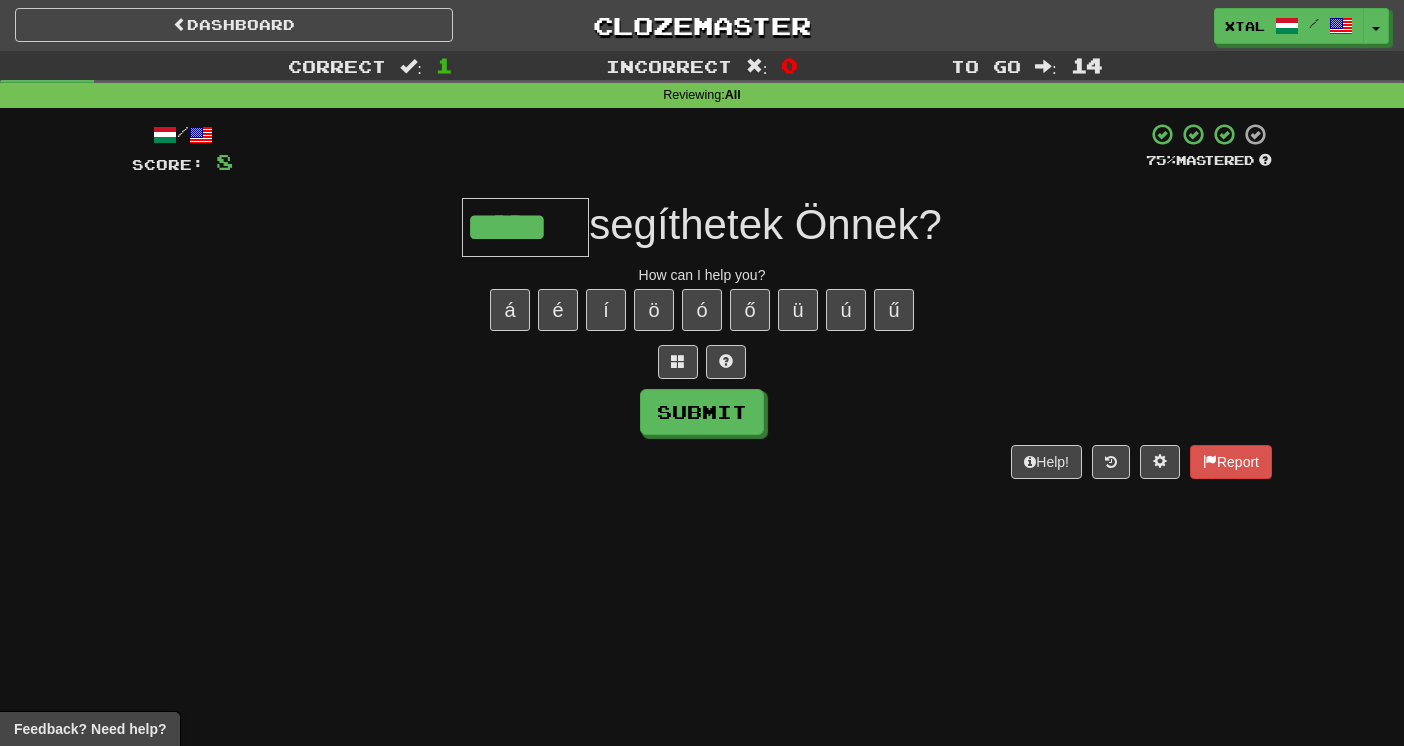 type on "*****" 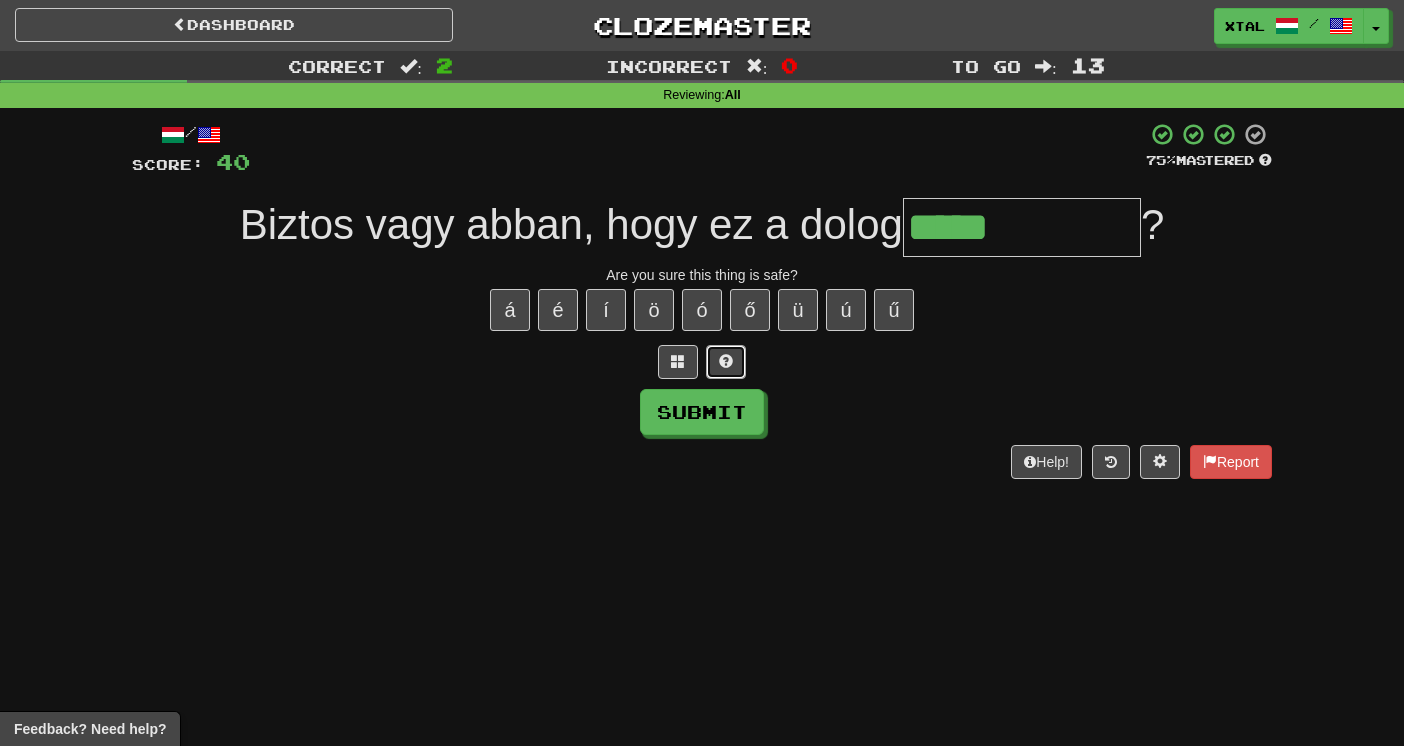 click at bounding box center [726, 362] 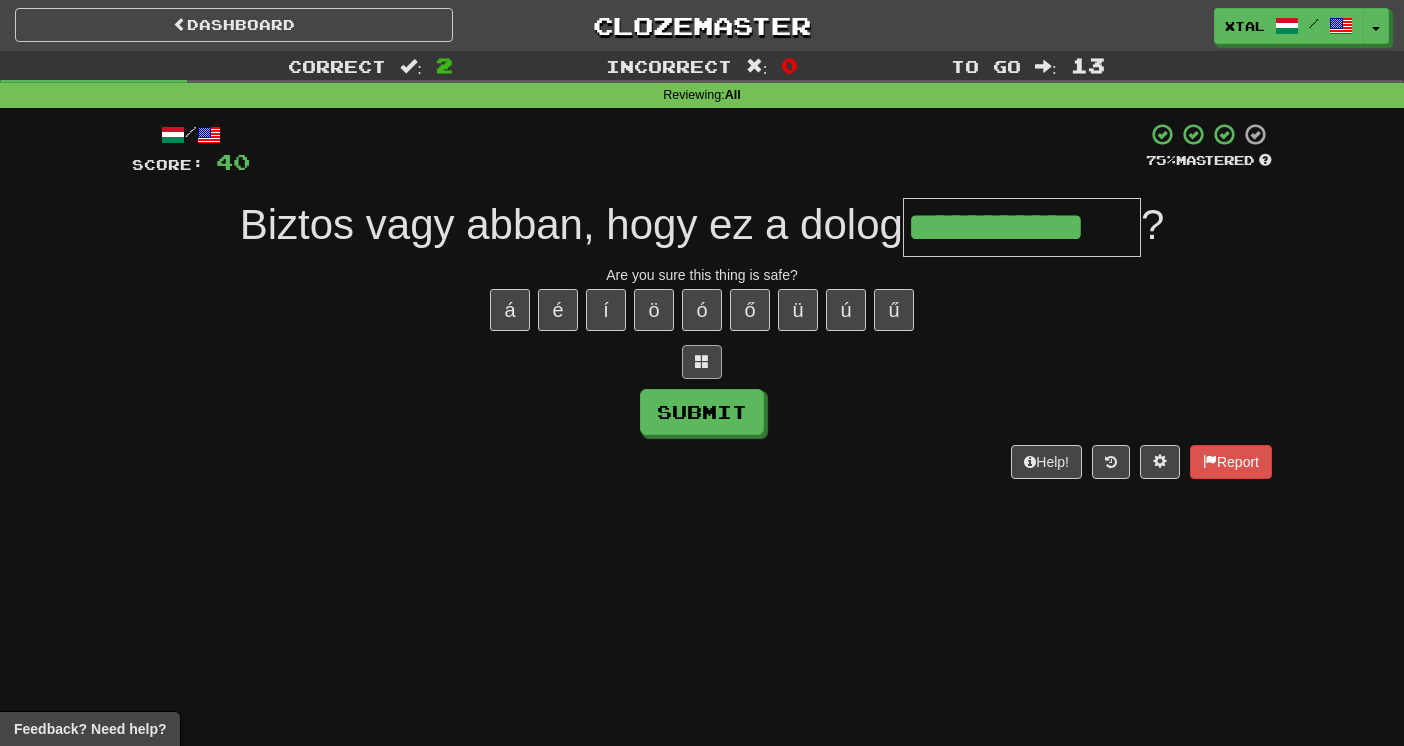 type on "**********" 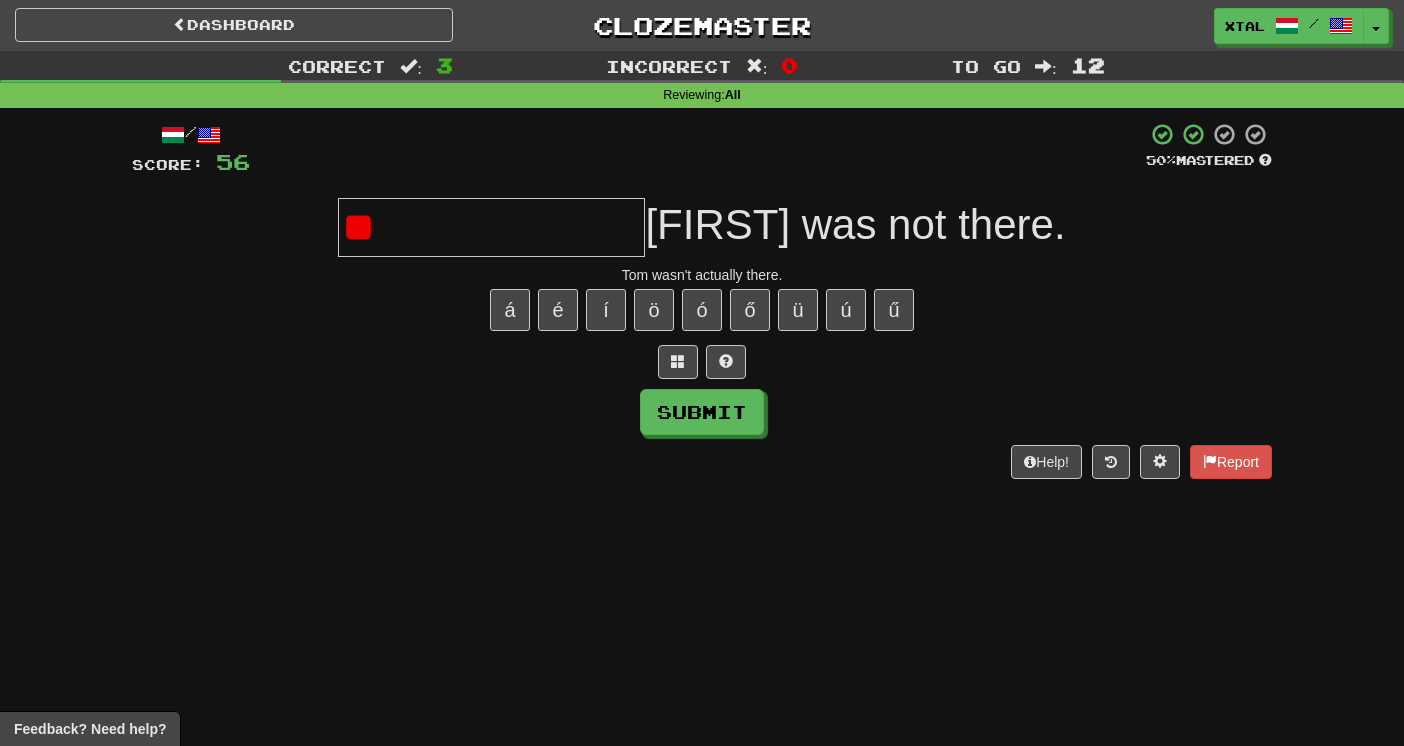 type on "*" 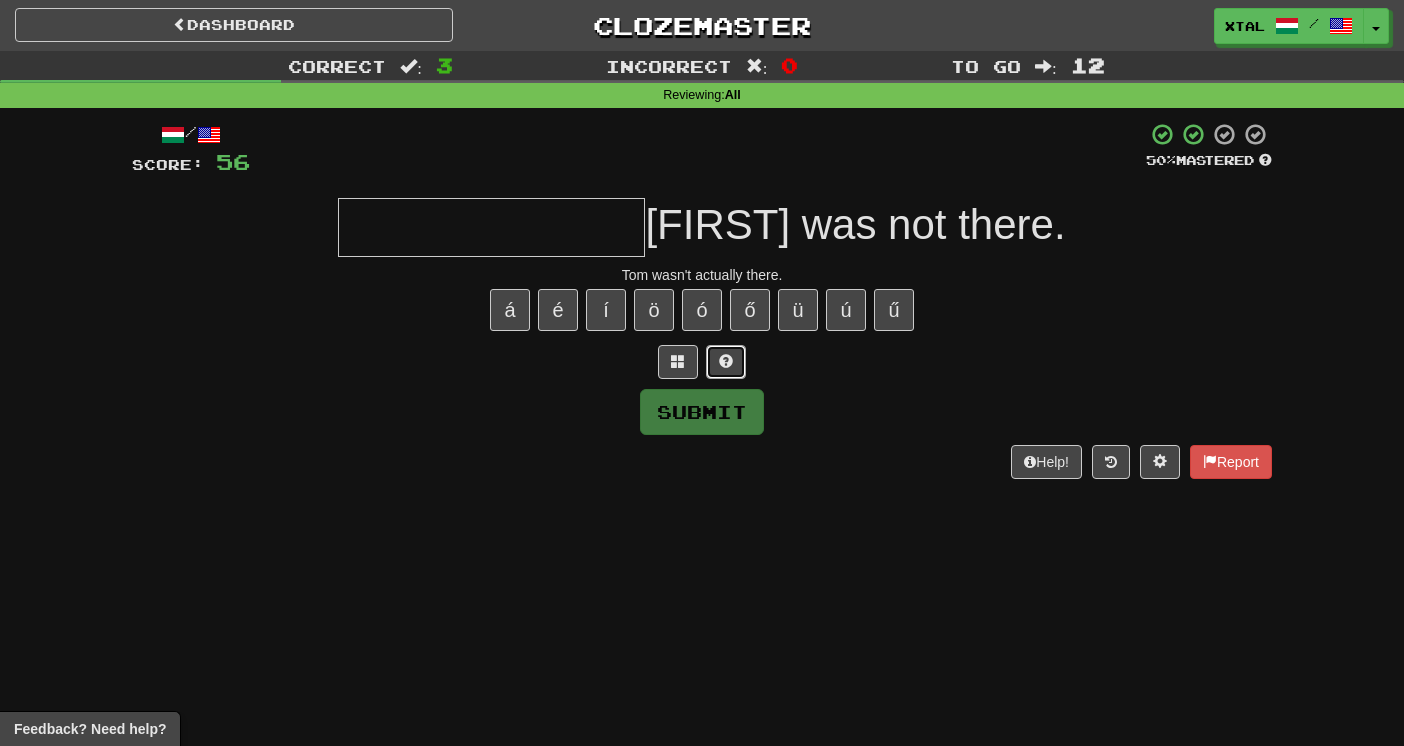 click at bounding box center [726, 362] 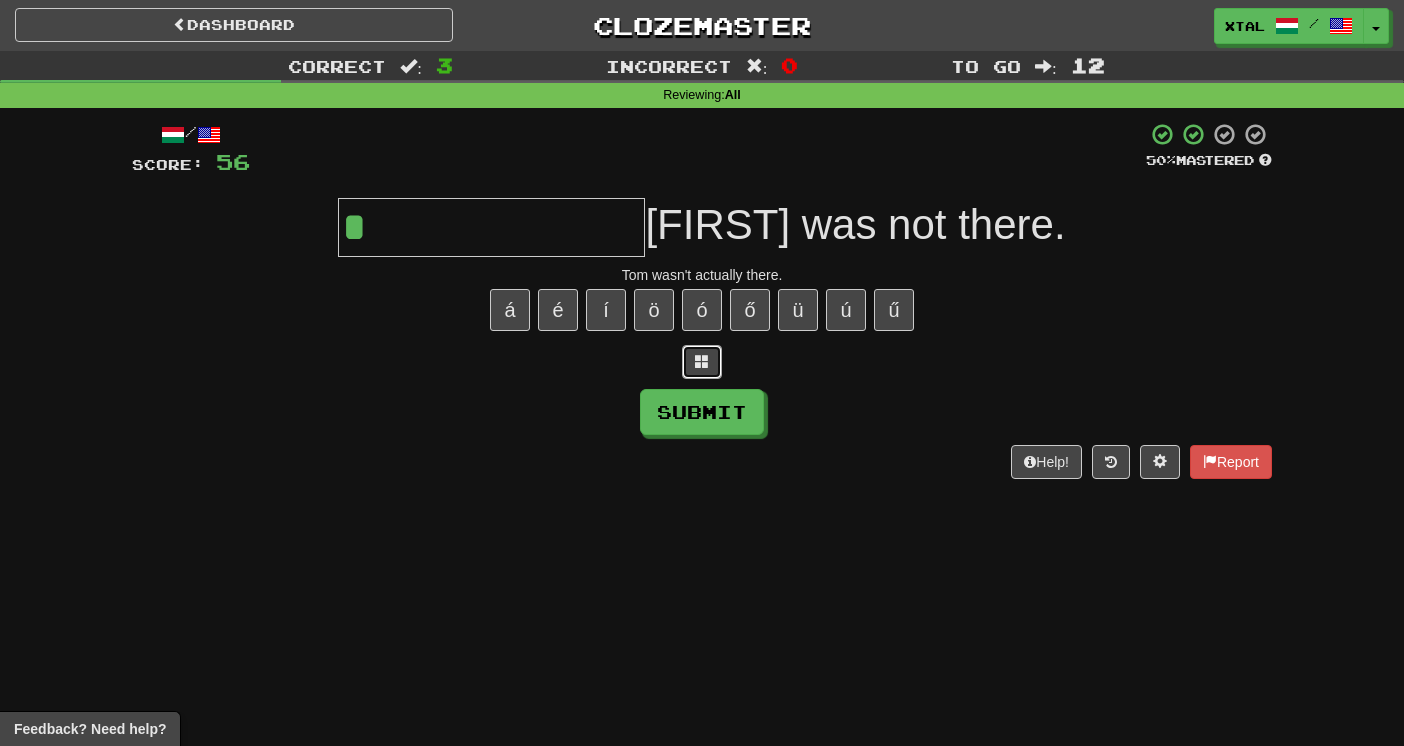 click at bounding box center [702, 362] 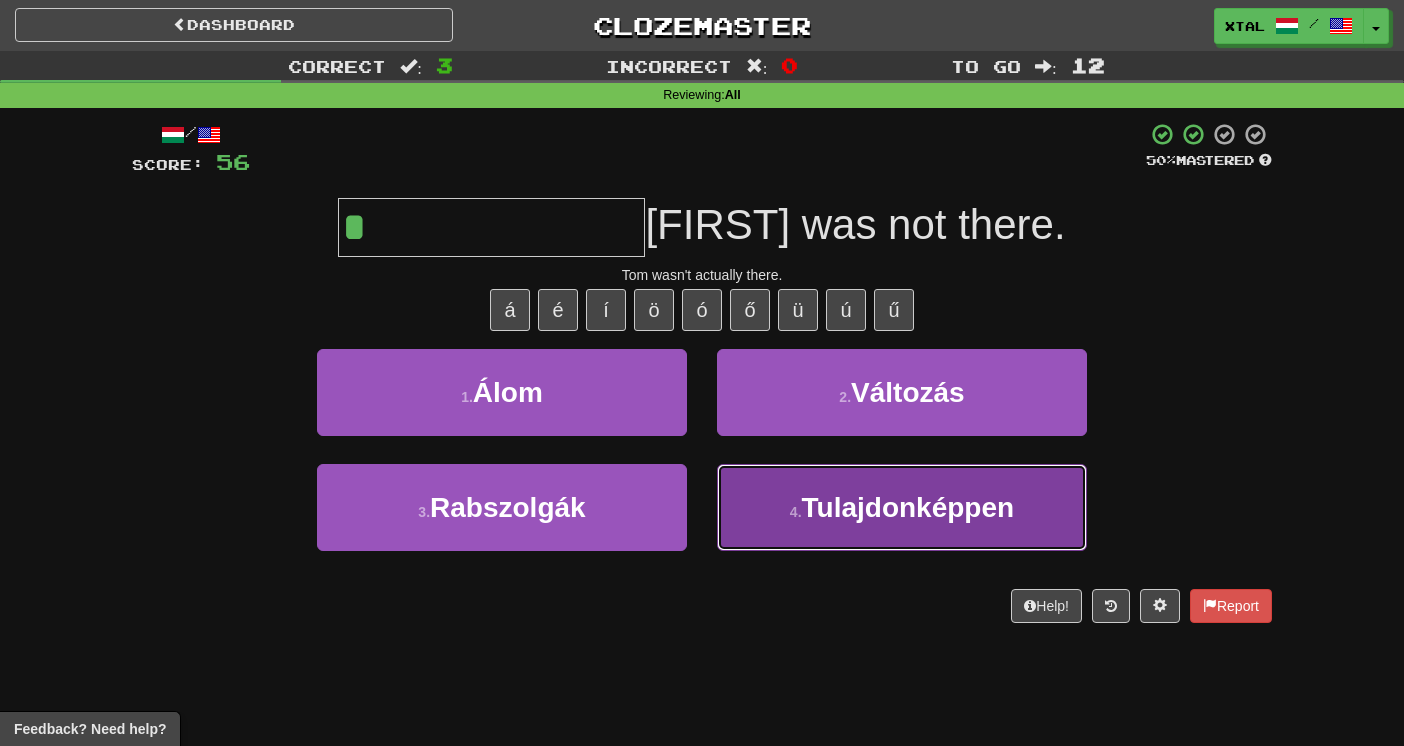 click on "Tulajdonképpen" at bounding box center [908, 507] 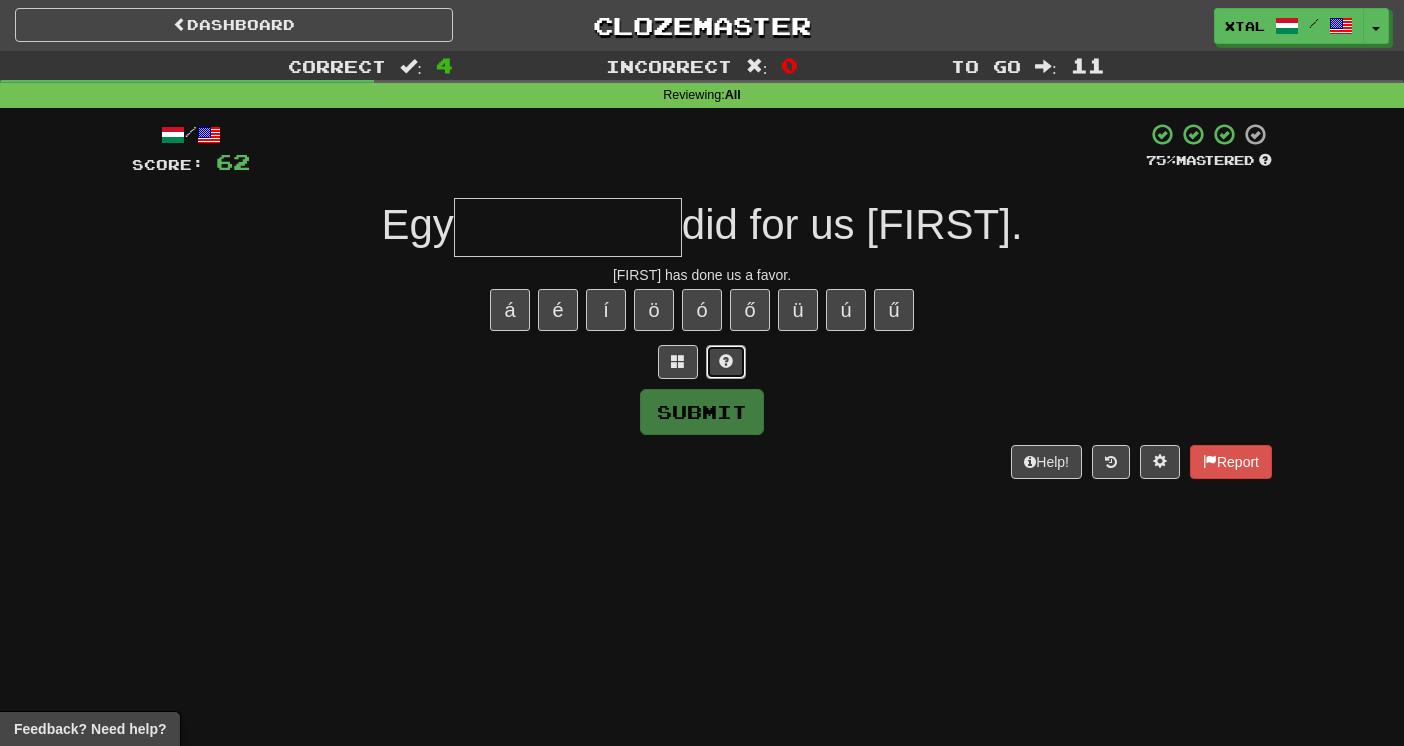 click at bounding box center (726, 361) 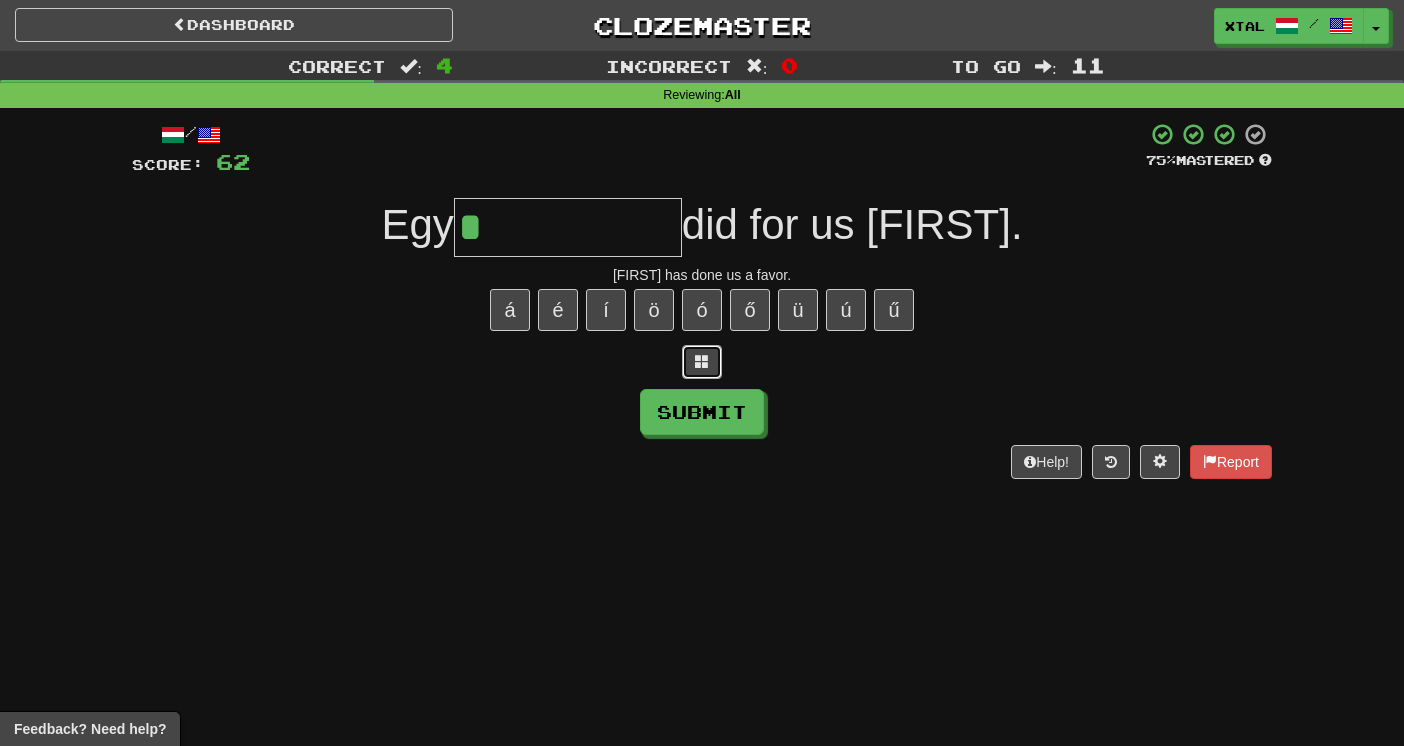 click at bounding box center (702, 361) 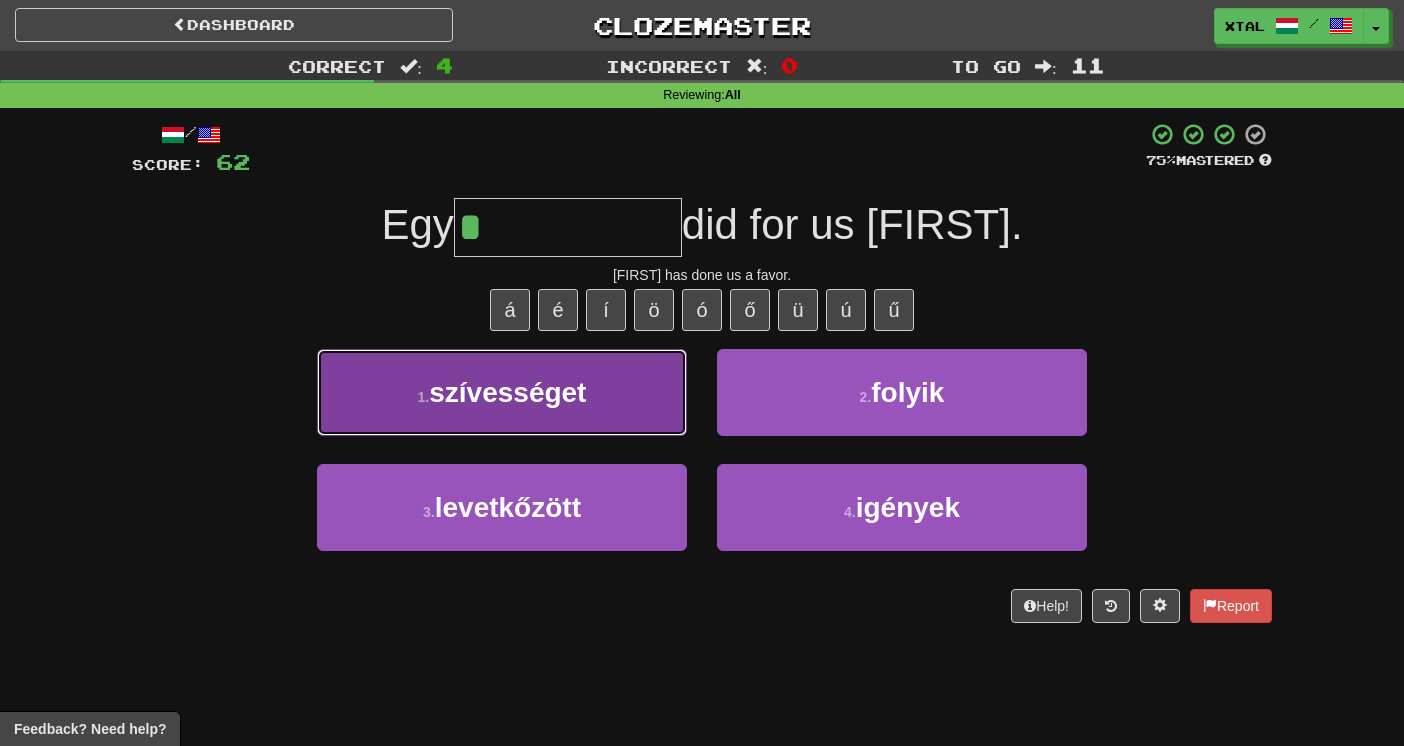 click on "1 .  szívességet" at bounding box center [502, 392] 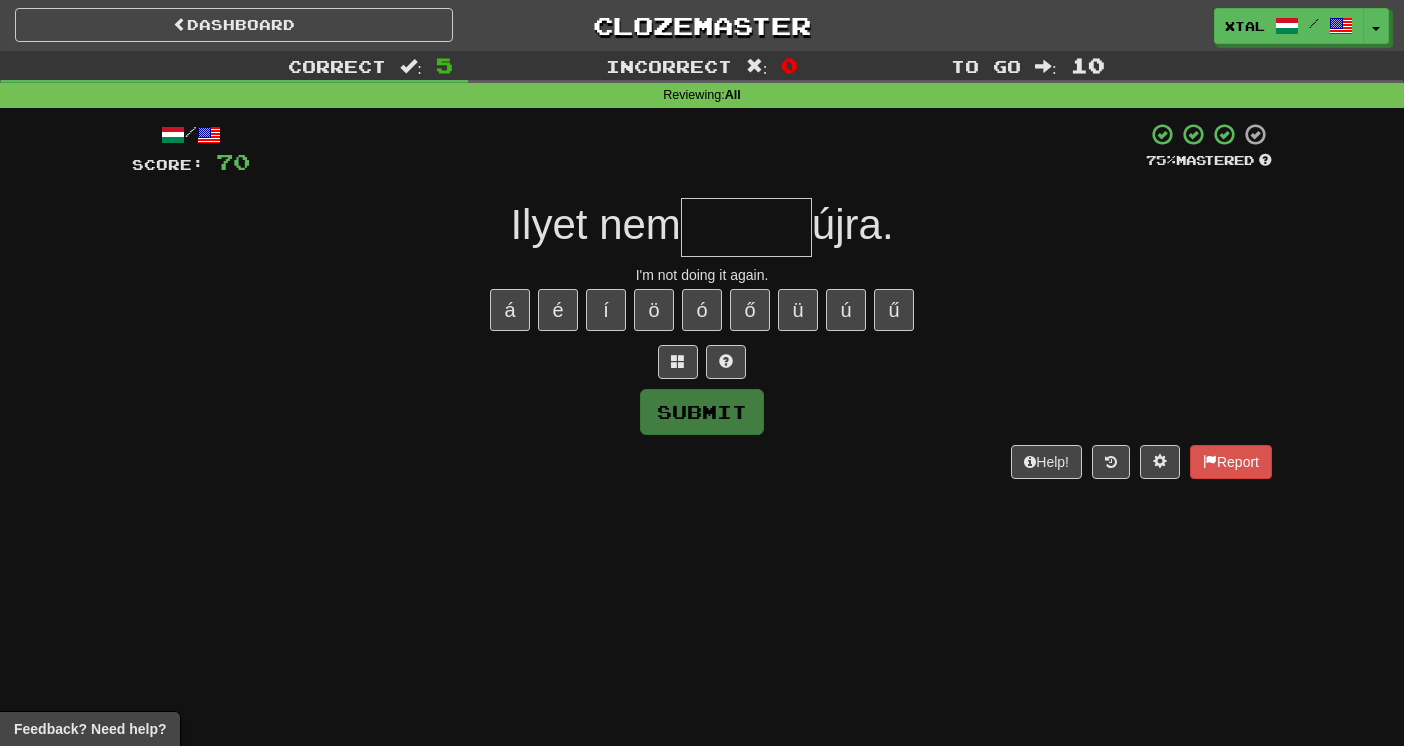 type on "*" 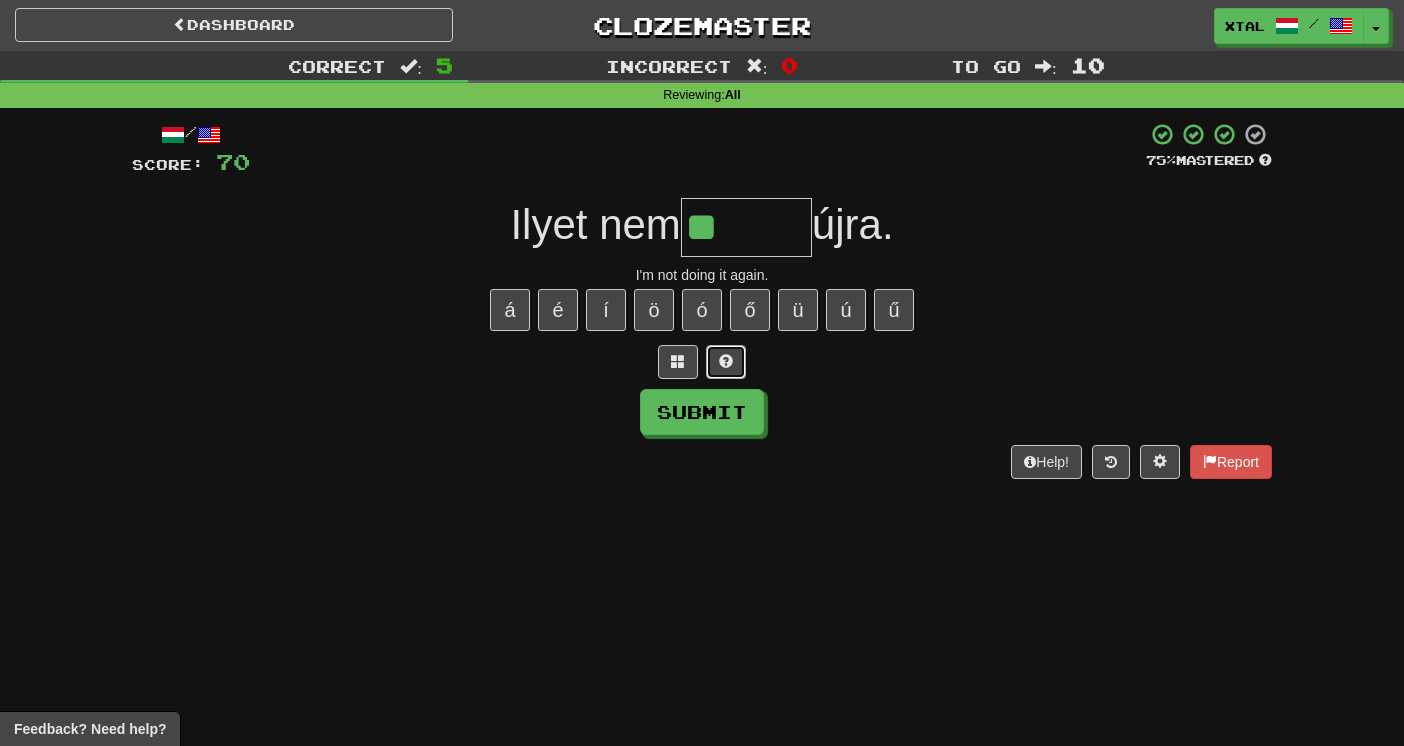 click at bounding box center (726, 361) 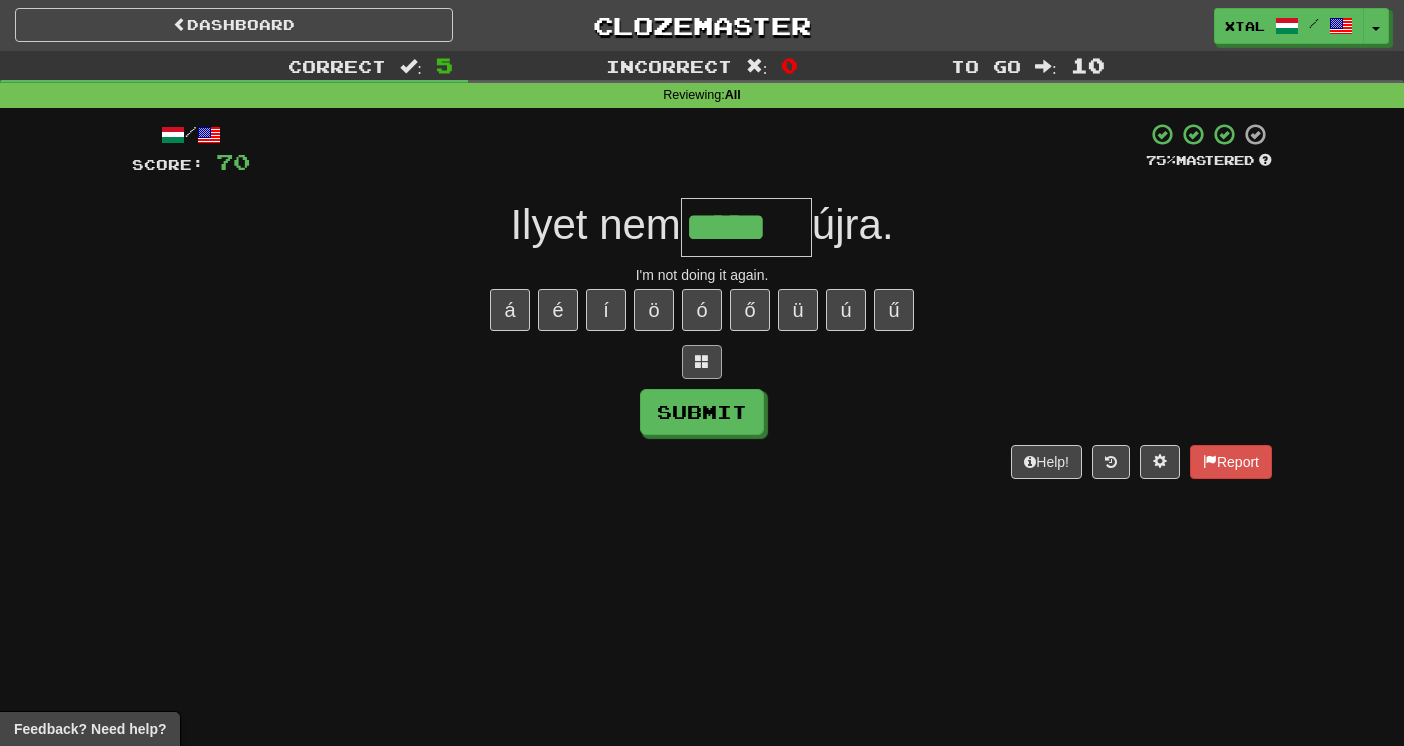 scroll, scrollTop: 0, scrollLeft: 0, axis: both 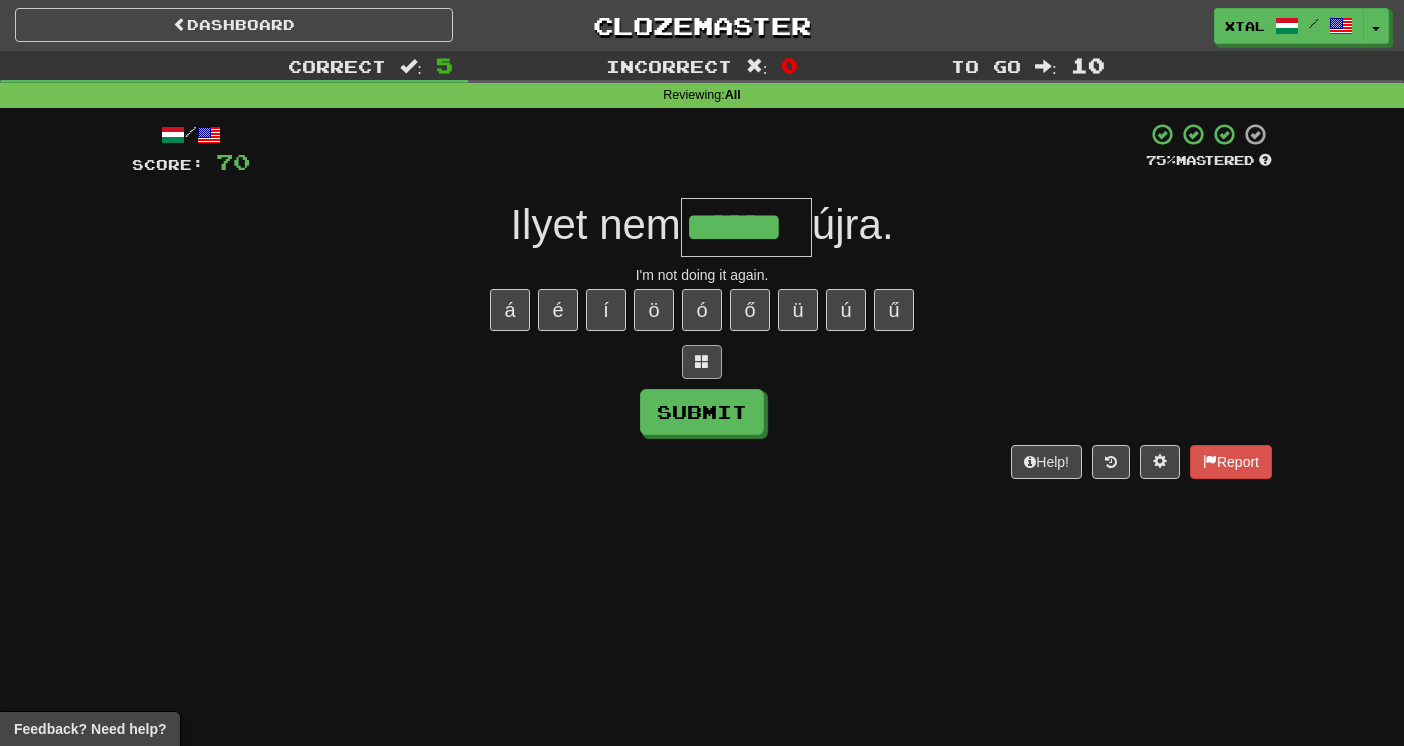 type on "******" 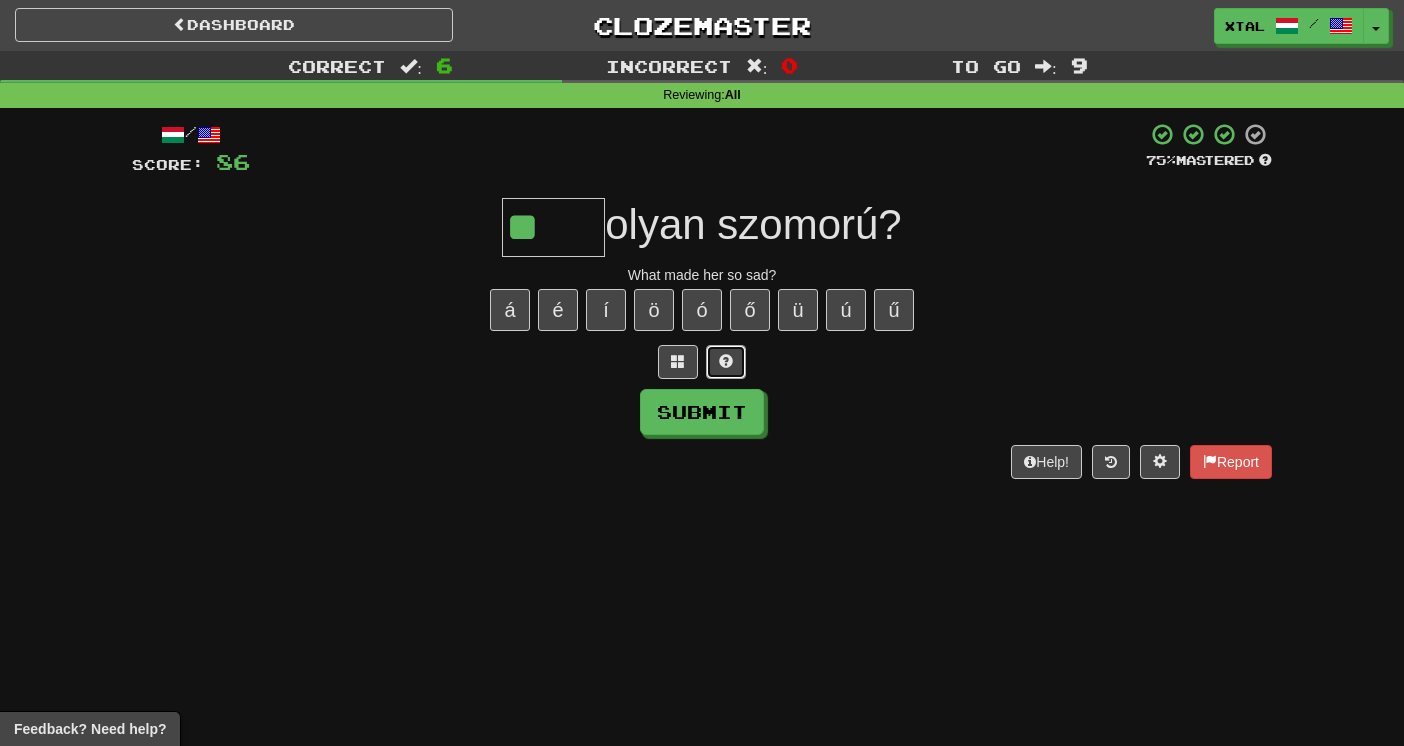 click at bounding box center (726, 361) 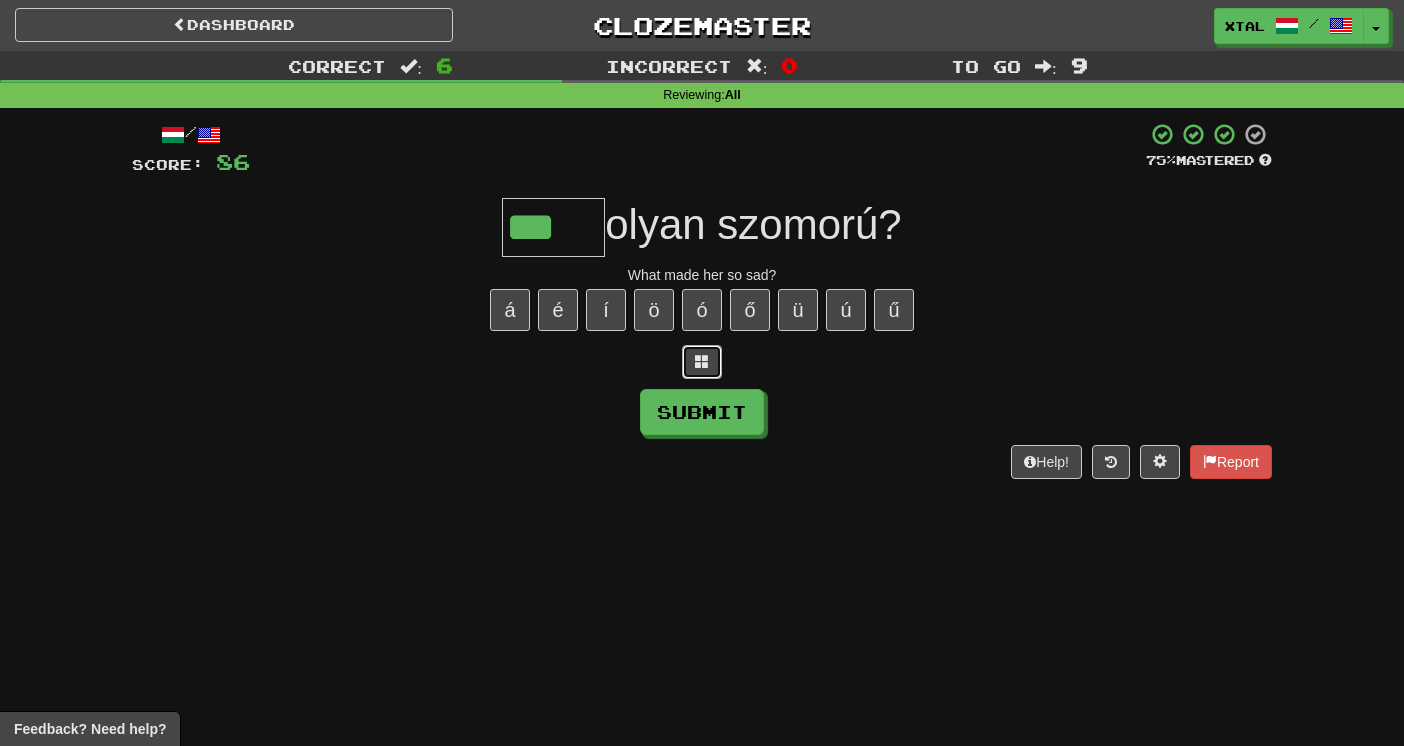click at bounding box center (702, 361) 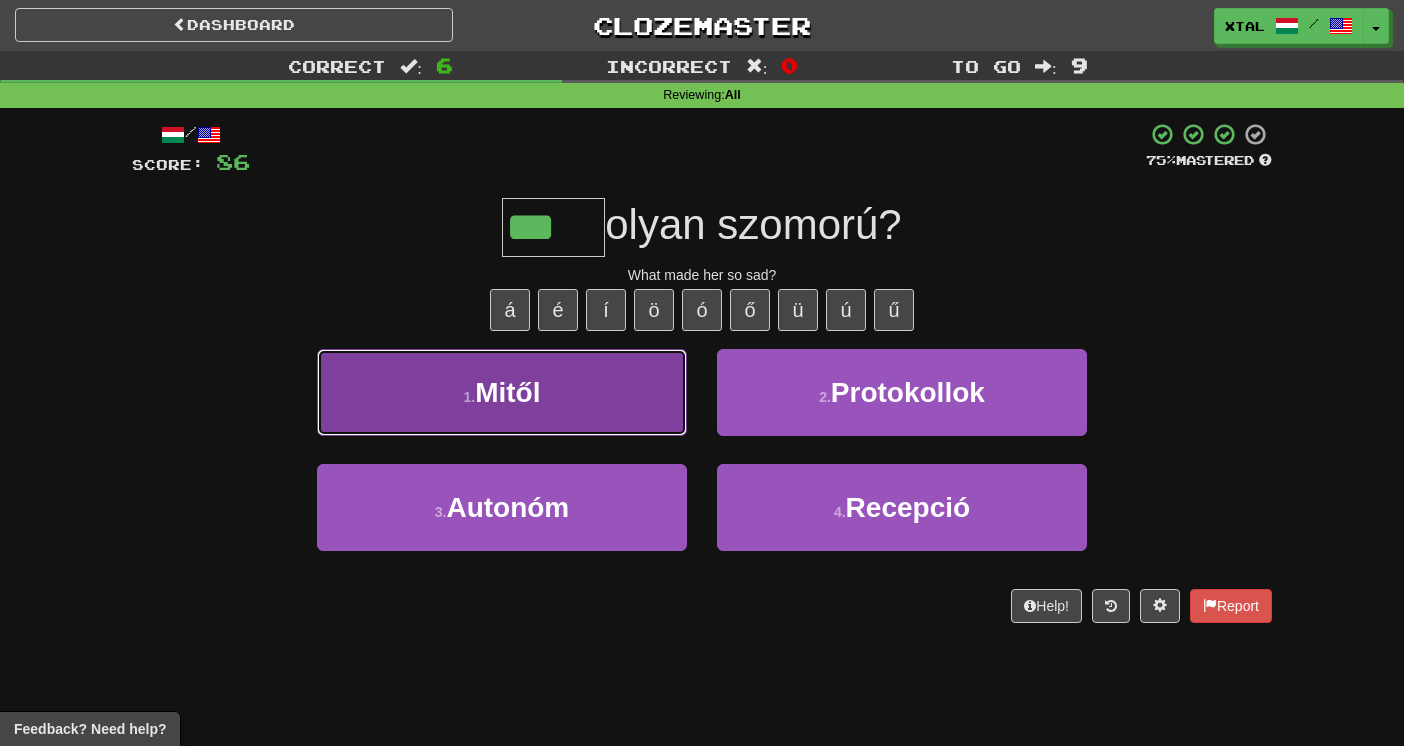 click on "1 .  Mitől" at bounding box center [502, 392] 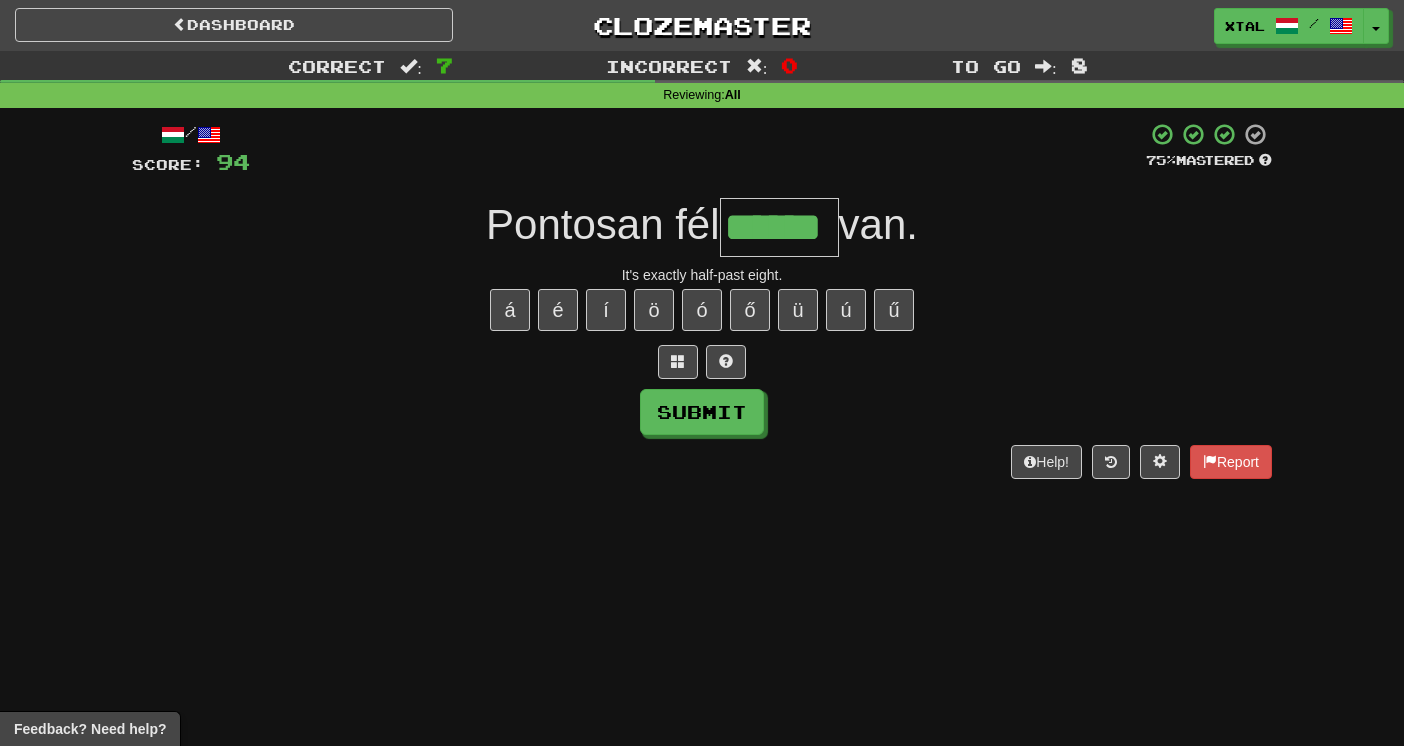 type on "******" 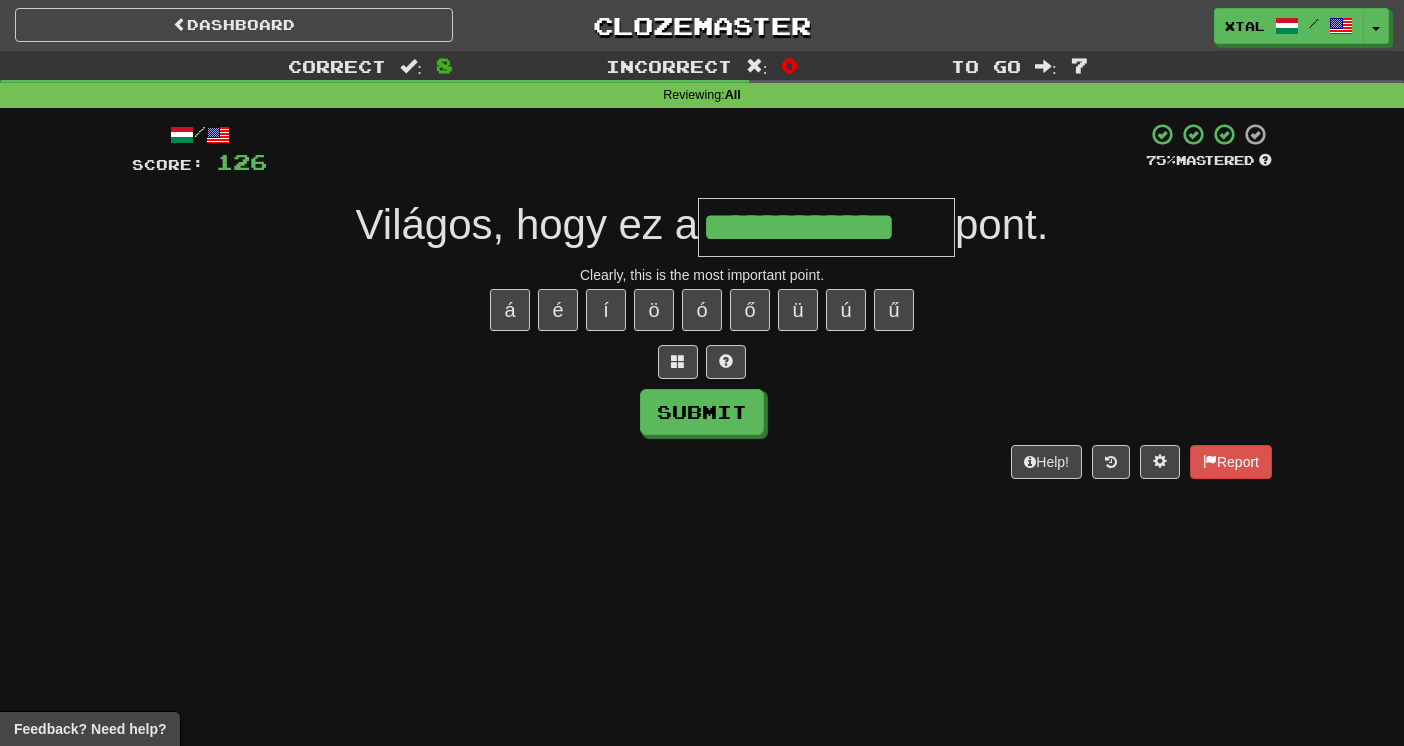 type on "**********" 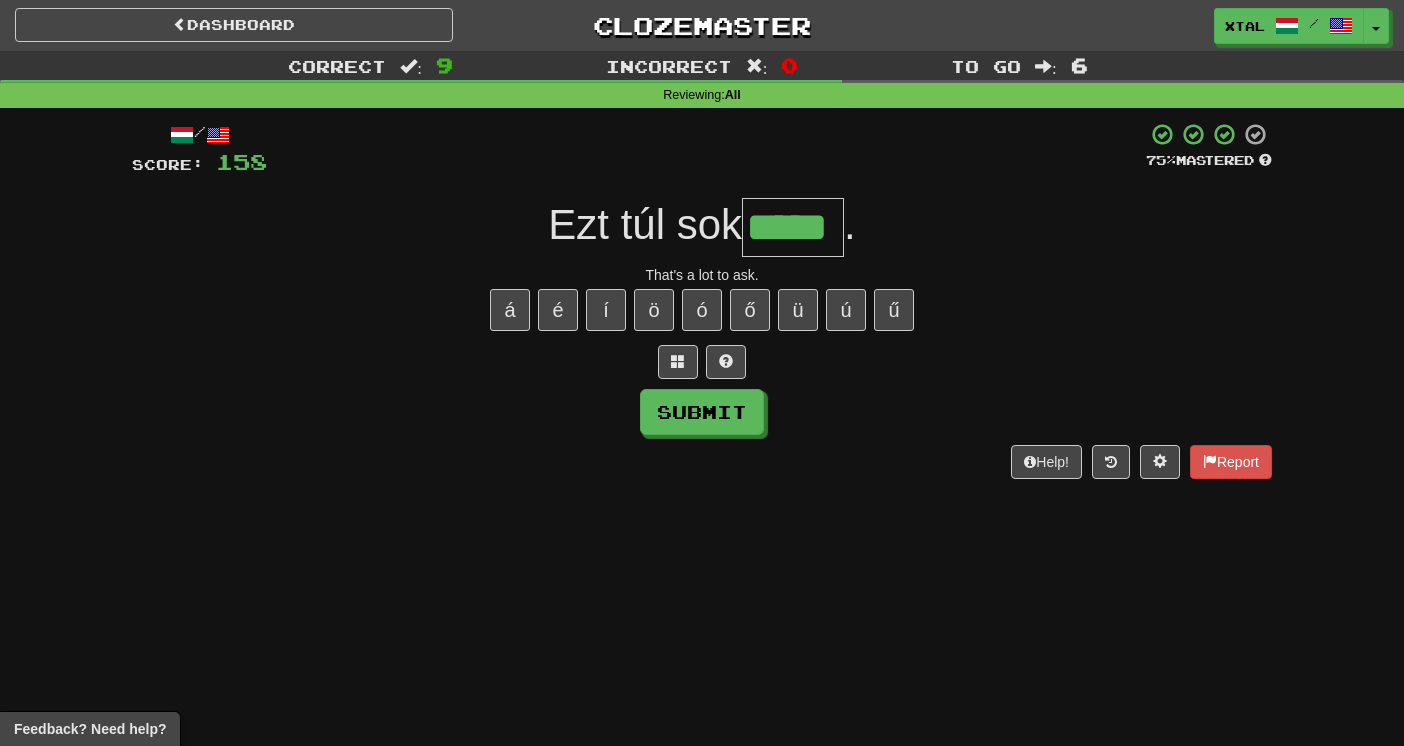 type on "*****" 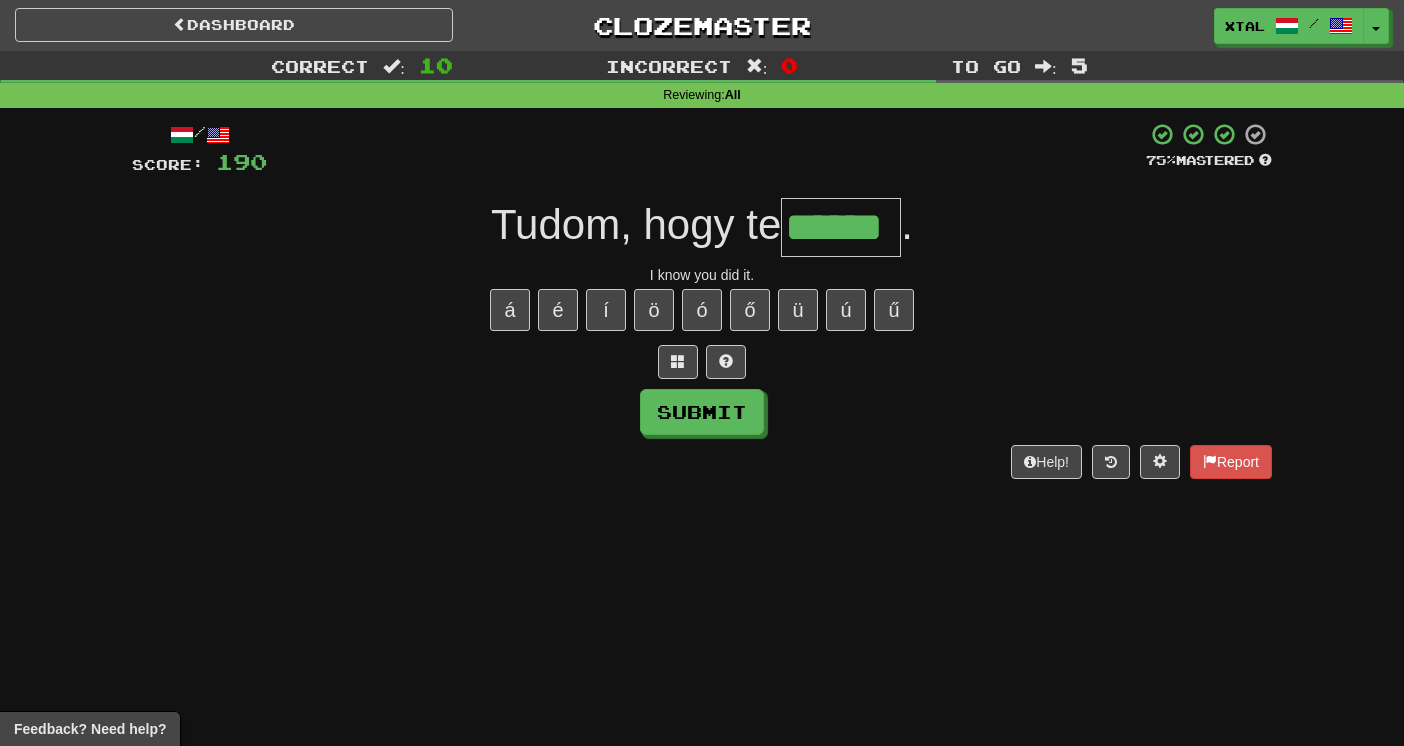 type on "******" 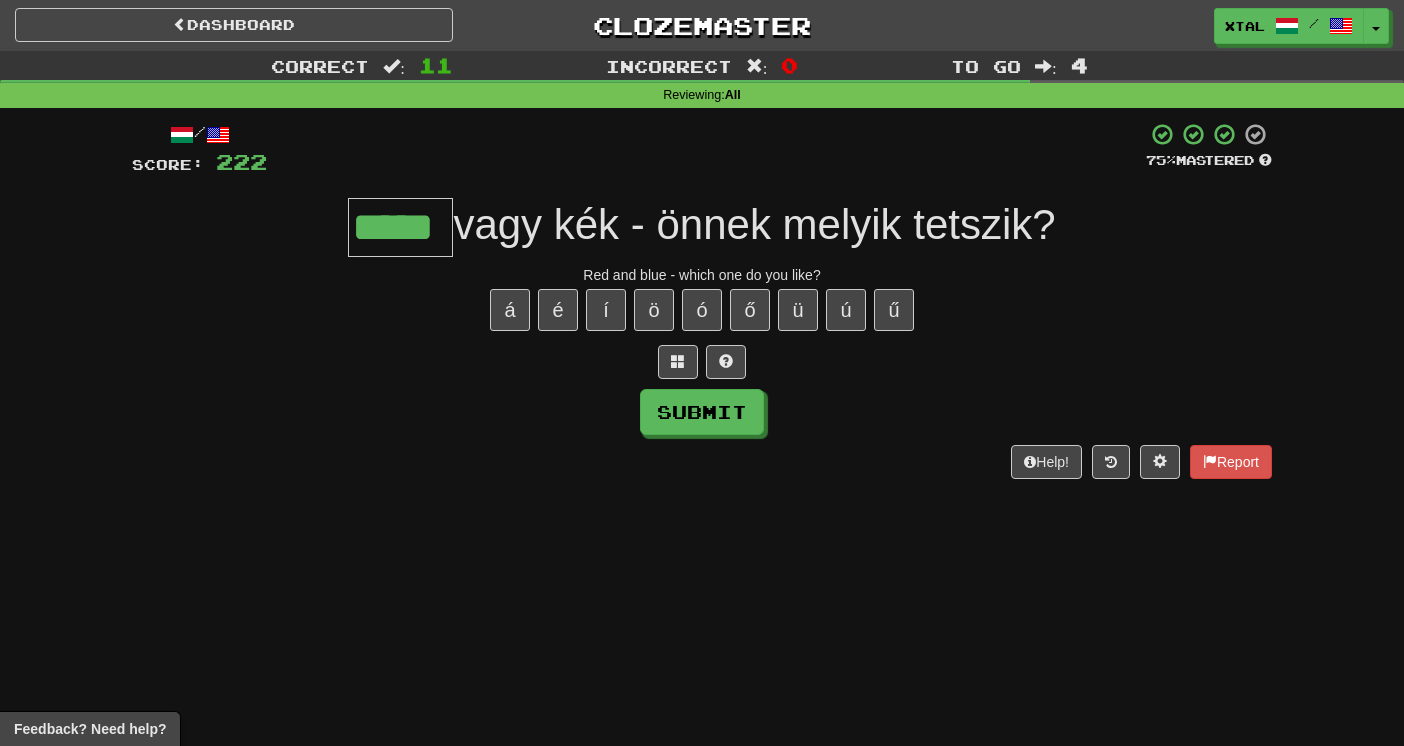 type on "*****" 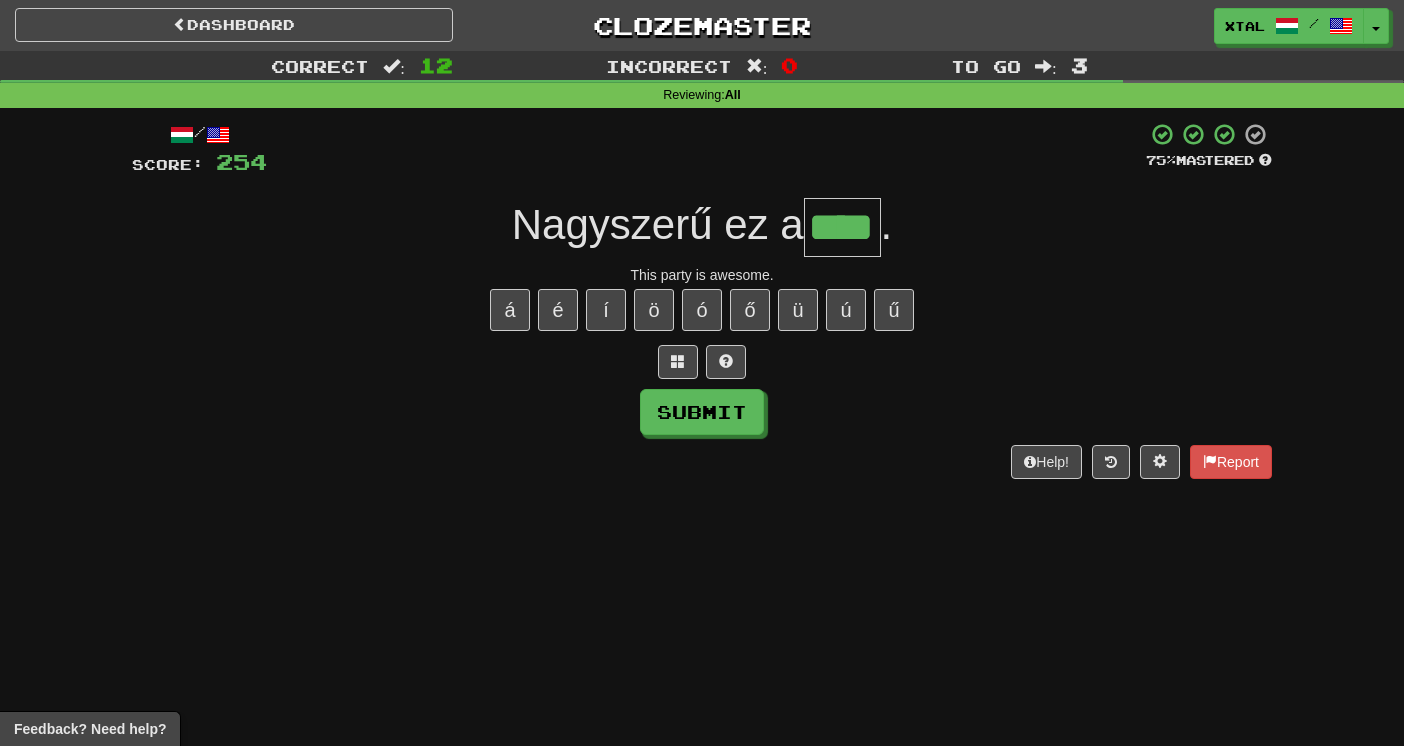 type on "****" 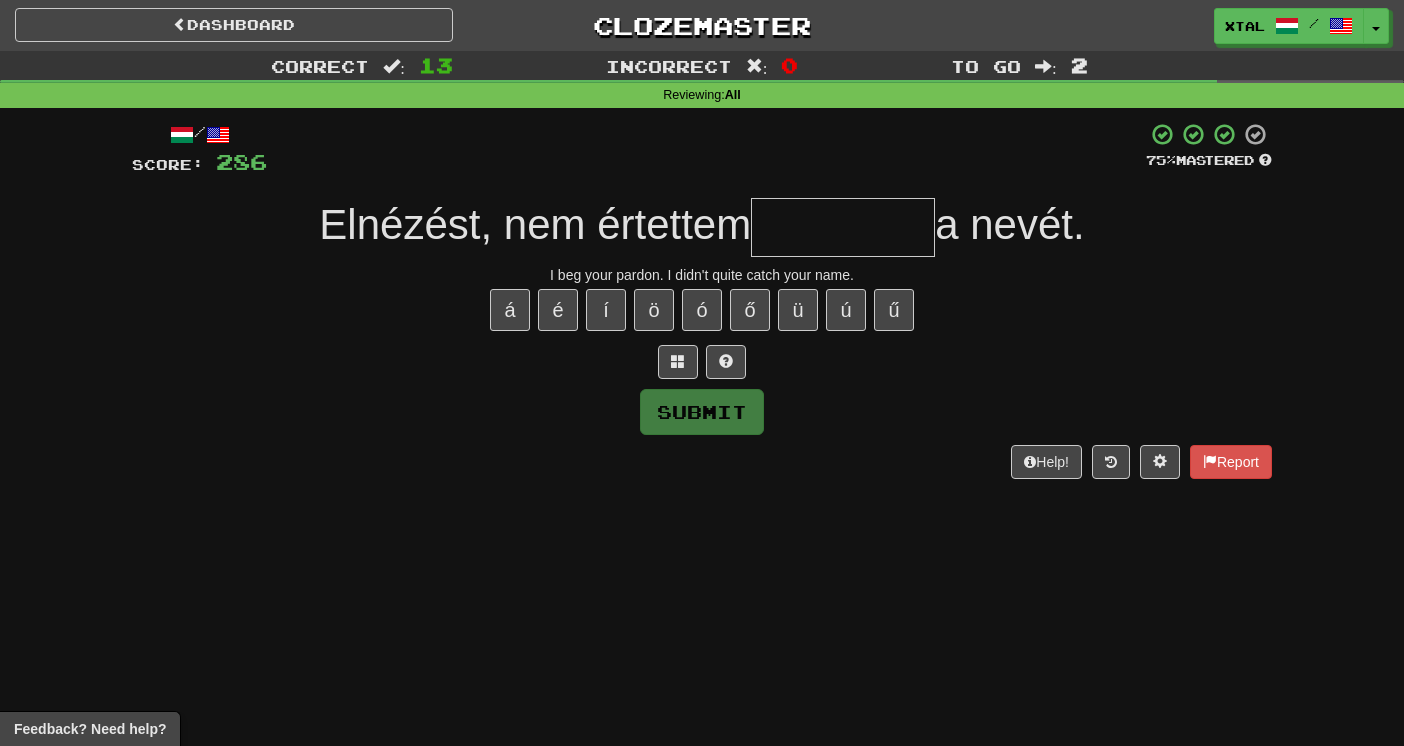type on "*" 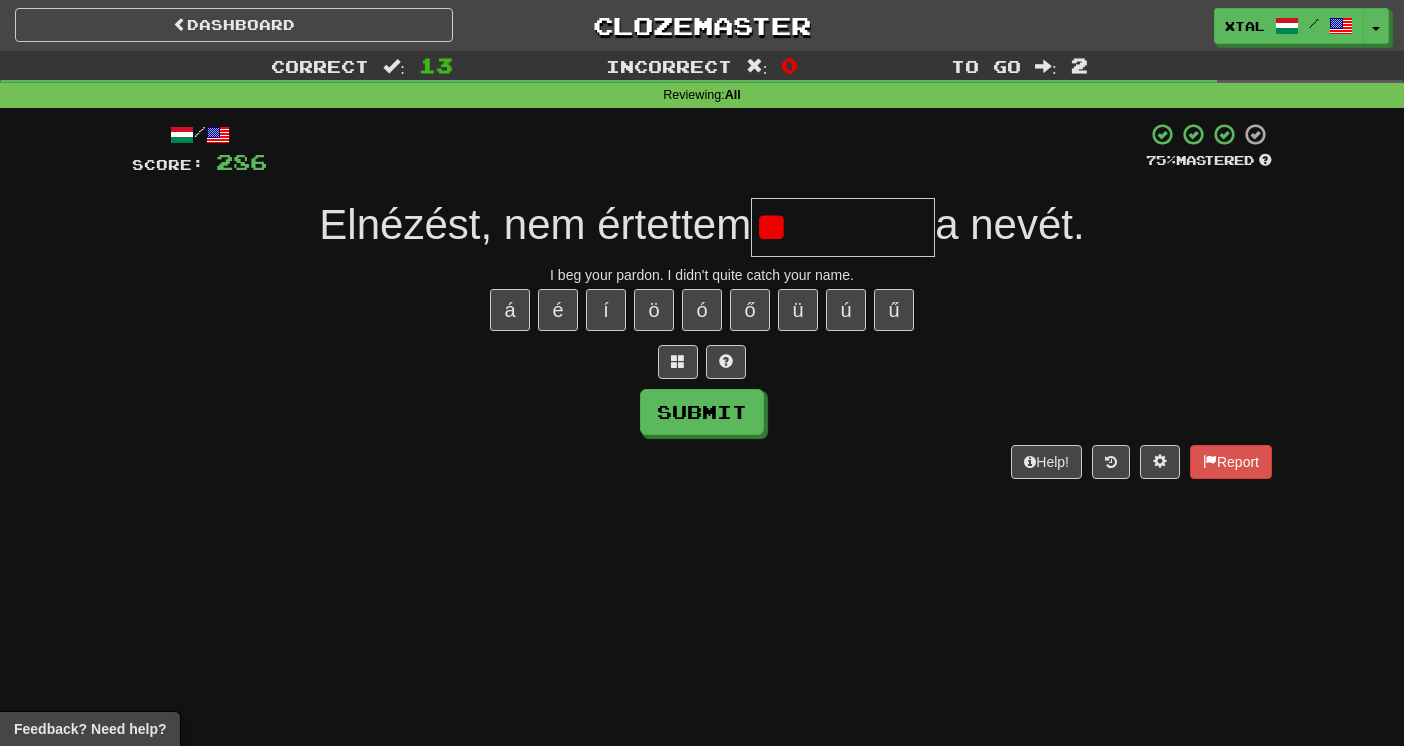 type on "*" 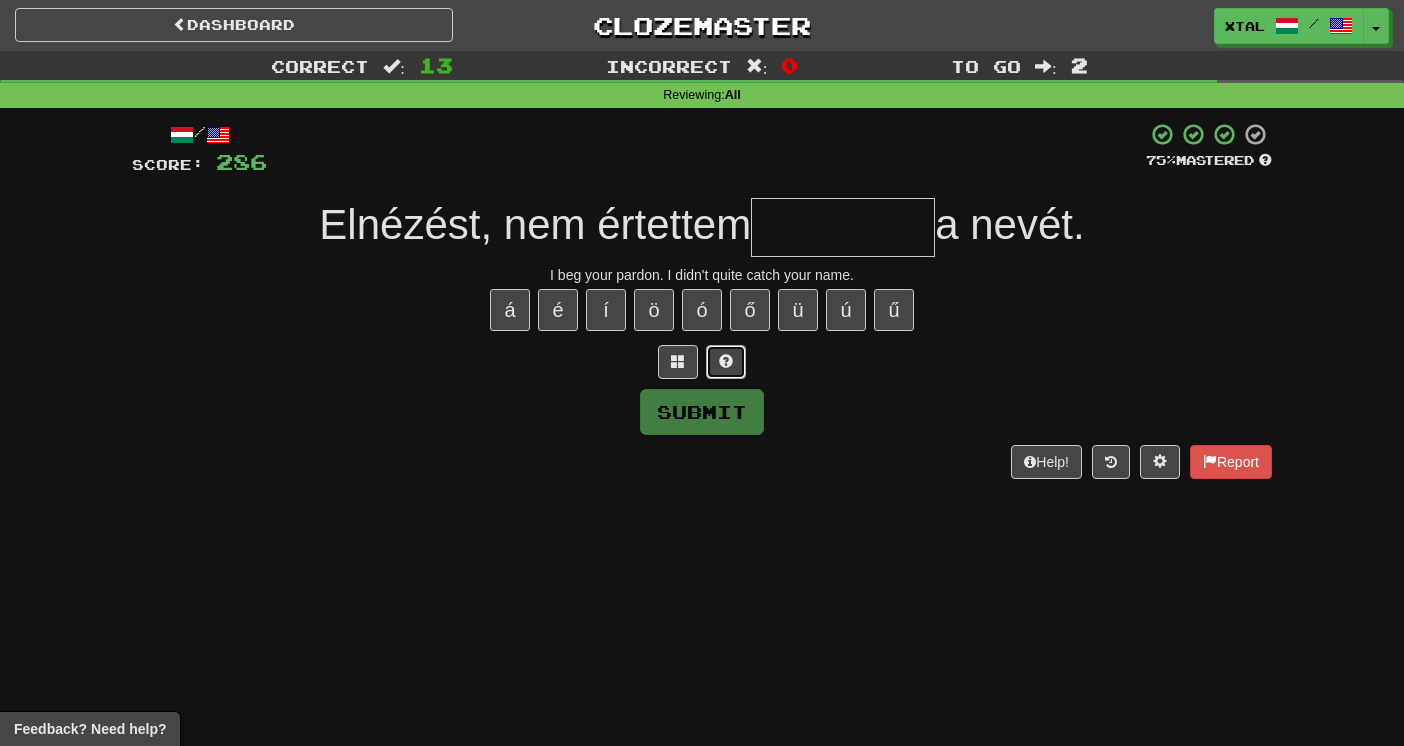 click at bounding box center [726, 362] 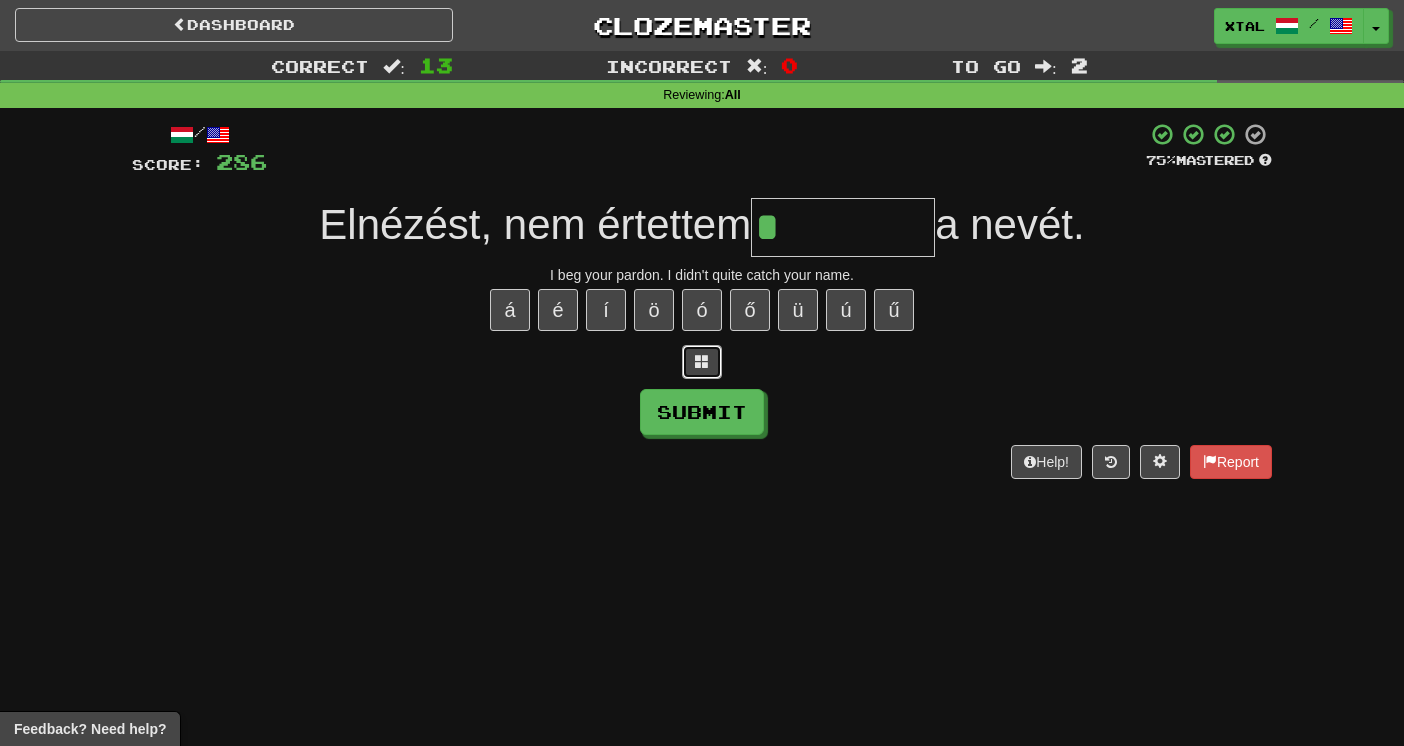 click at bounding box center [702, 362] 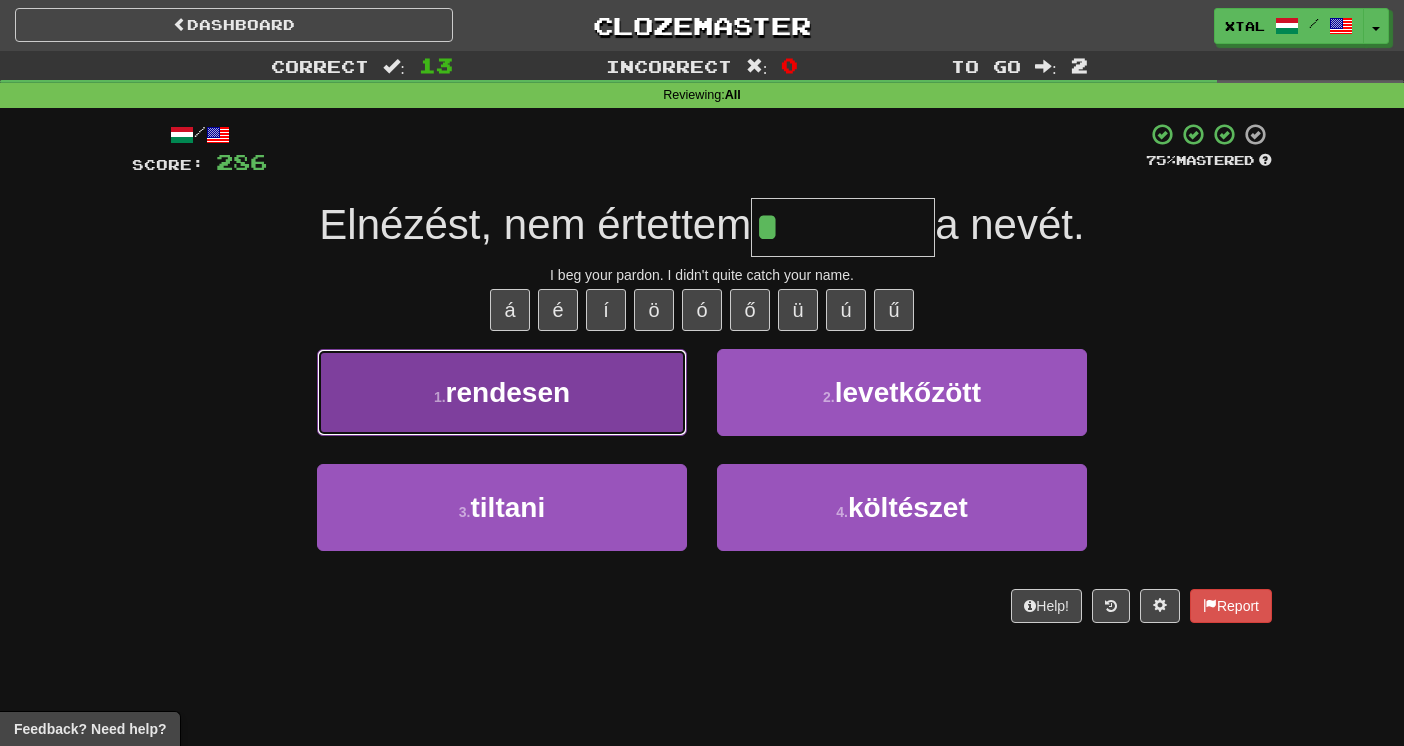 click on "1 .  rendesen" at bounding box center [502, 392] 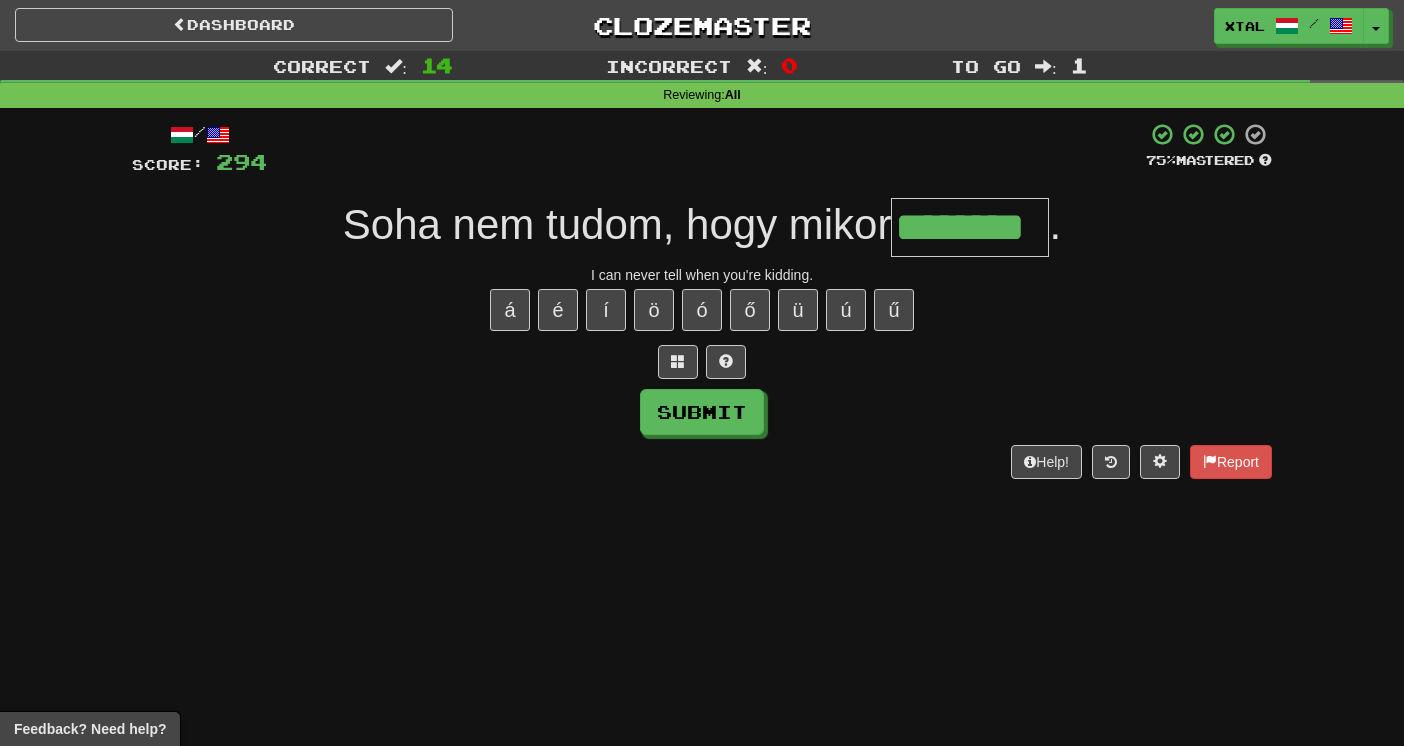 type on "********" 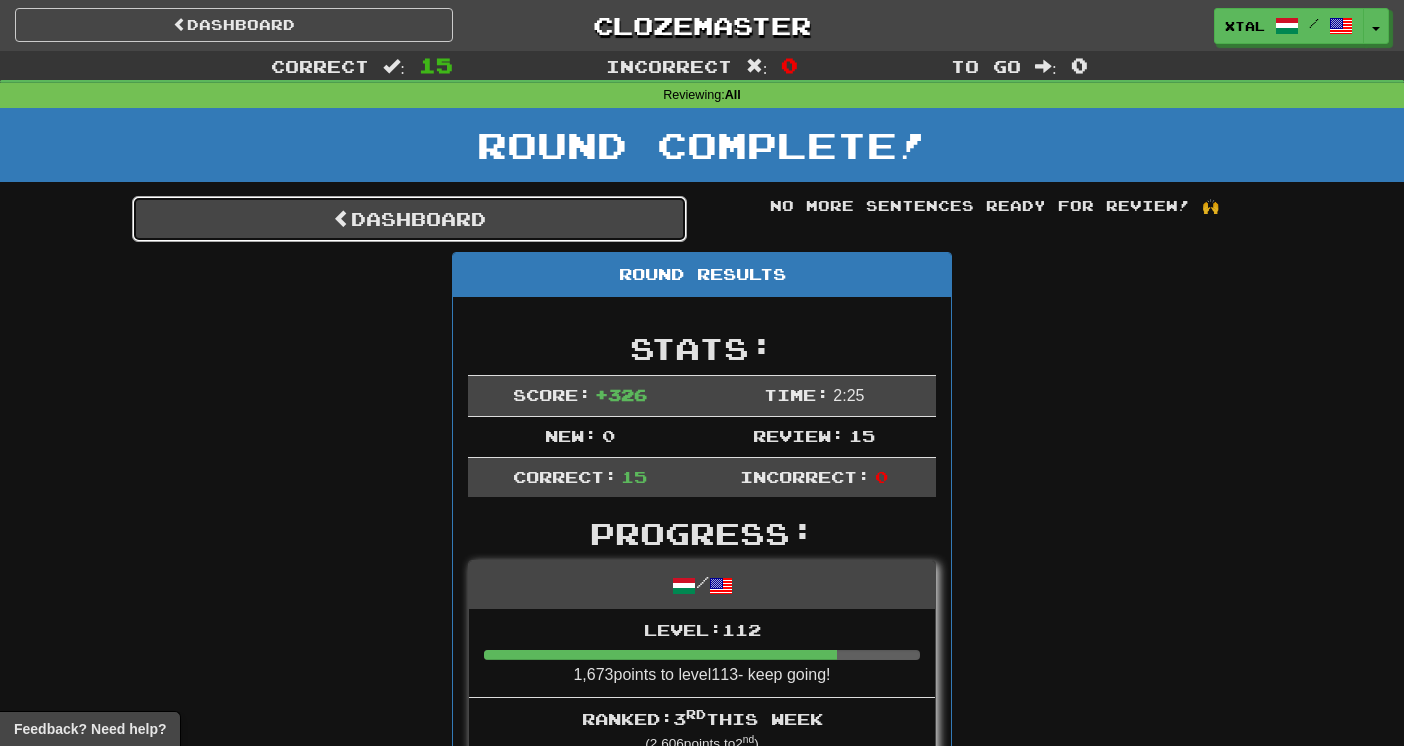 click on "Dashboard" at bounding box center (409, 219) 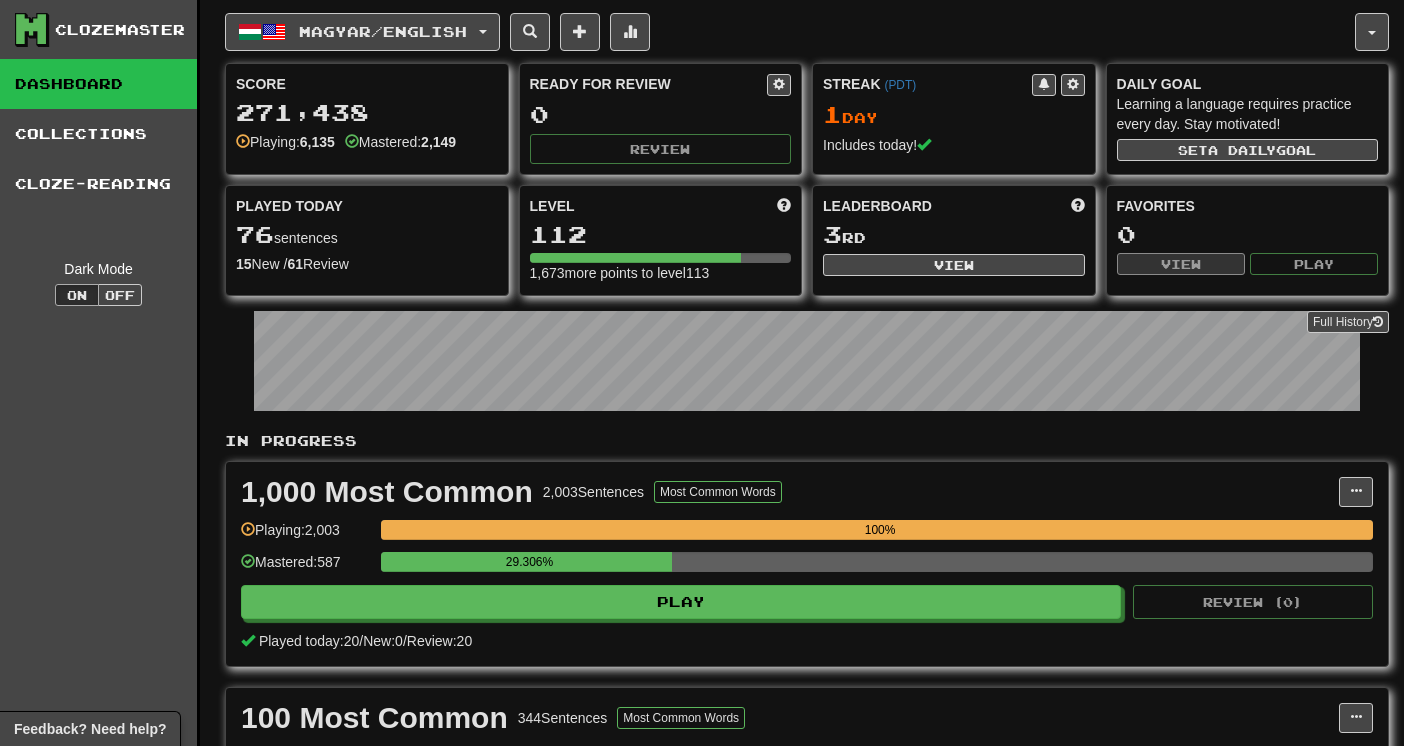 scroll, scrollTop: 0, scrollLeft: 0, axis: both 